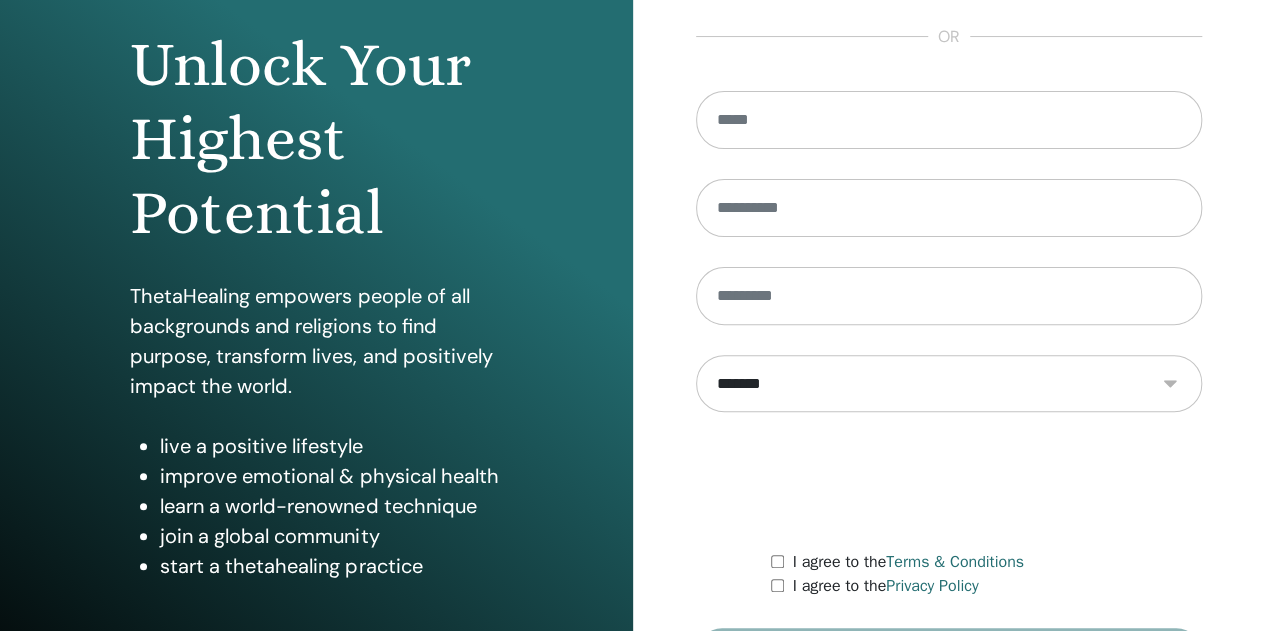scroll, scrollTop: 328, scrollLeft: 0, axis: vertical 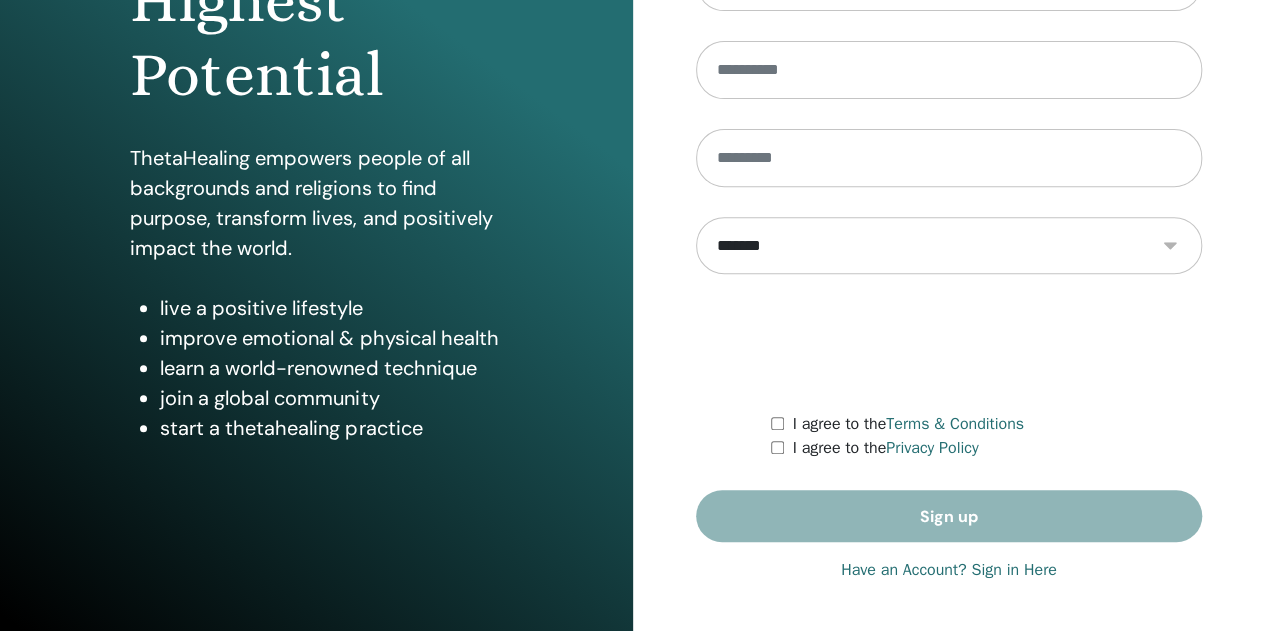 type on "**********" 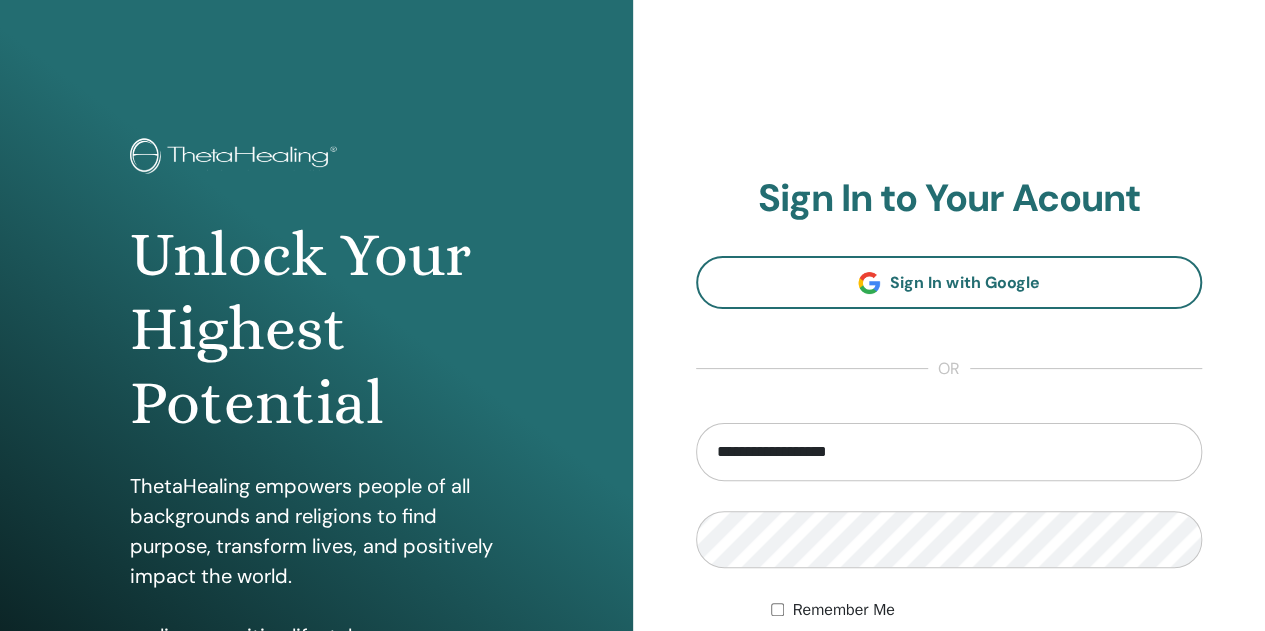 scroll, scrollTop: 300, scrollLeft: 0, axis: vertical 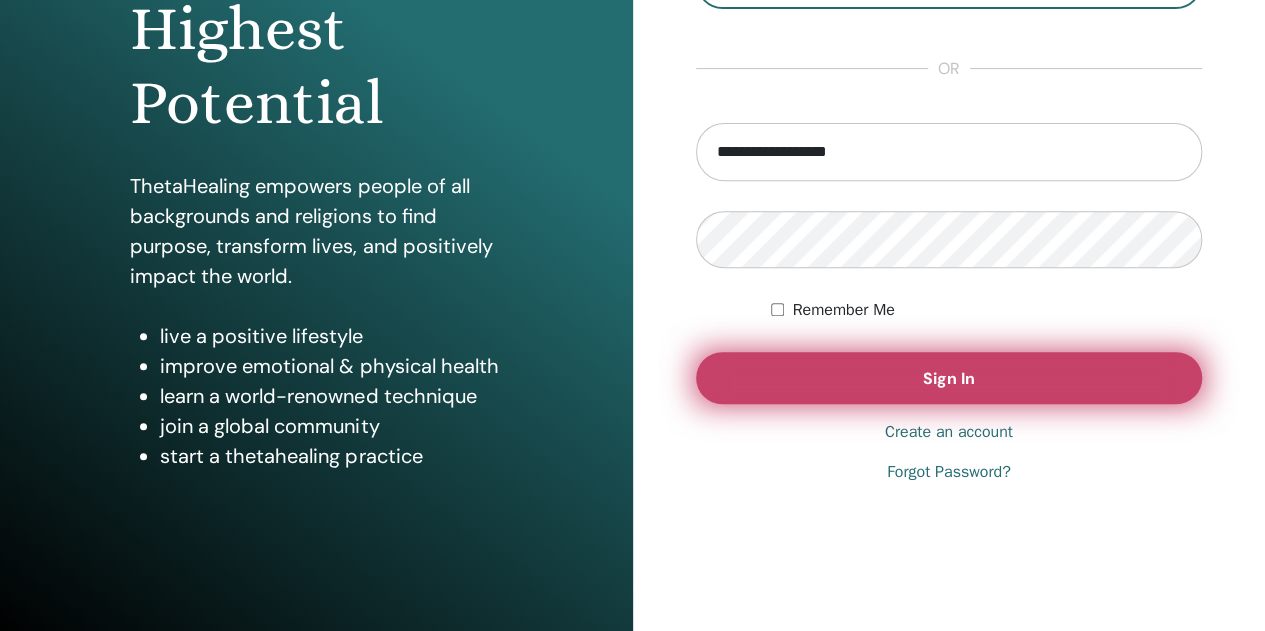 click on "Sign In" at bounding box center (949, 378) 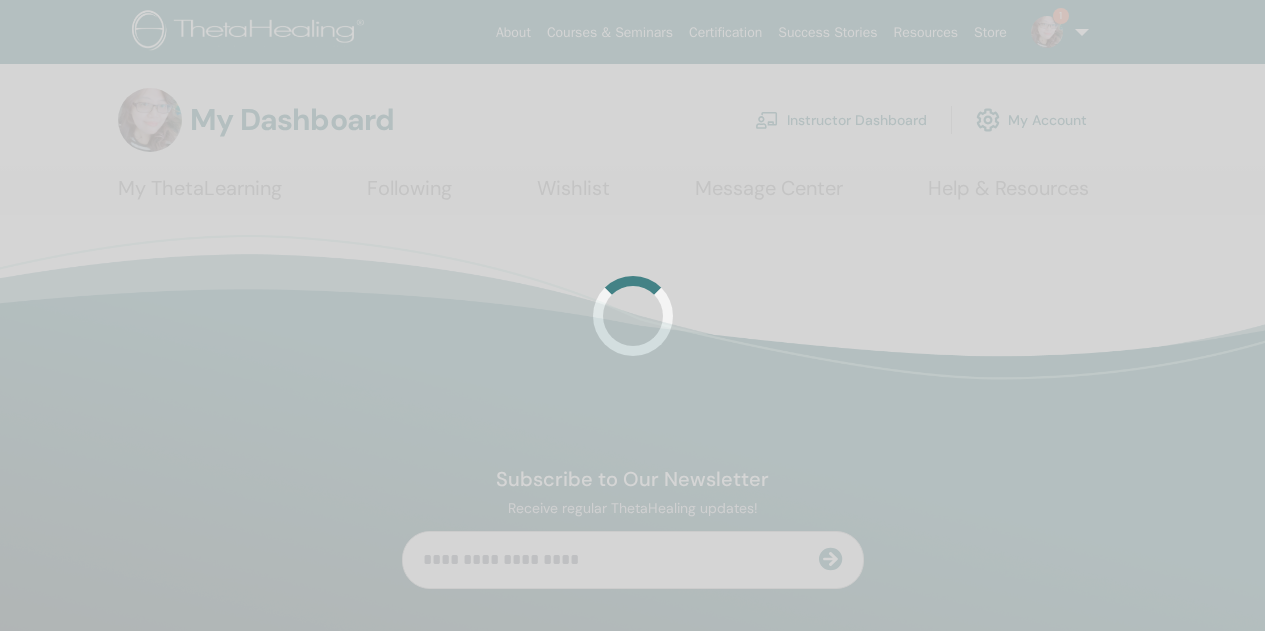 scroll, scrollTop: 0, scrollLeft: 0, axis: both 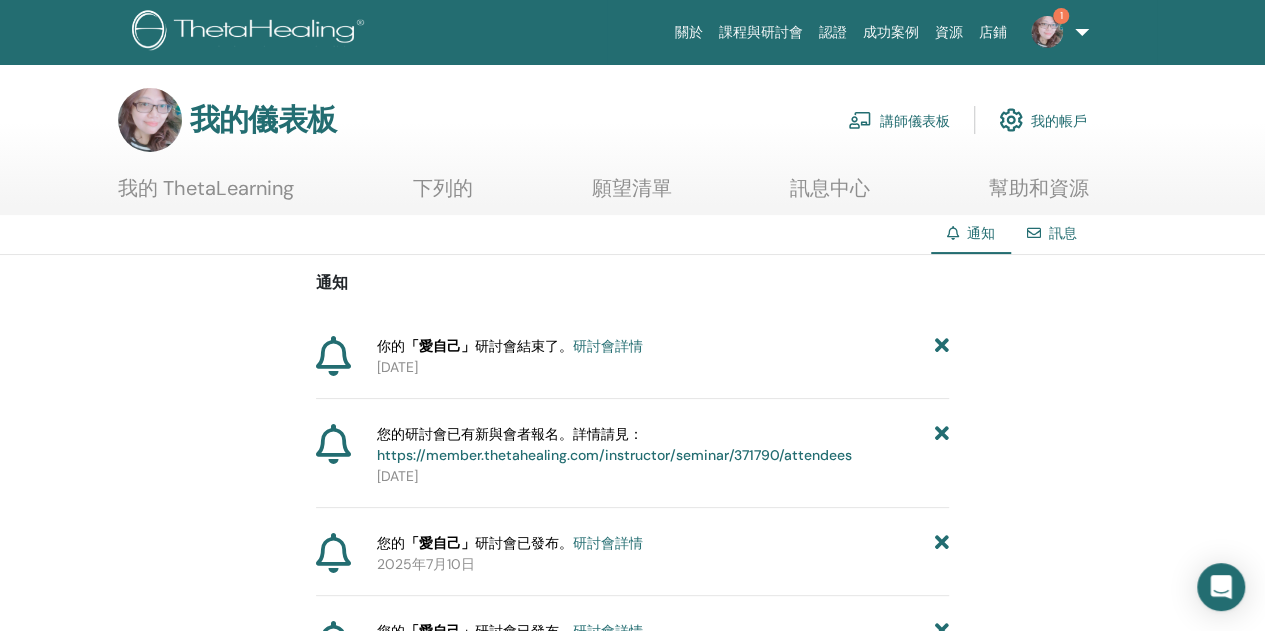 click on "研討會詳情" at bounding box center [608, 346] 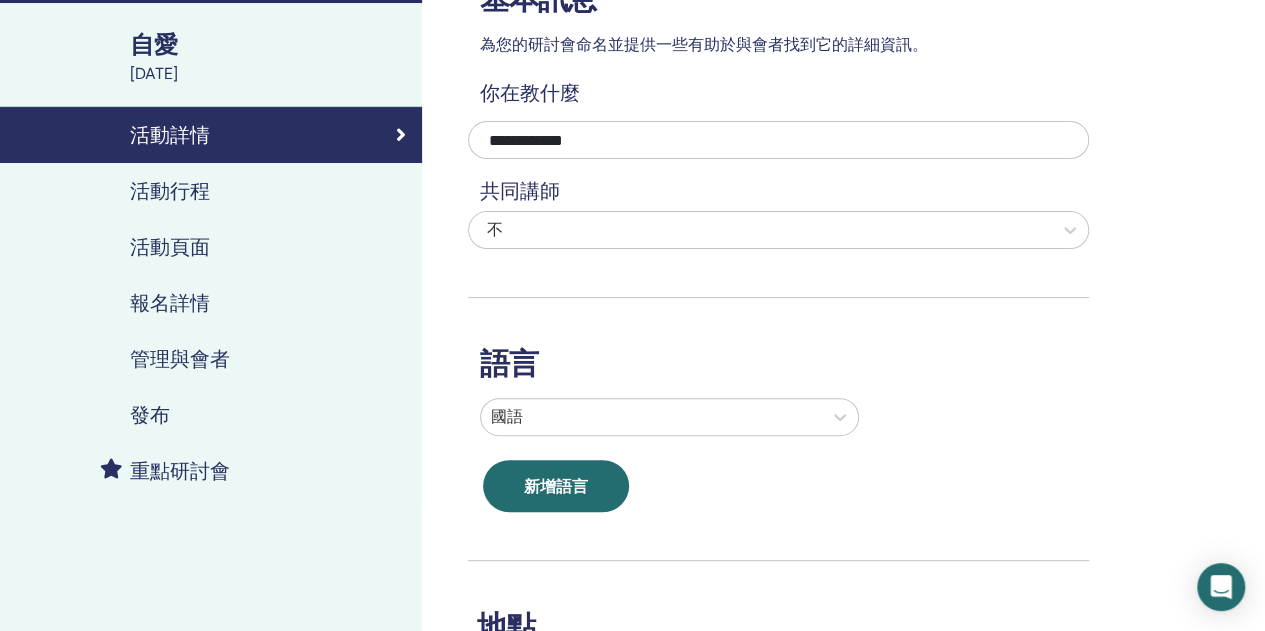 scroll, scrollTop: 100, scrollLeft: 0, axis: vertical 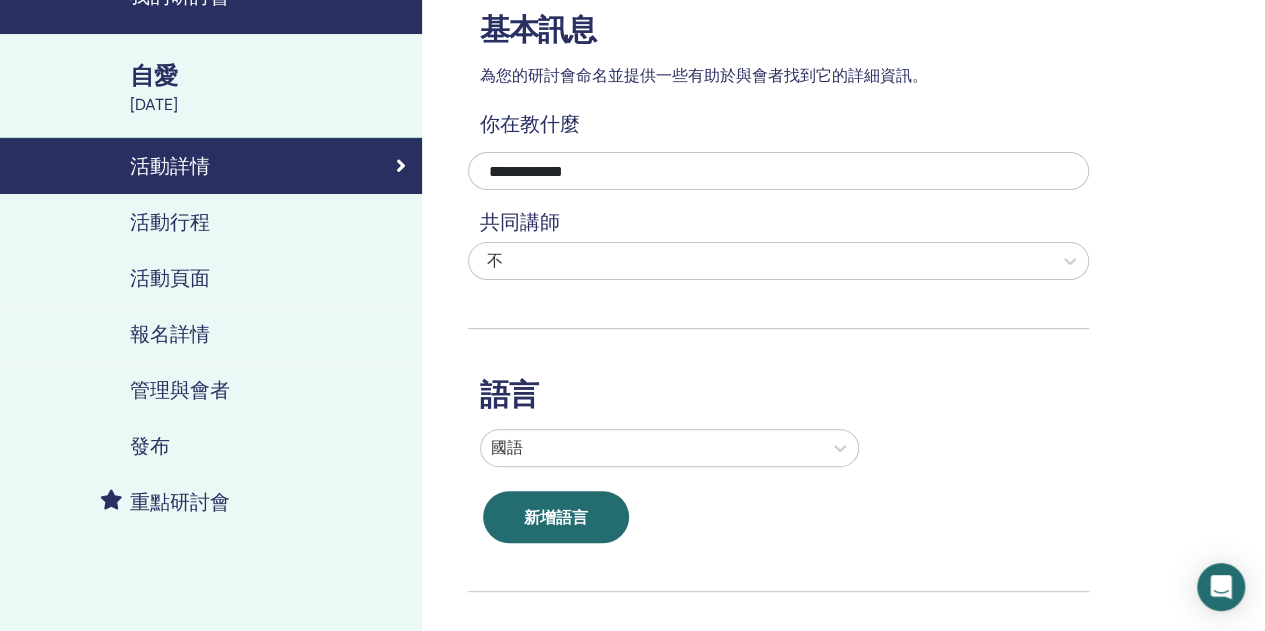 click on "報名詳情" at bounding box center [211, 334] 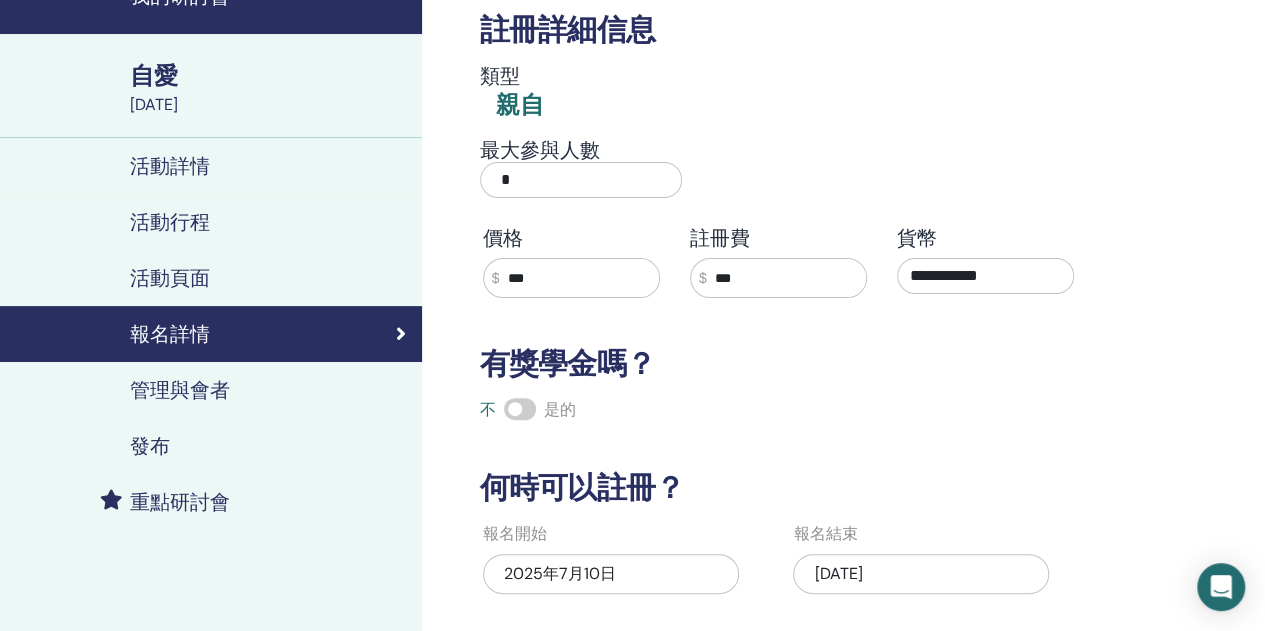 scroll, scrollTop: 0, scrollLeft: 0, axis: both 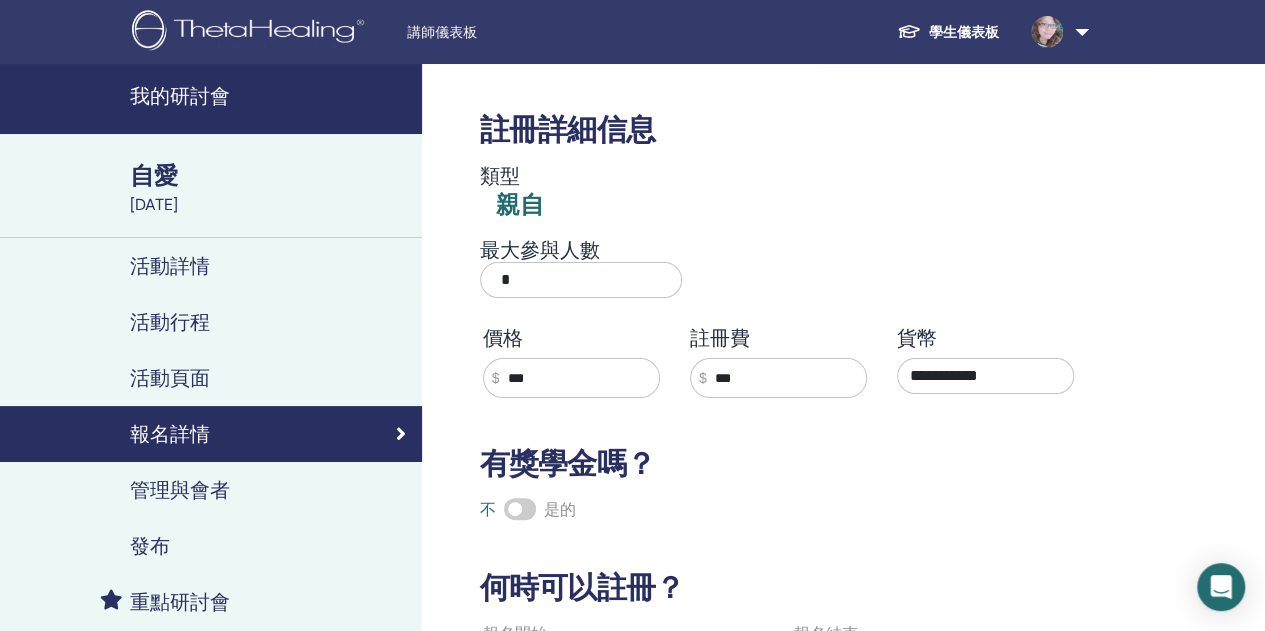 click on "學生儀表板" at bounding box center [964, 32] 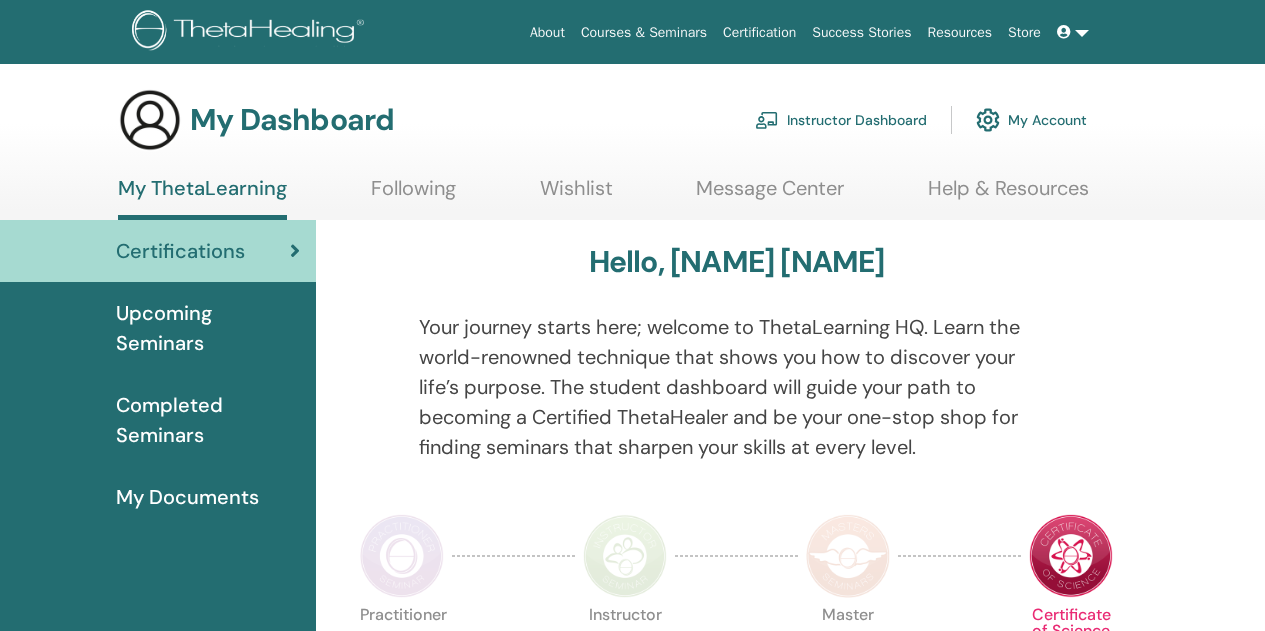 scroll, scrollTop: 0, scrollLeft: 0, axis: both 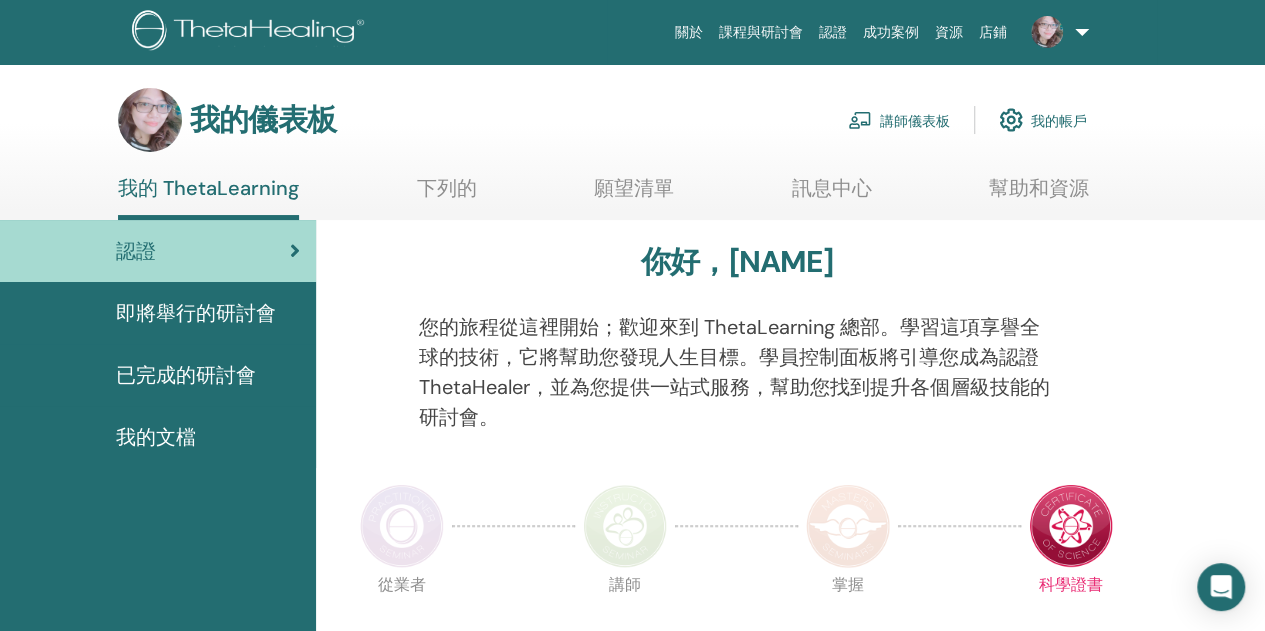 click at bounding box center [1047, 32] 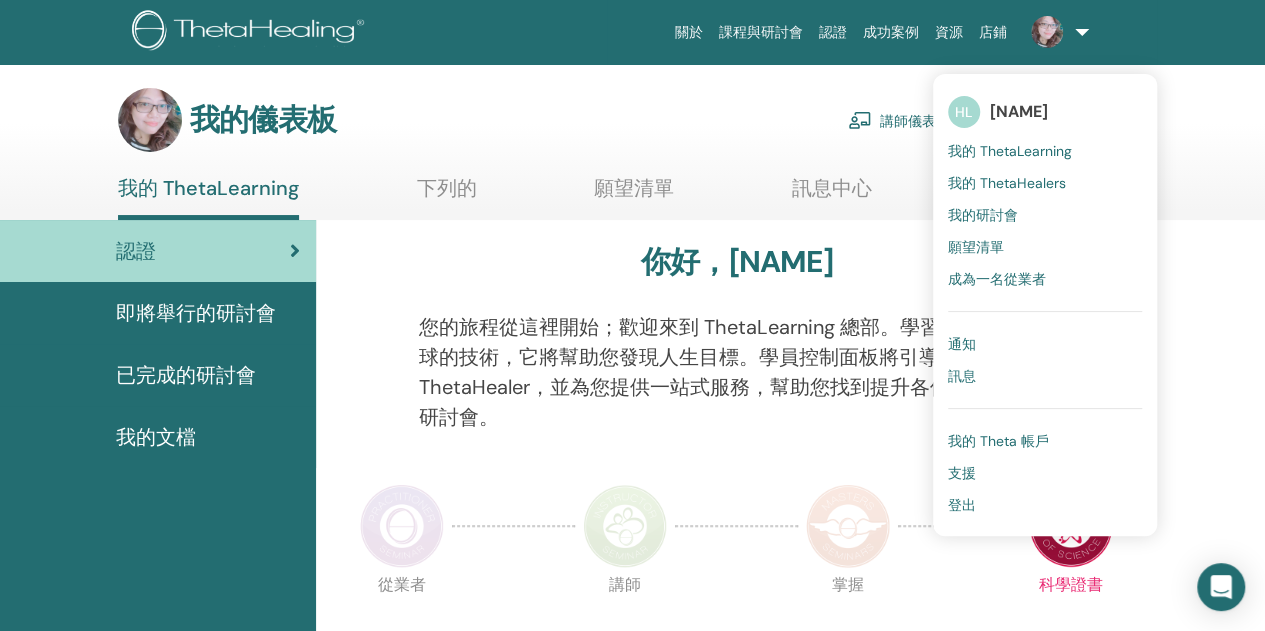 click on "我的研討會" at bounding box center [983, 215] 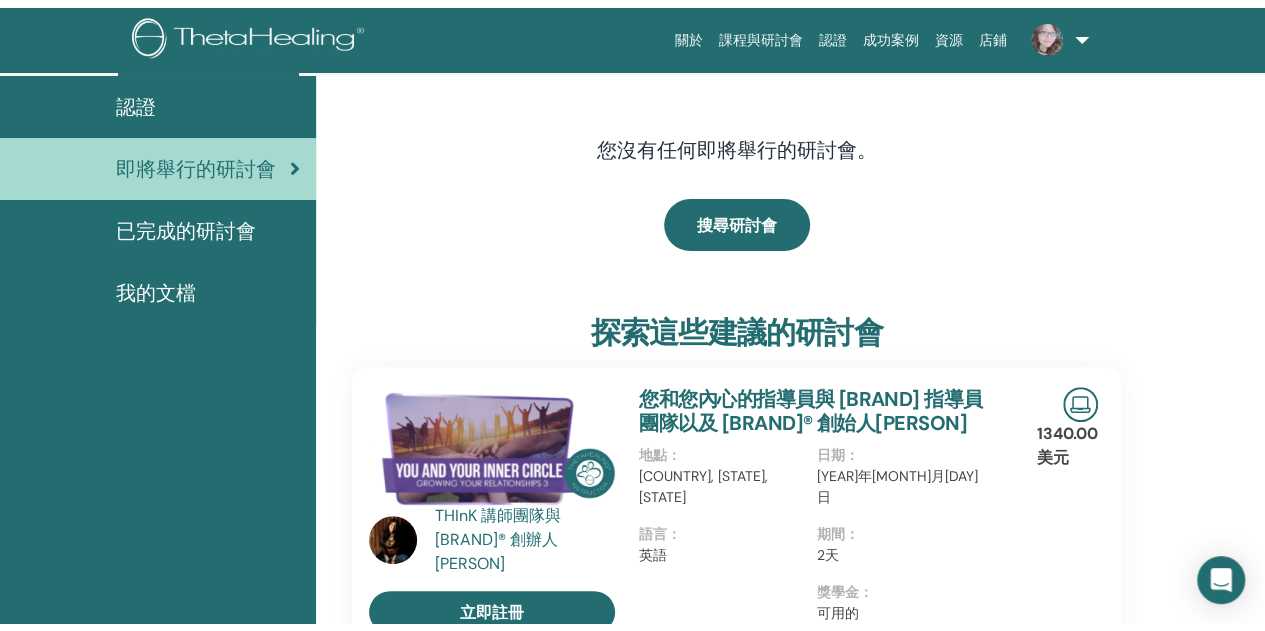 scroll, scrollTop: 0, scrollLeft: 0, axis: both 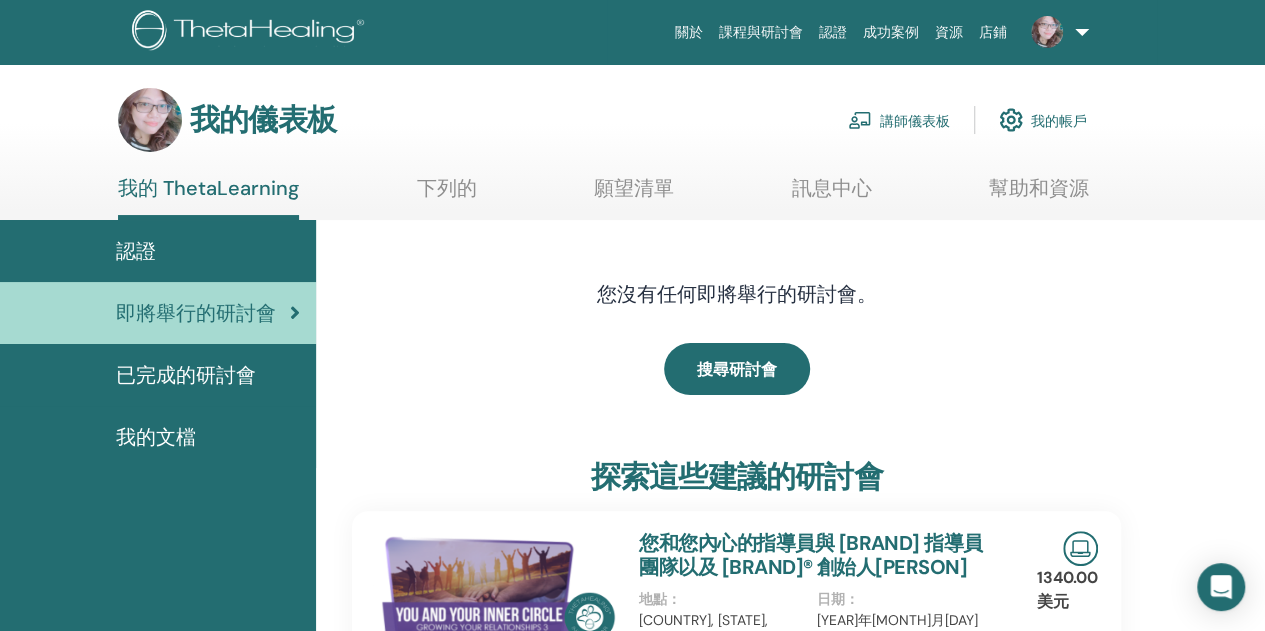 click at bounding box center [251, 32] 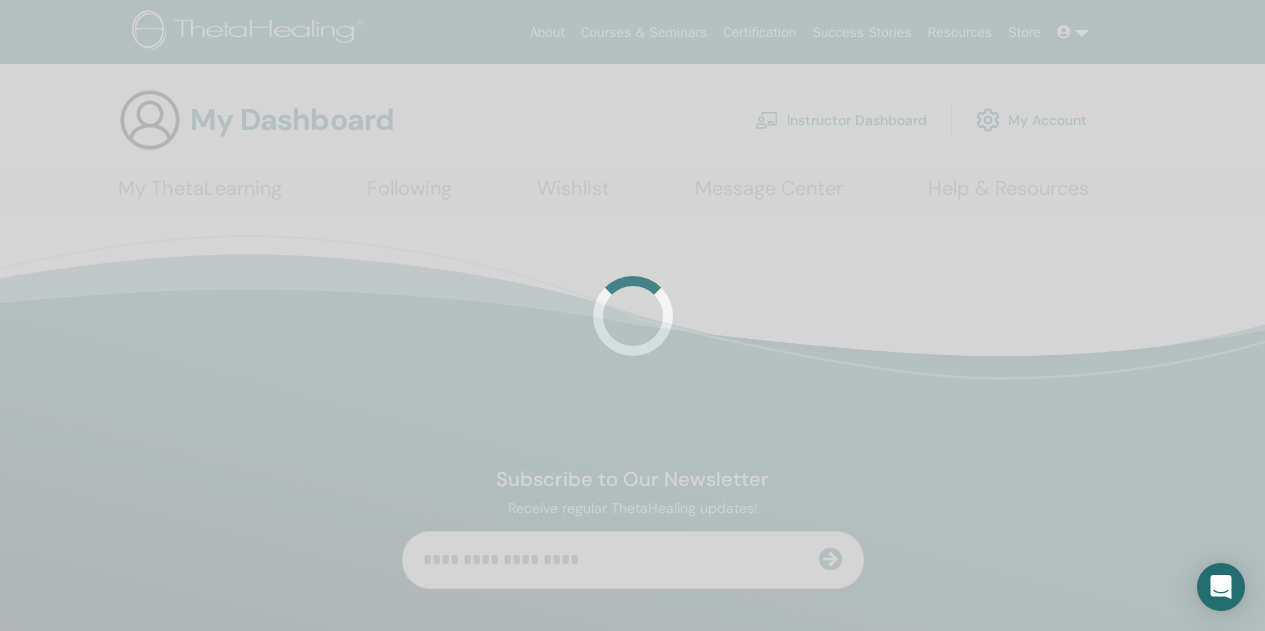 scroll, scrollTop: 0, scrollLeft: 0, axis: both 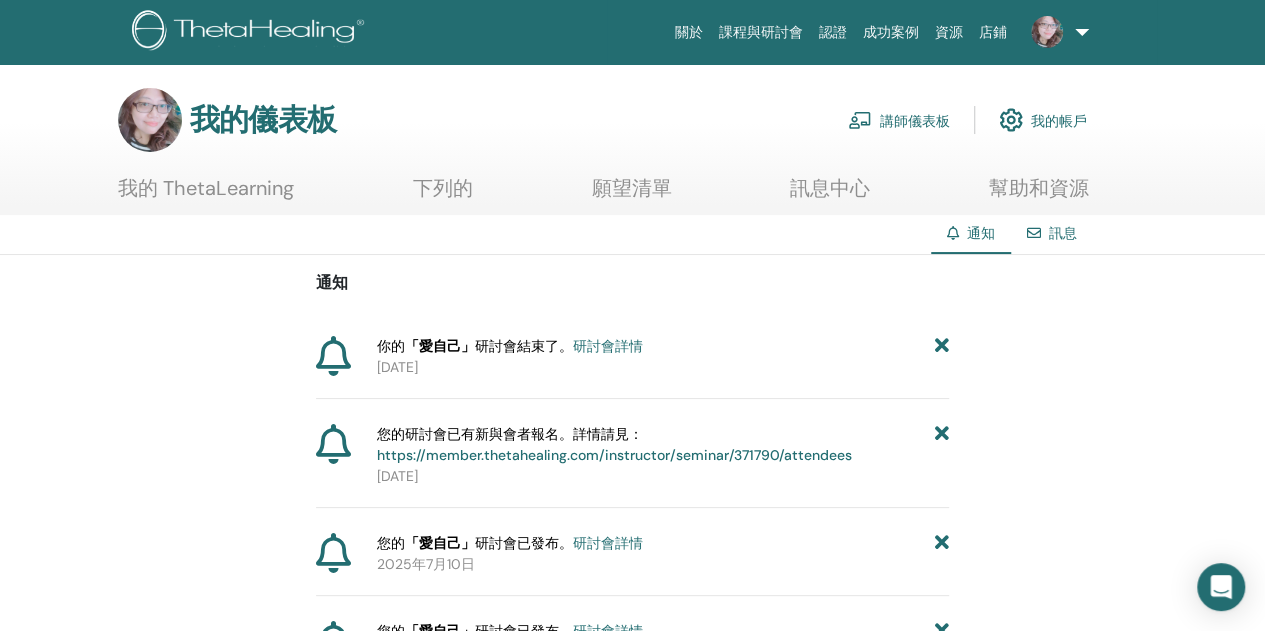 click on "研討會詳情" at bounding box center (608, 346) 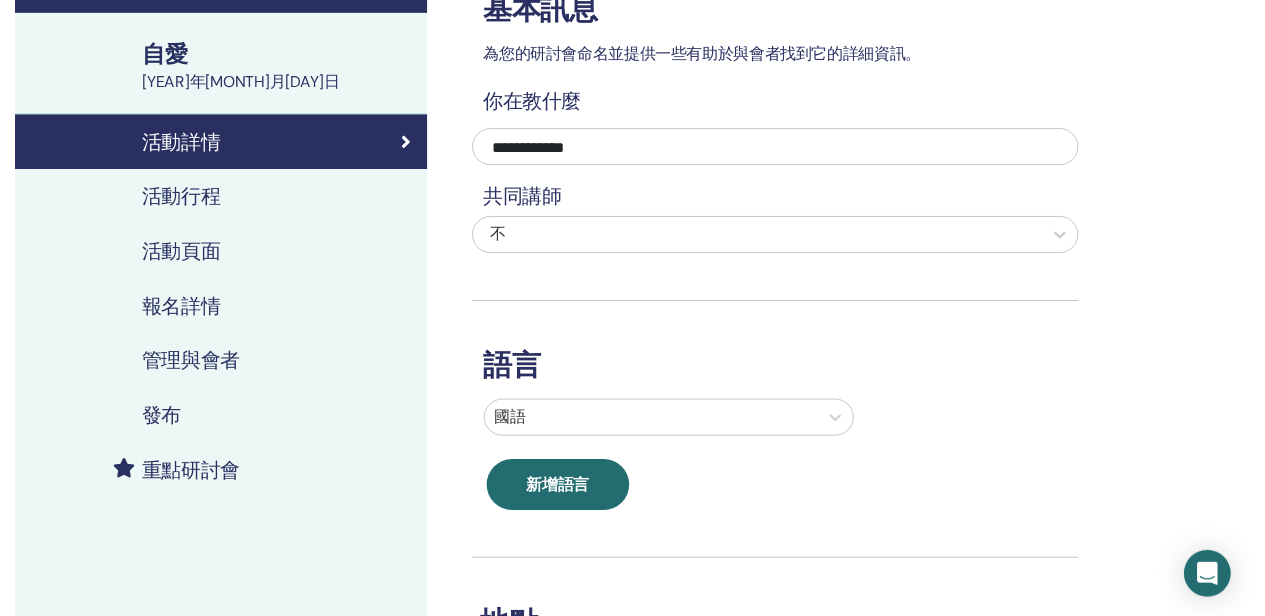 scroll, scrollTop: 0, scrollLeft: 0, axis: both 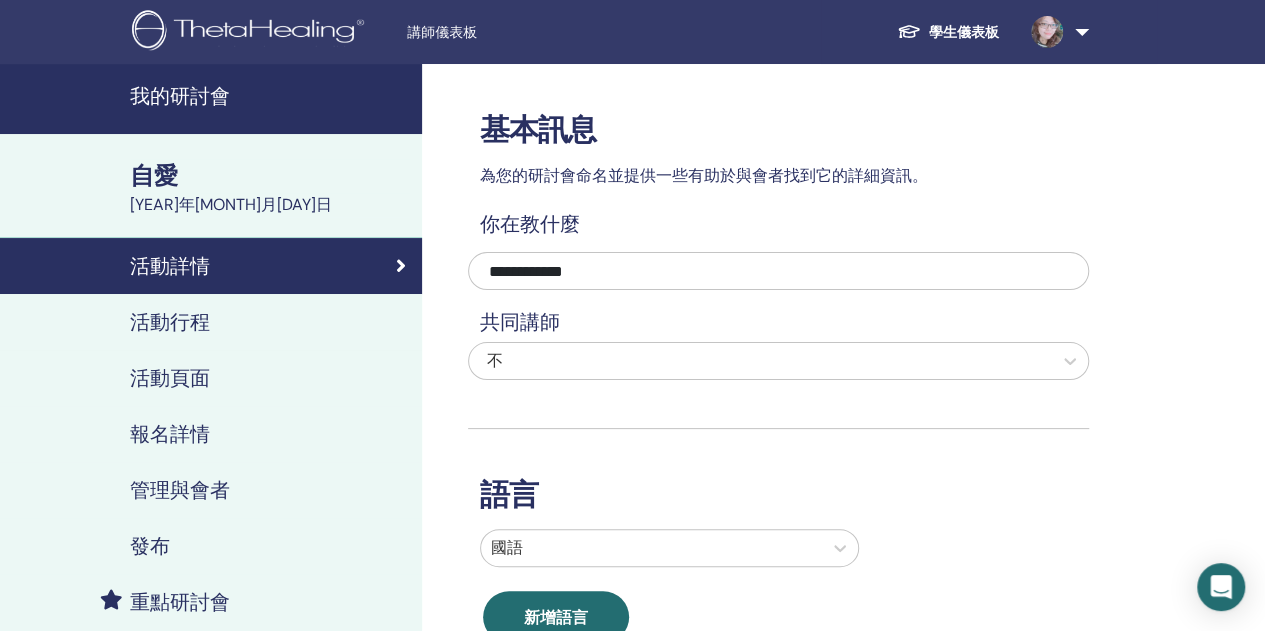 click on "活動行程" at bounding box center [211, 322] 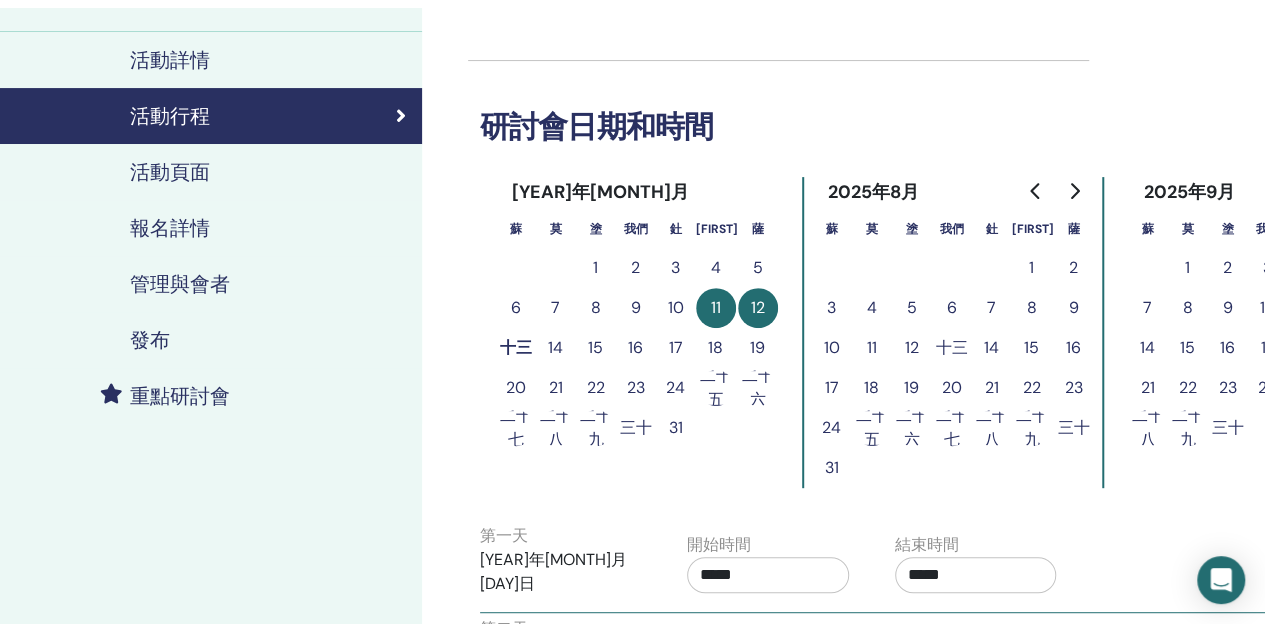 scroll, scrollTop: 100, scrollLeft: 0, axis: vertical 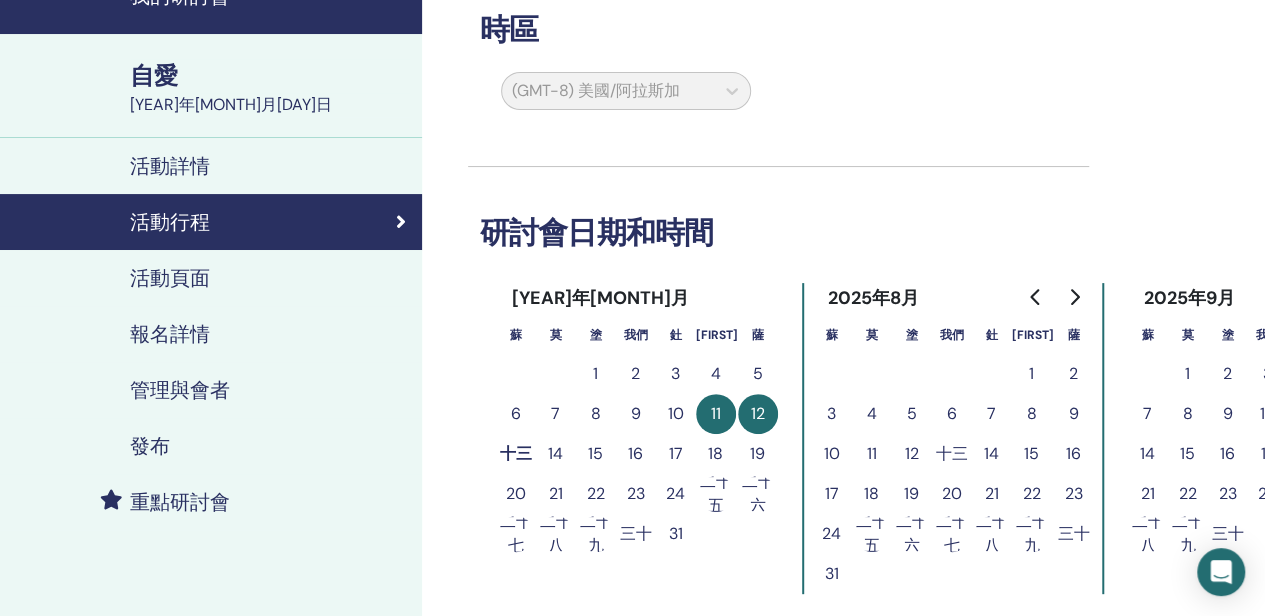 click on "管理與會者" at bounding box center [180, 390] 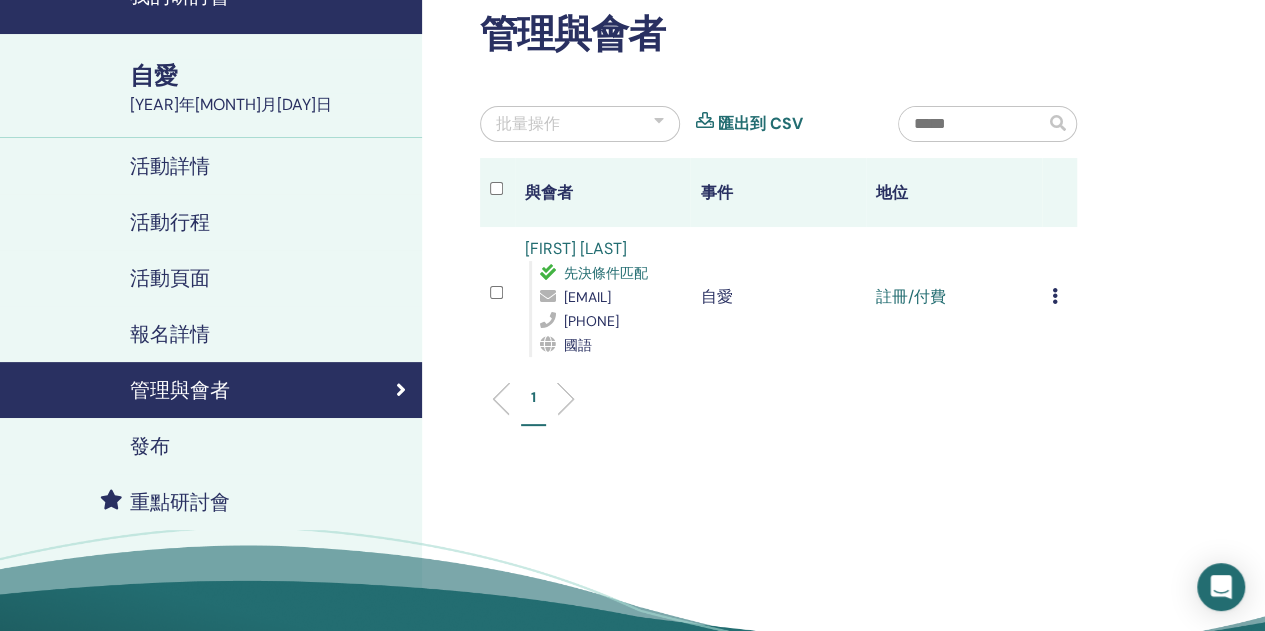 click at bounding box center [1055, 296] 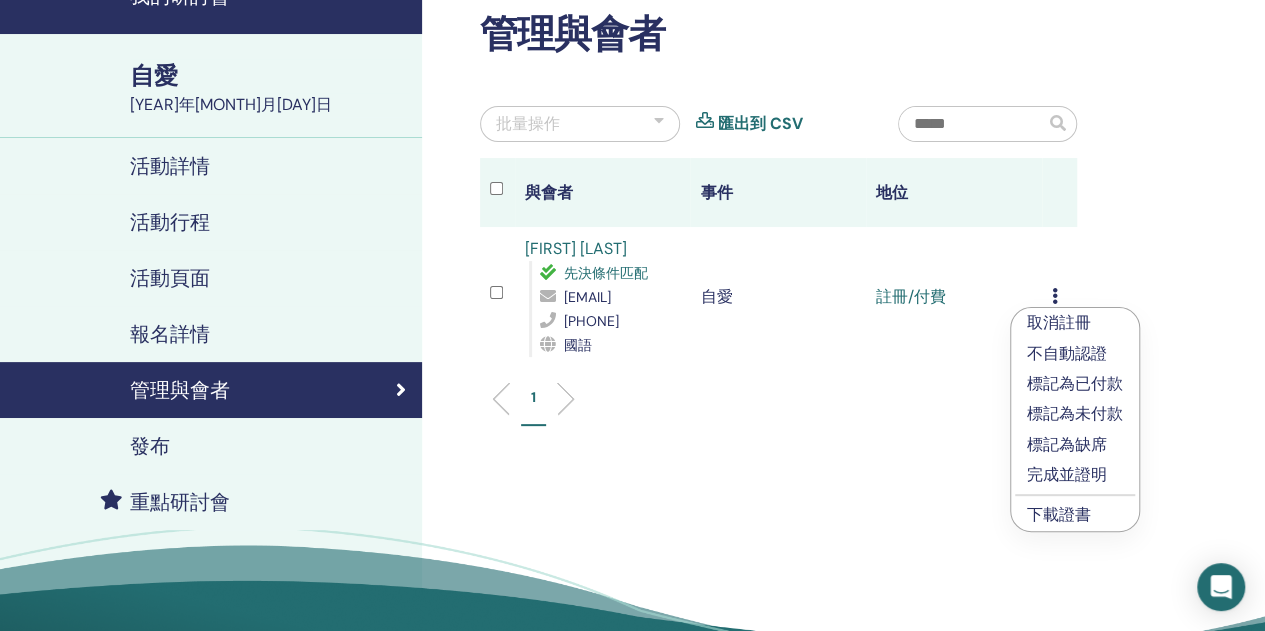 click on "完成並證明" at bounding box center [1067, 474] 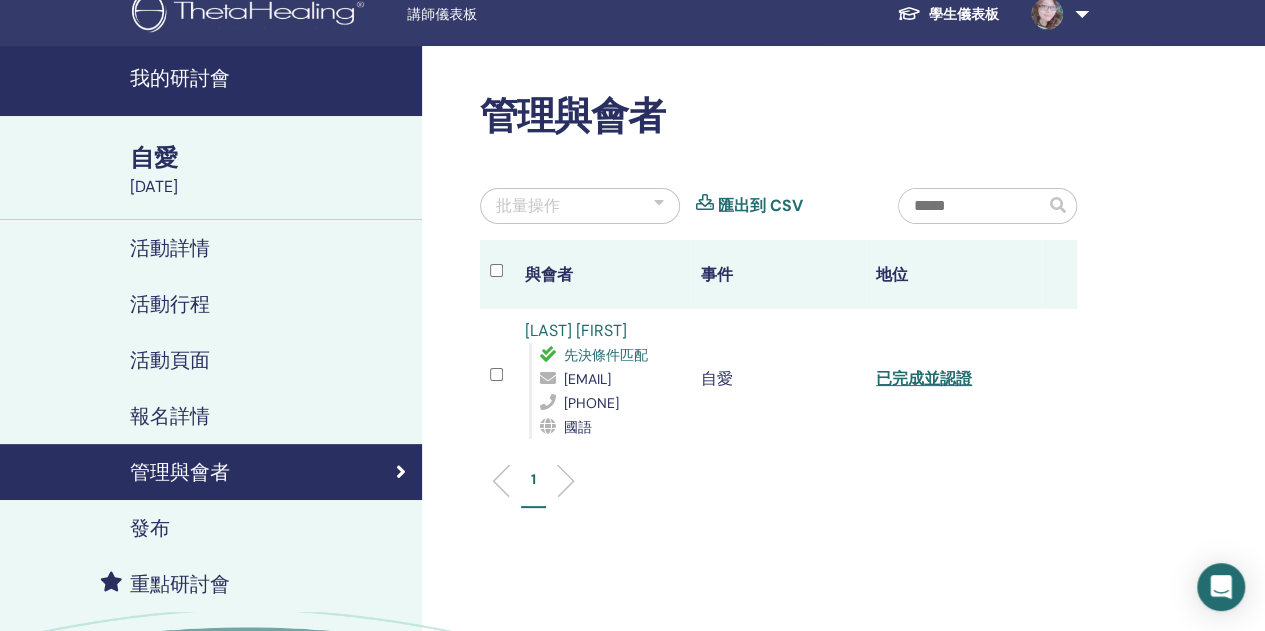 scroll, scrollTop: 0, scrollLeft: 0, axis: both 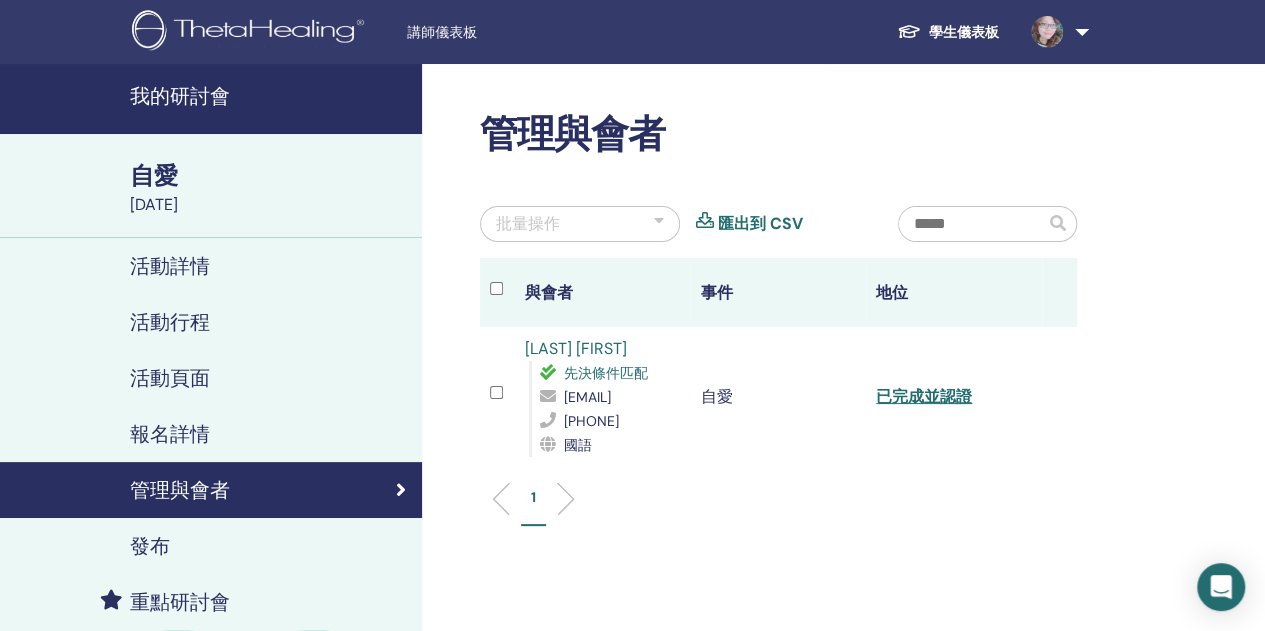 click on "學生儀表板" at bounding box center (964, 32) 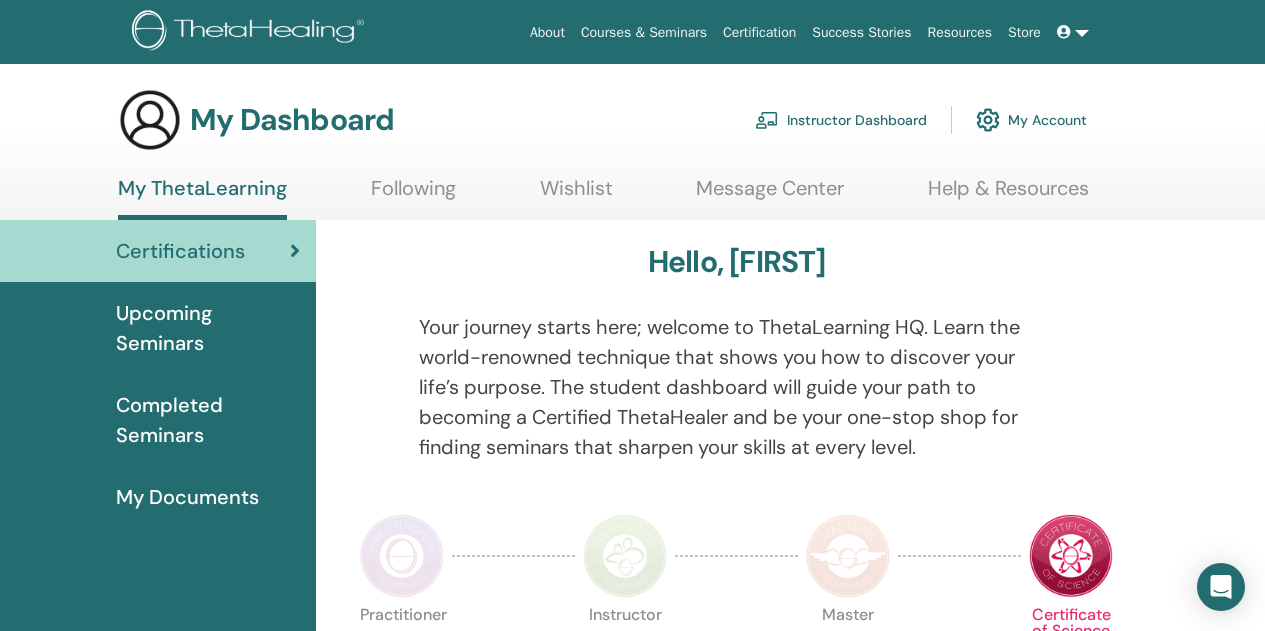scroll, scrollTop: 0, scrollLeft: 0, axis: both 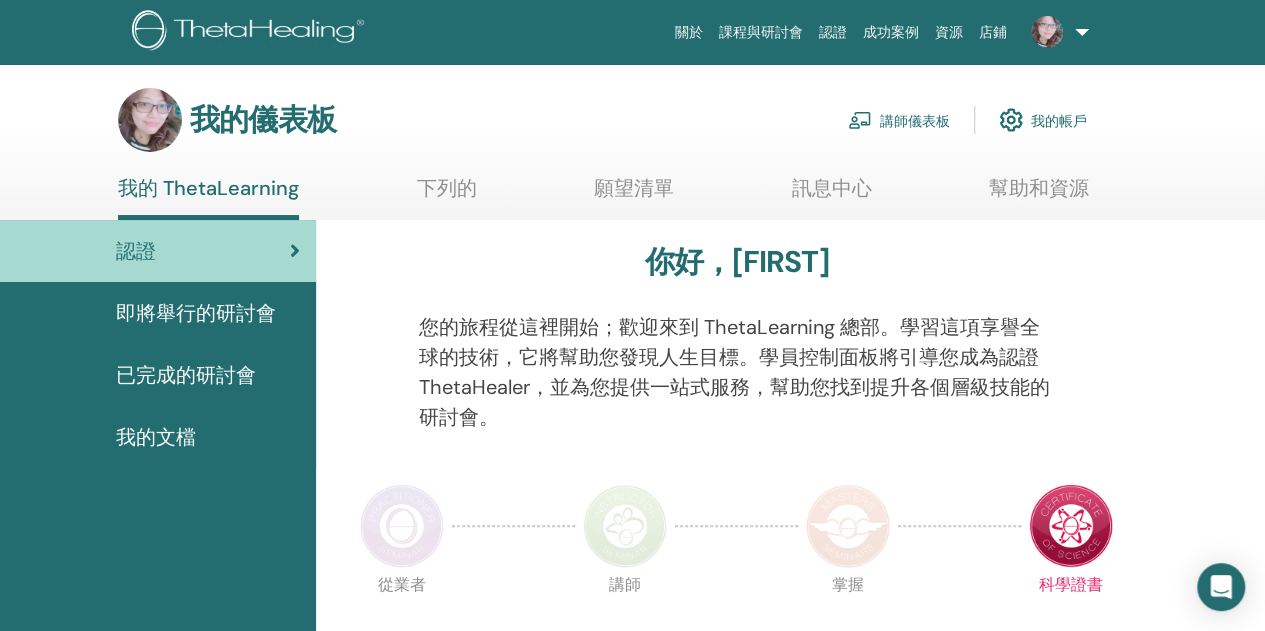 click at bounding box center [1047, 32] 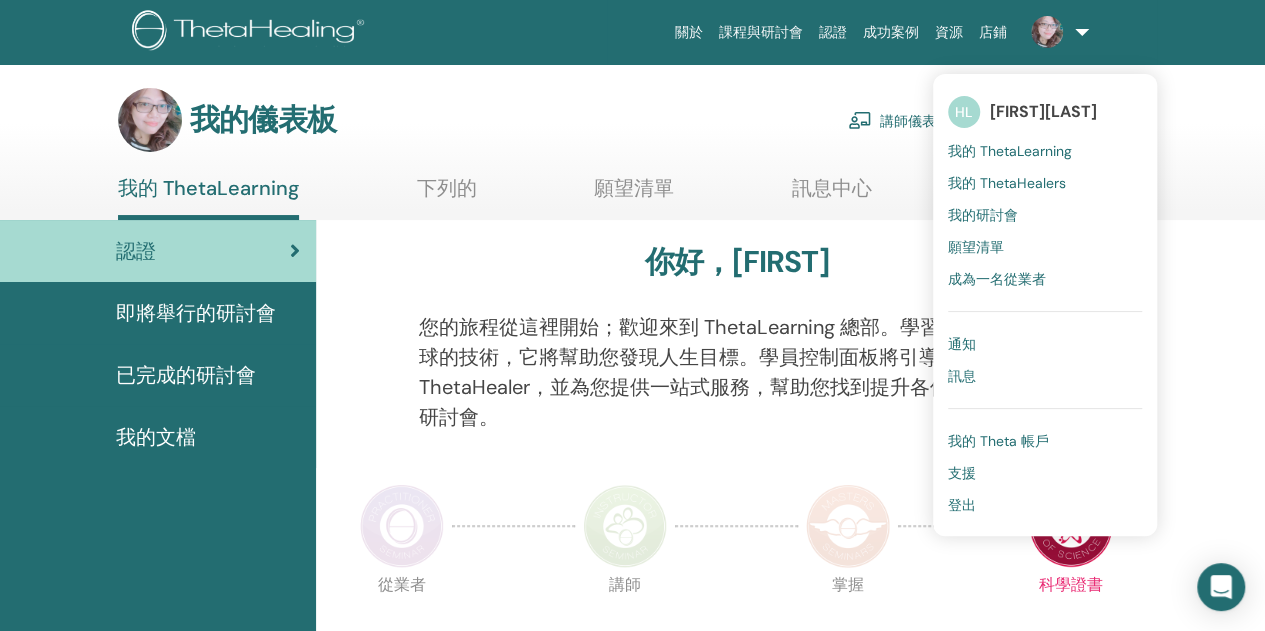 drag, startPoint x: 561, startPoint y: 137, endPoint x: 572, endPoint y: 137, distance: 11 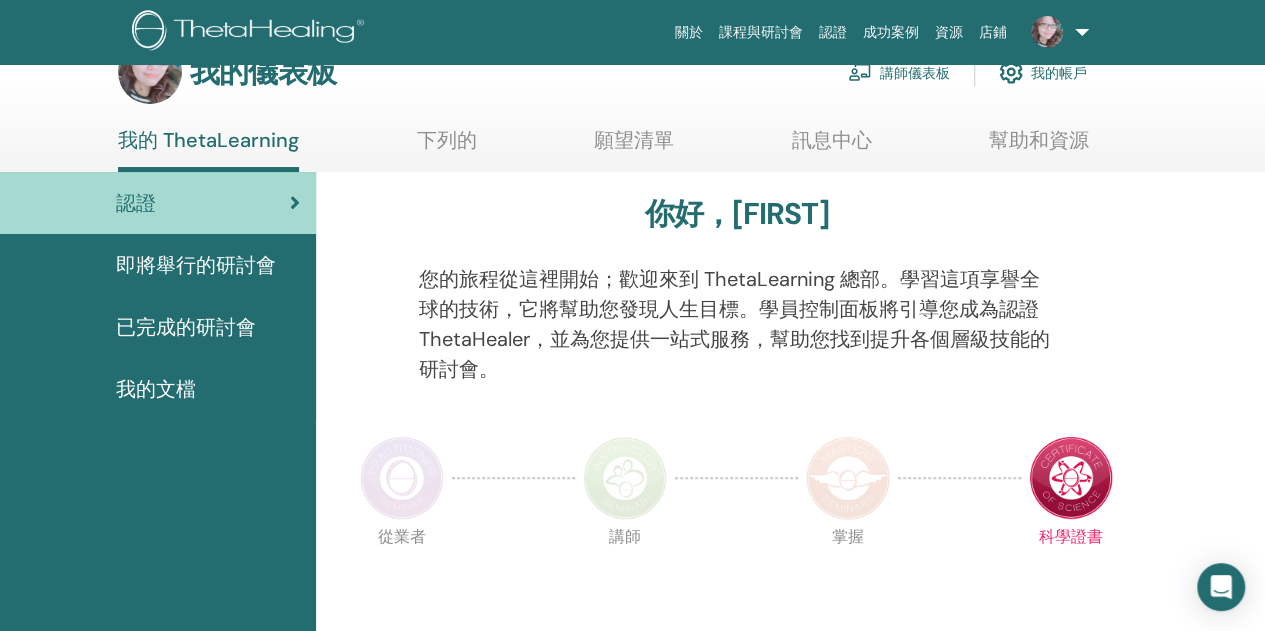 scroll, scrollTop: 0, scrollLeft: 0, axis: both 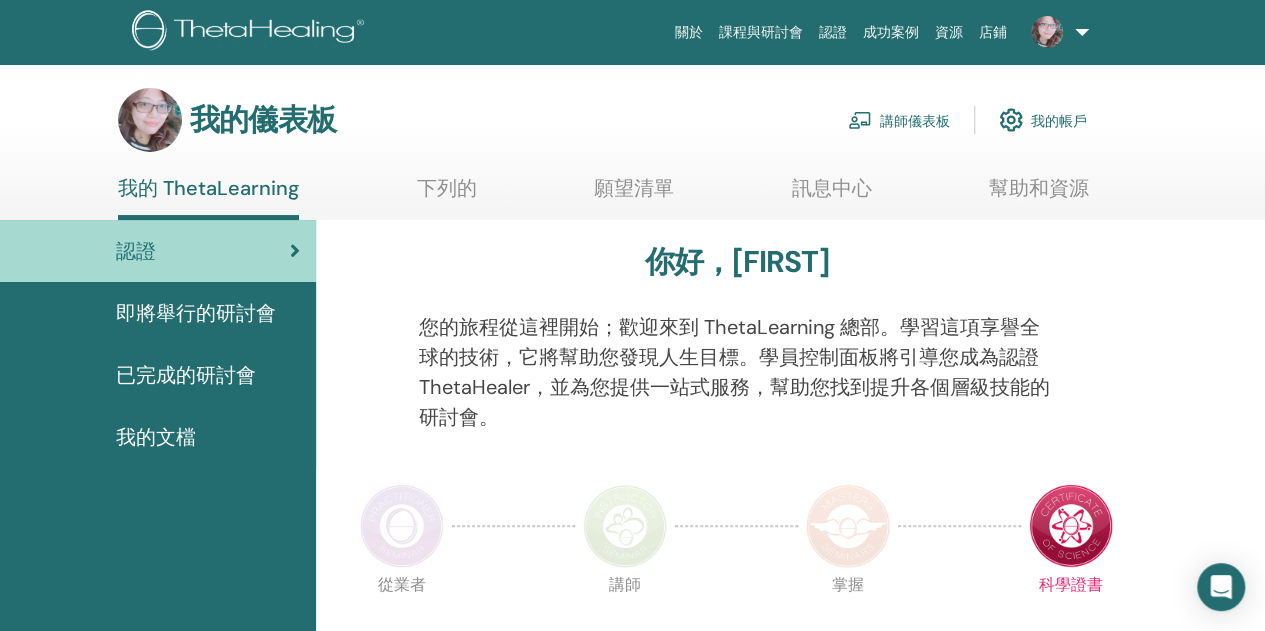 click on "講師儀表板" at bounding box center [915, 121] 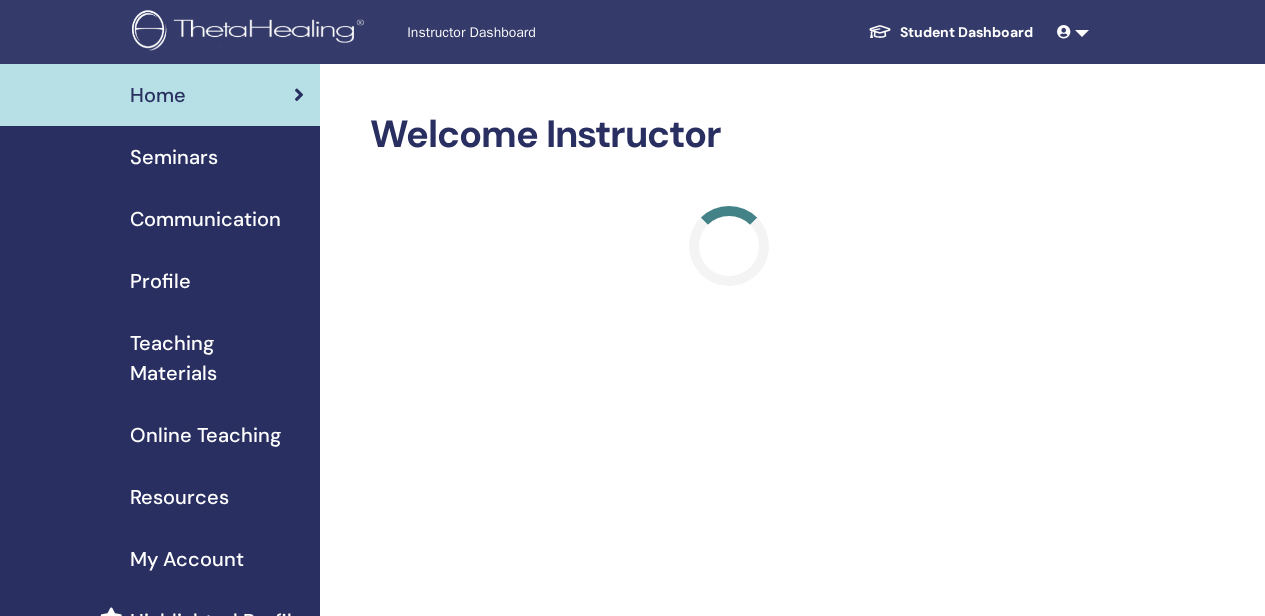 scroll, scrollTop: 0, scrollLeft: 0, axis: both 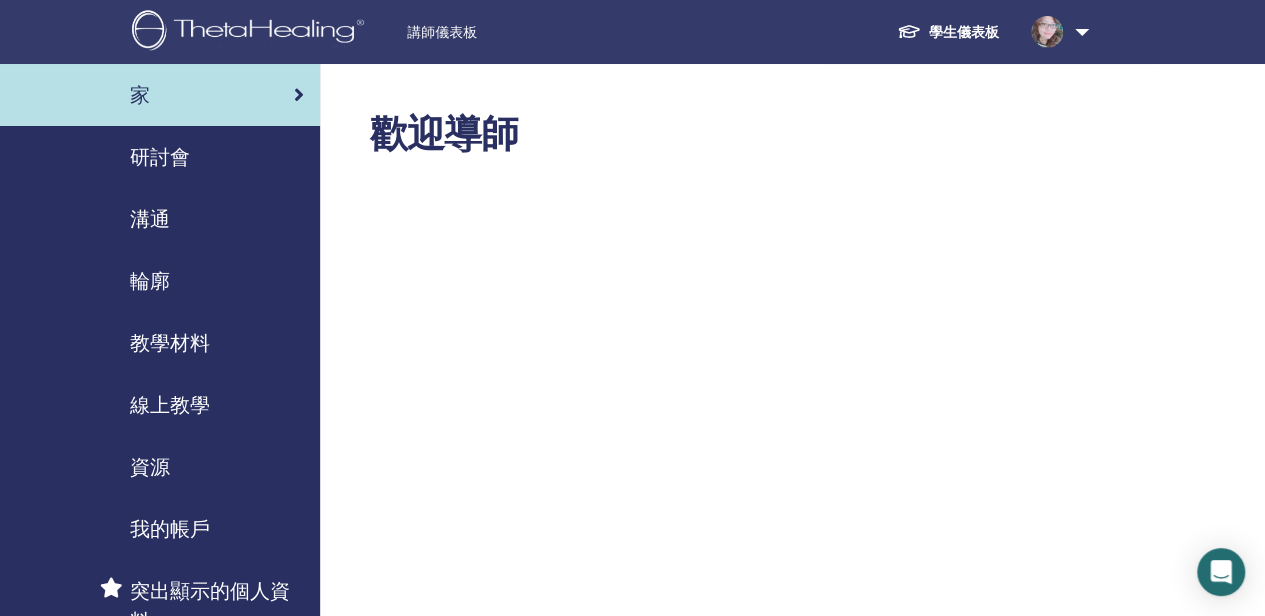click on "研討會" at bounding box center [160, 157] 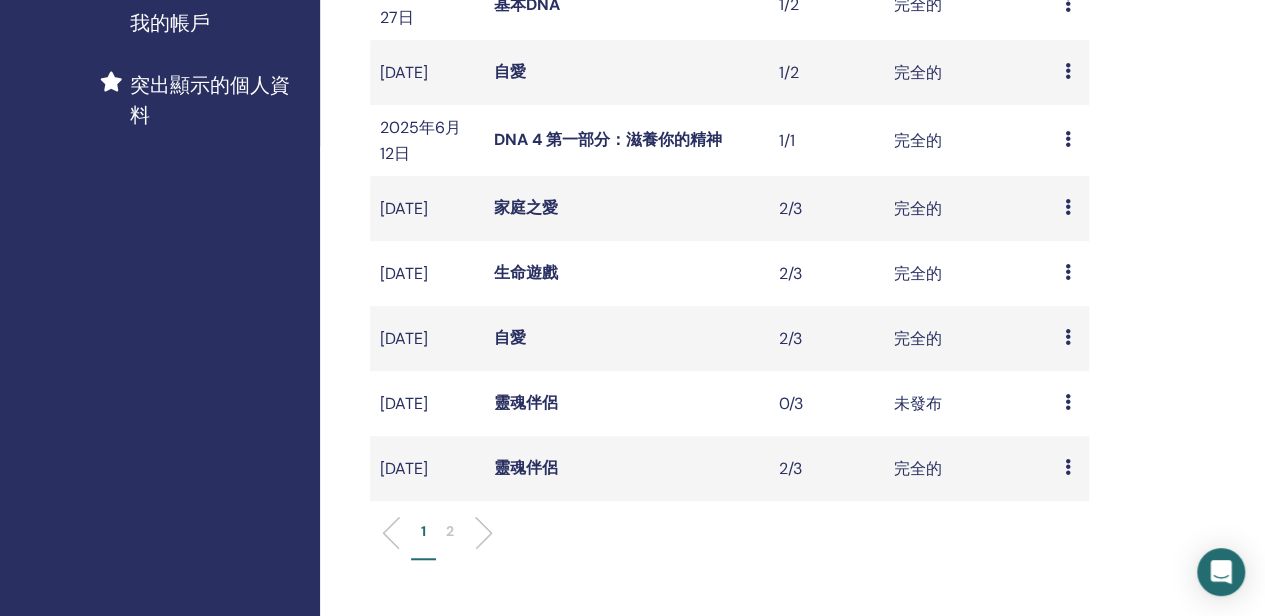 scroll, scrollTop: 800, scrollLeft: 0, axis: vertical 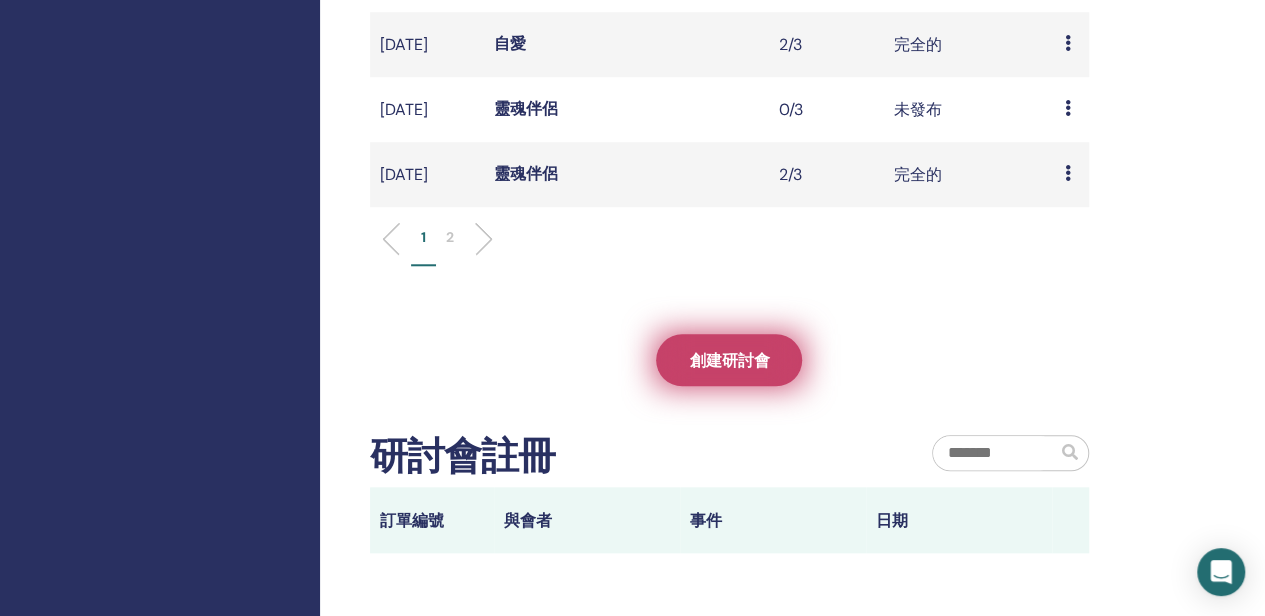 click on "創建研討會" at bounding box center [729, 360] 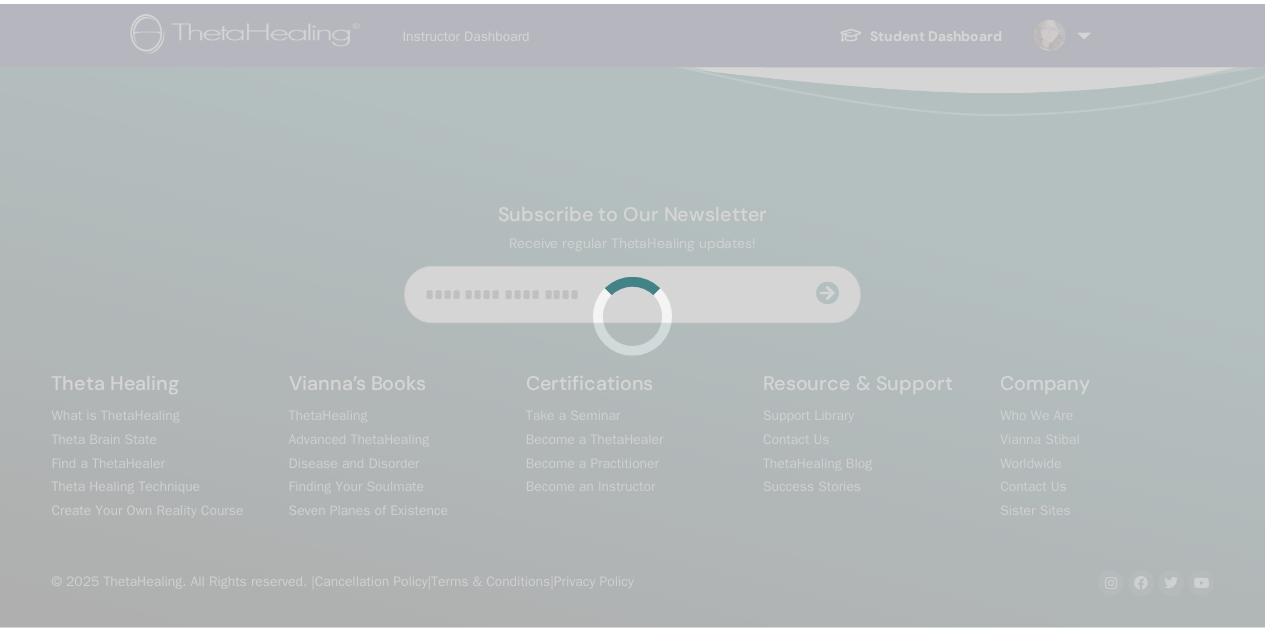 scroll, scrollTop: 0, scrollLeft: 0, axis: both 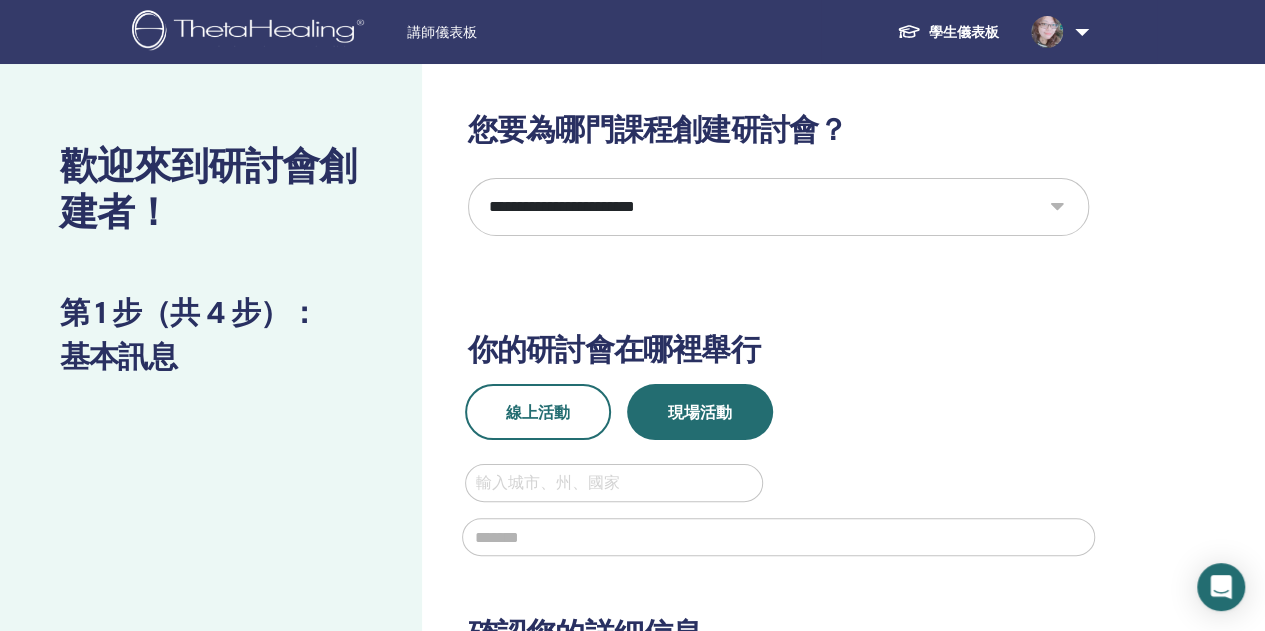 click on "**********" at bounding box center [778, 207] 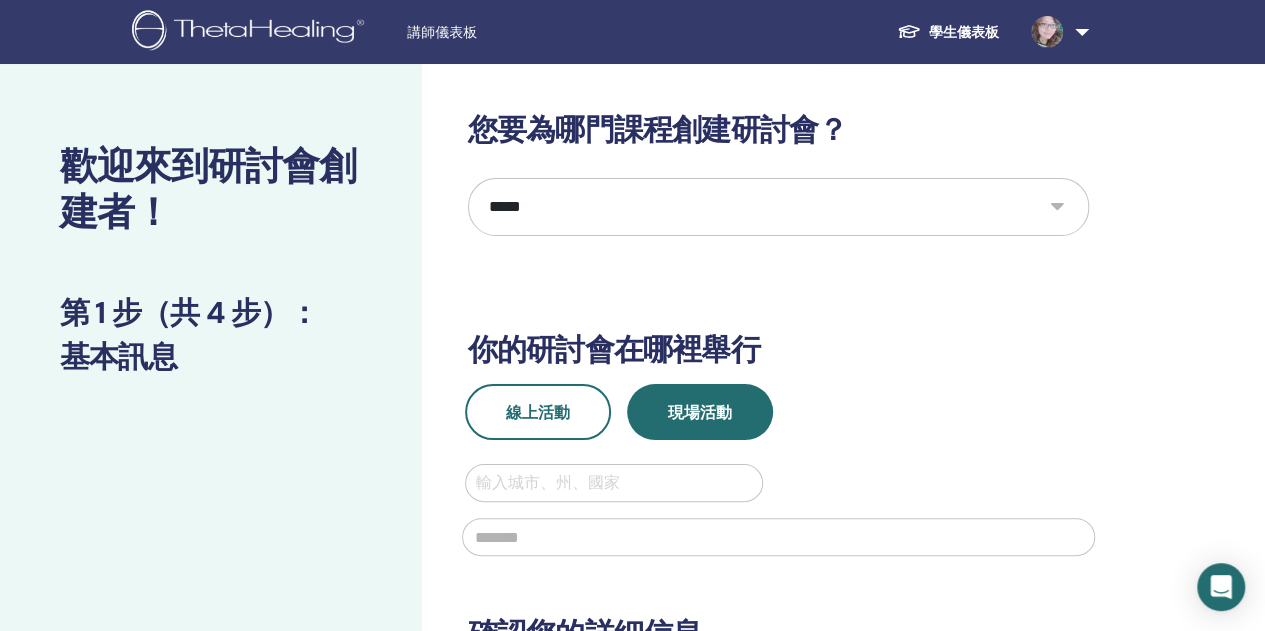 click on "**********" at bounding box center (778, 207) 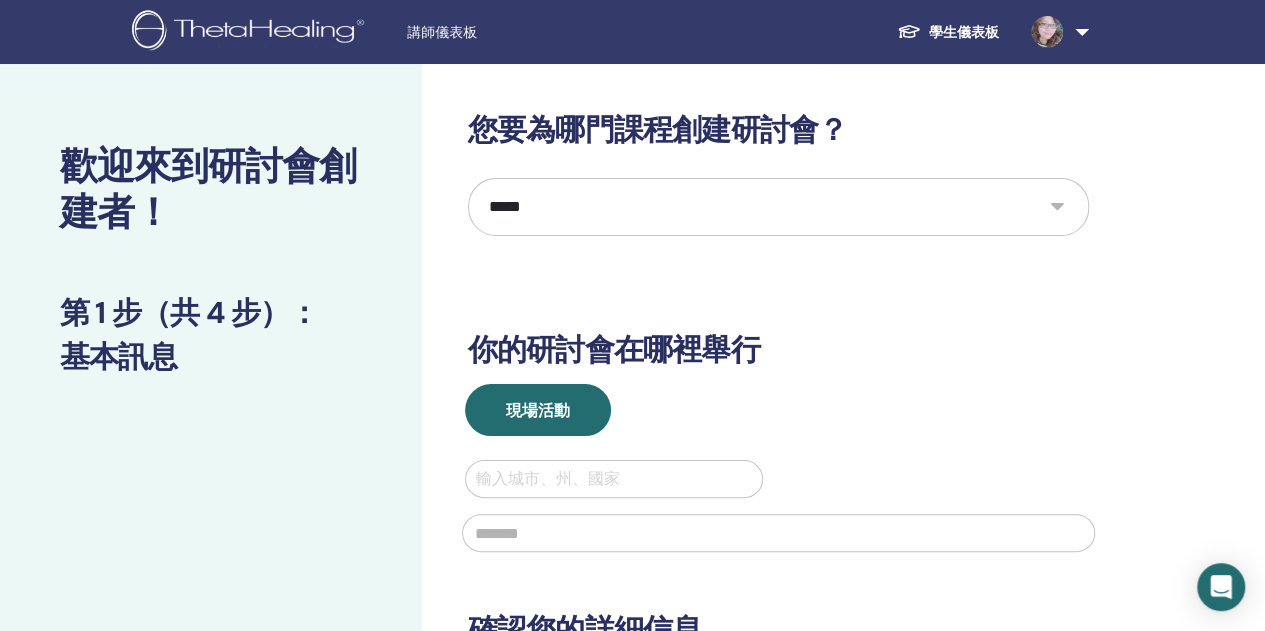 click at bounding box center [614, 479] 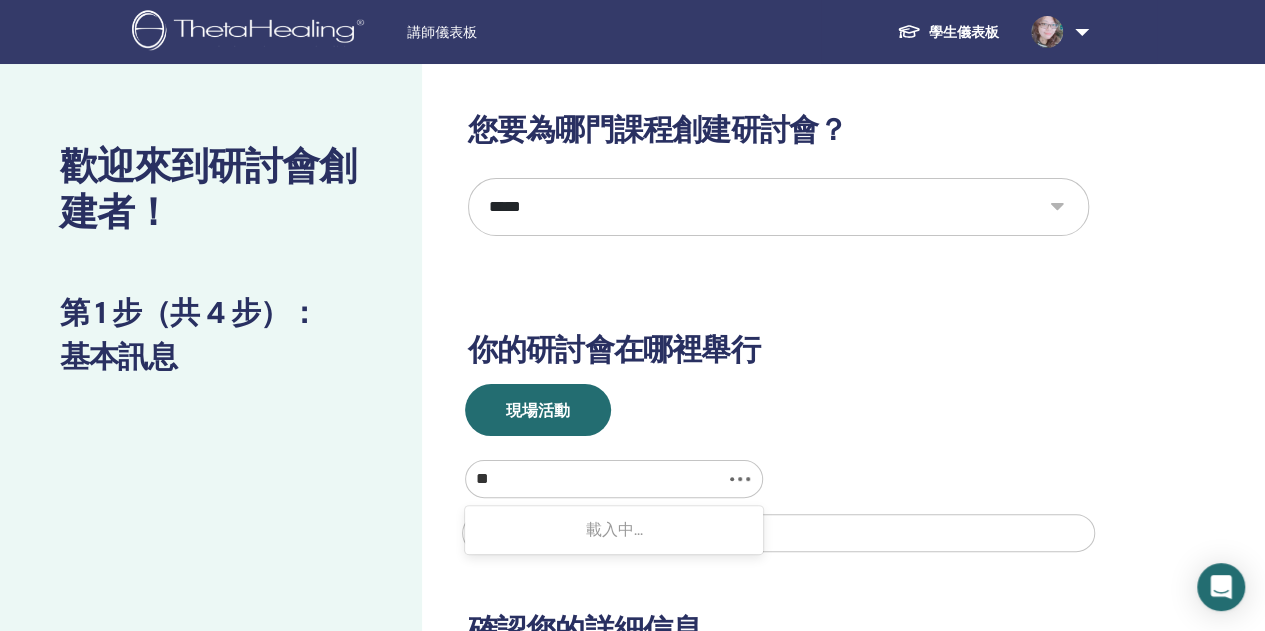 type on "*" 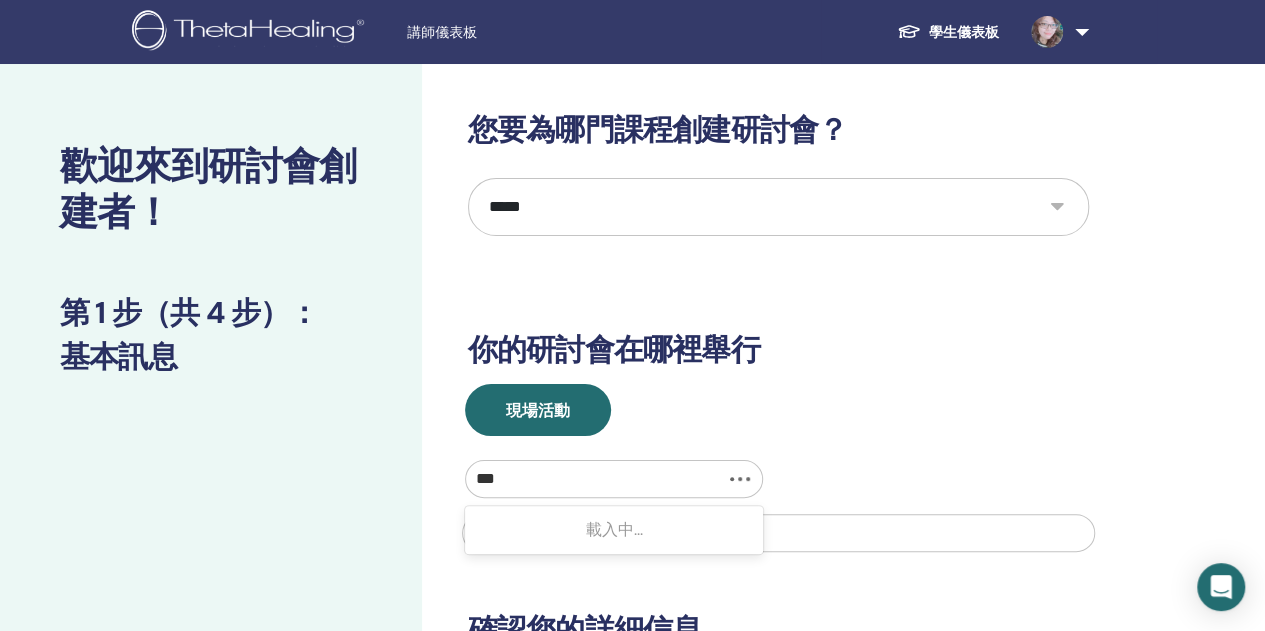 type on "**" 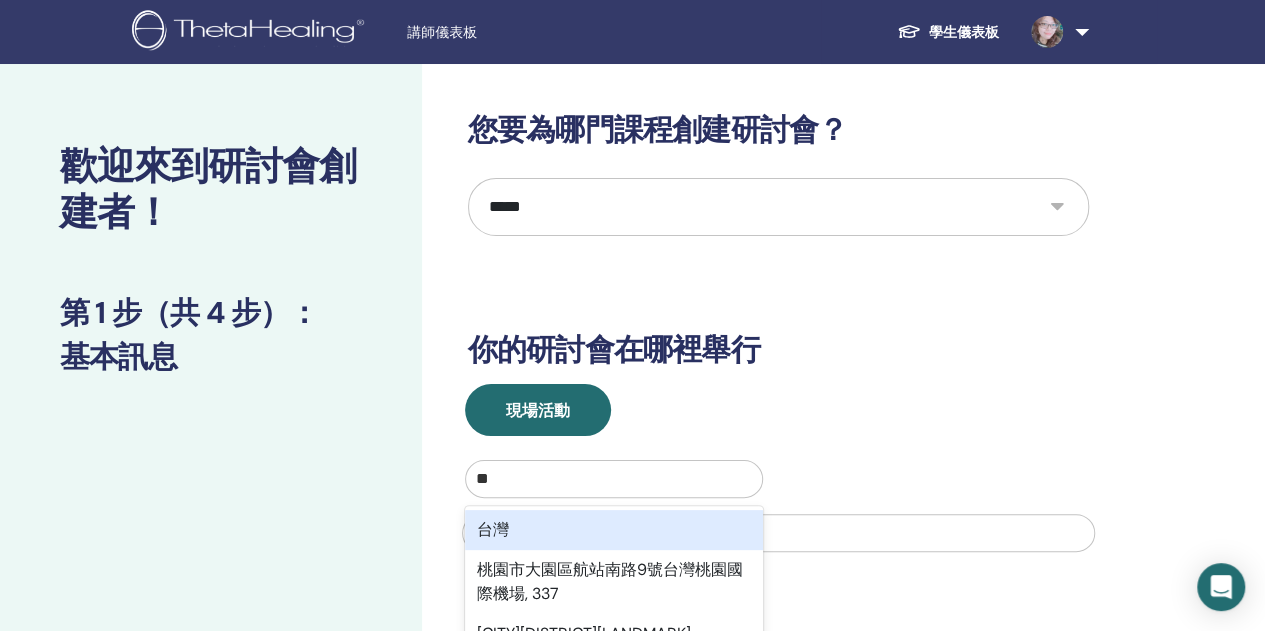 type 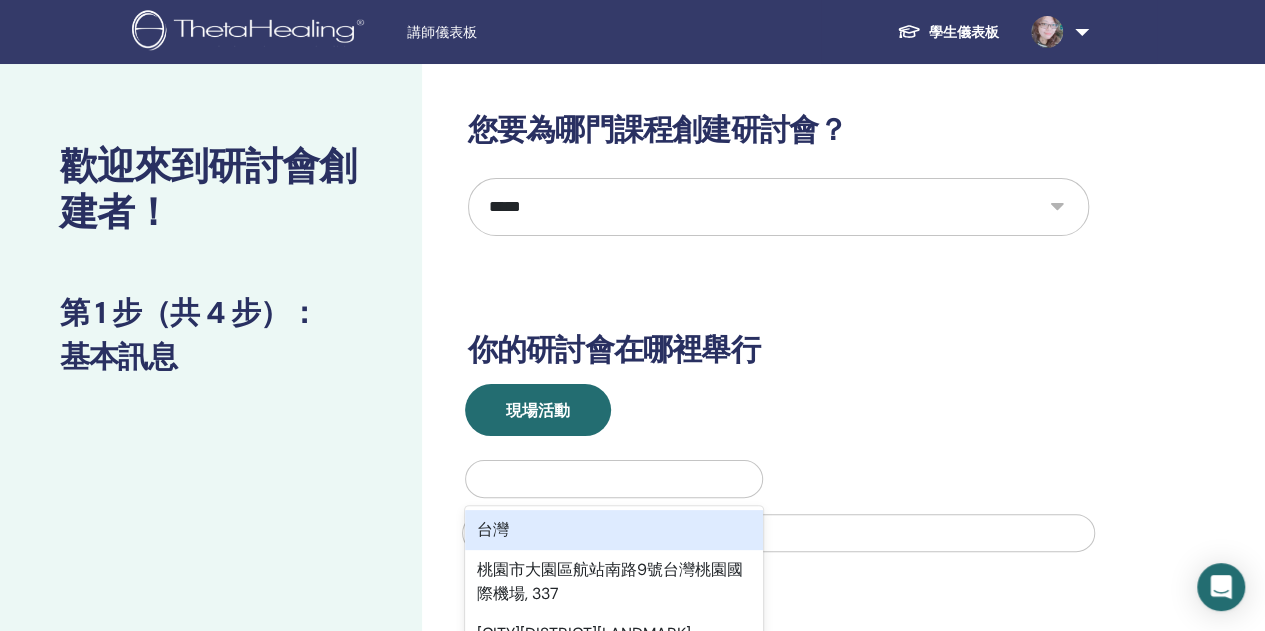 scroll, scrollTop: 0, scrollLeft: 0, axis: both 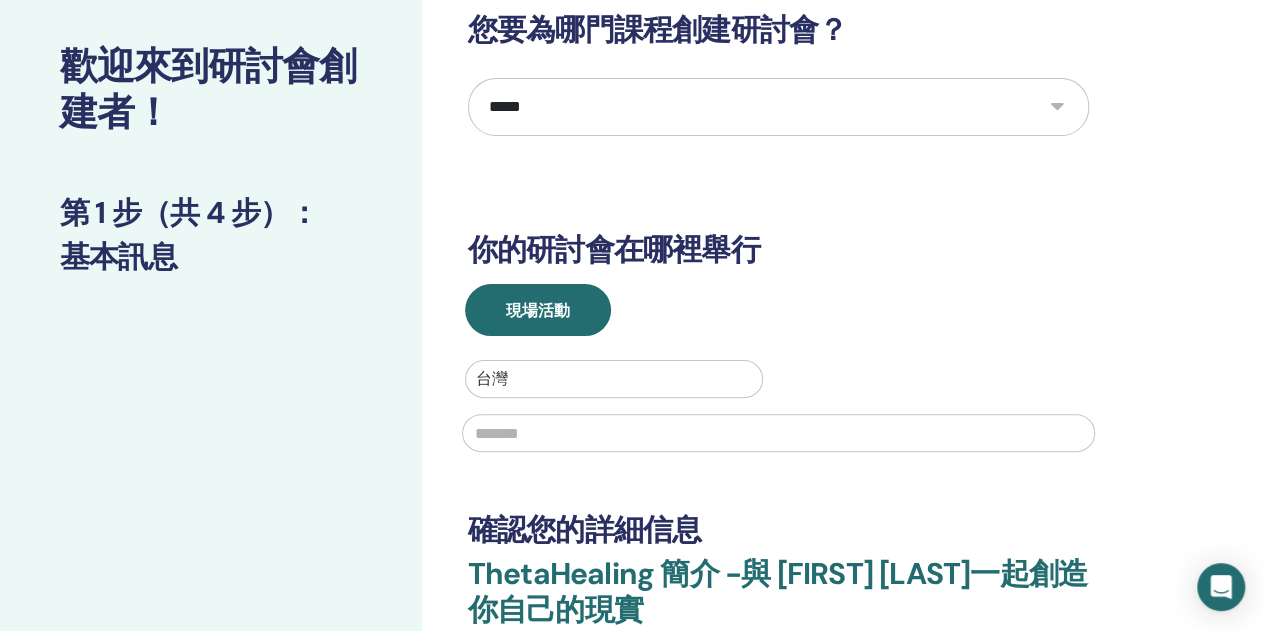 click at bounding box center [778, 433] 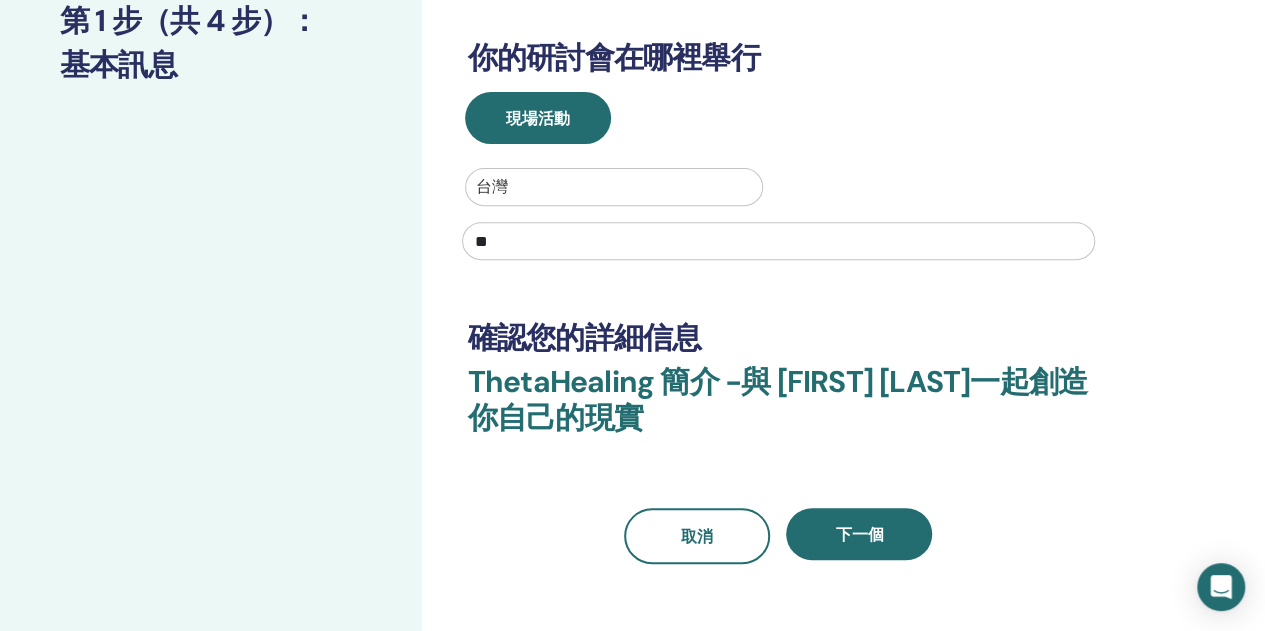 scroll, scrollTop: 300, scrollLeft: 0, axis: vertical 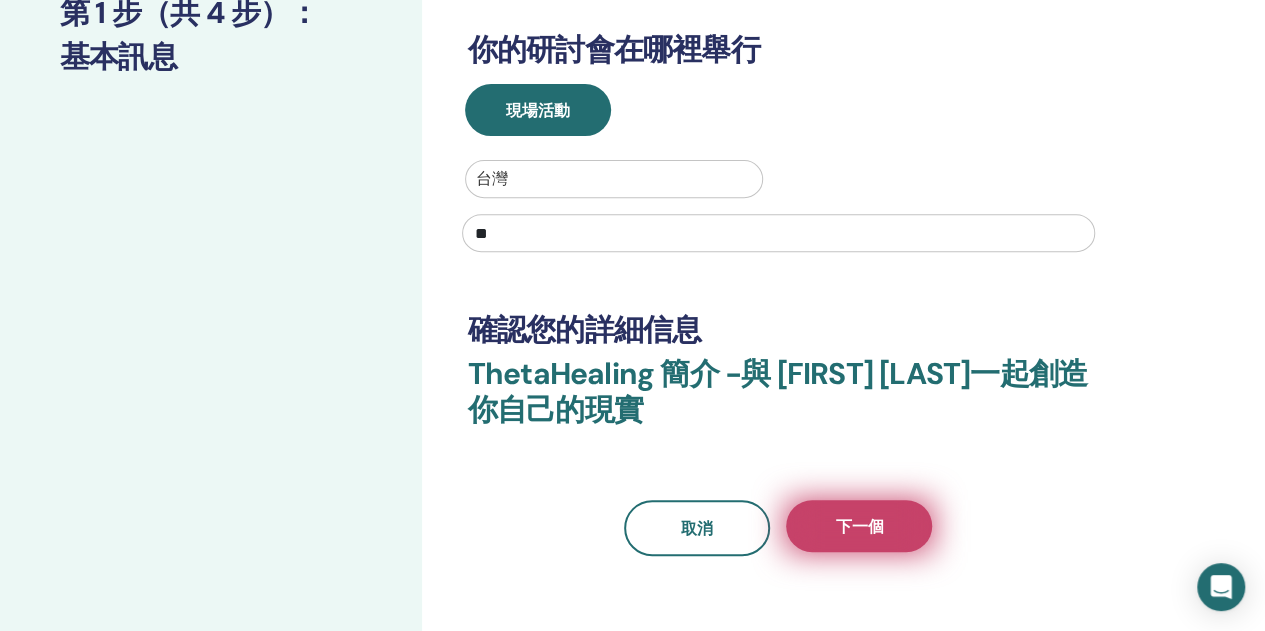 type on "**" 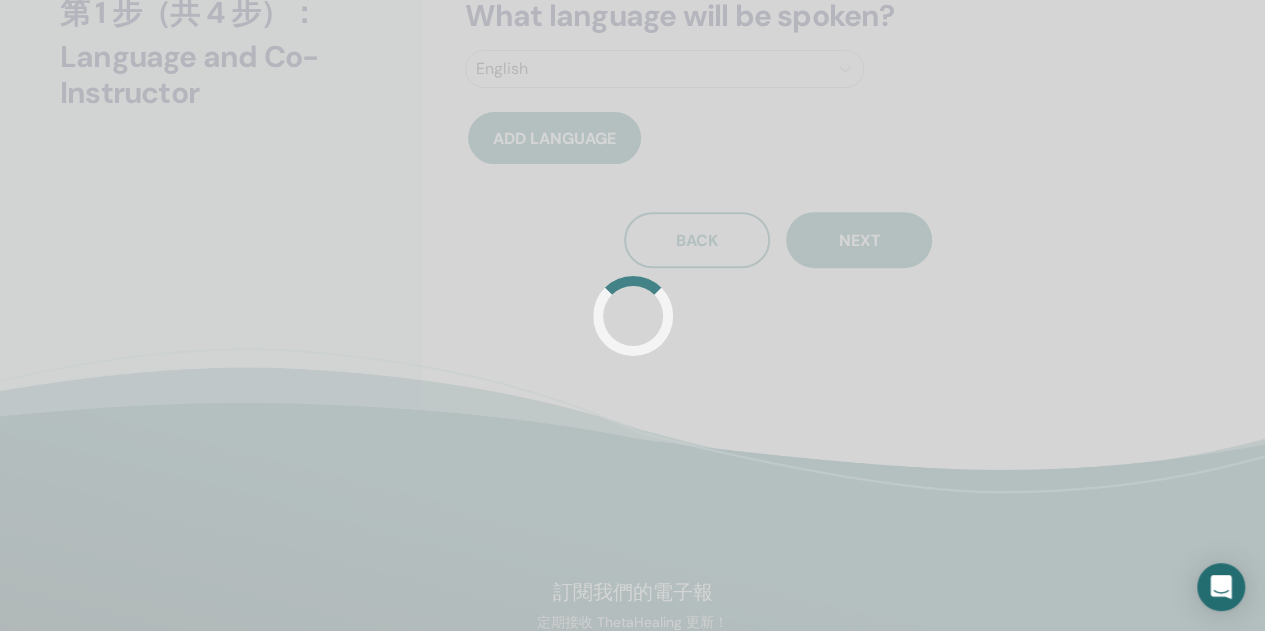 scroll, scrollTop: 254, scrollLeft: 0, axis: vertical 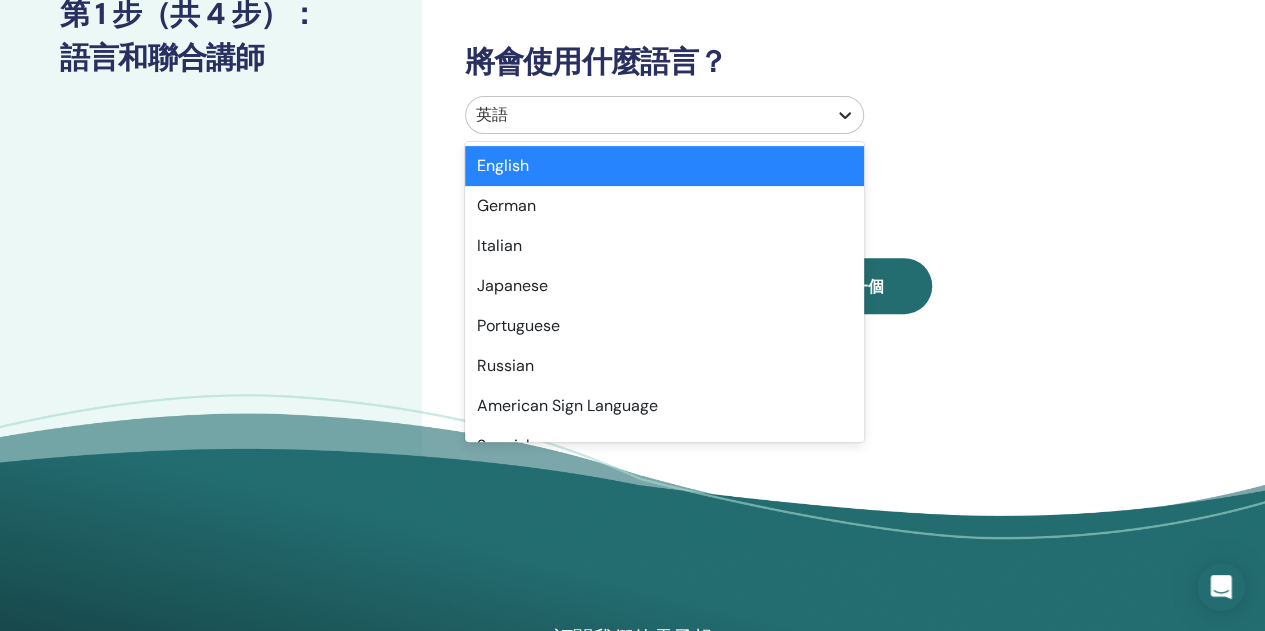 click at bounding box center [845, 115] 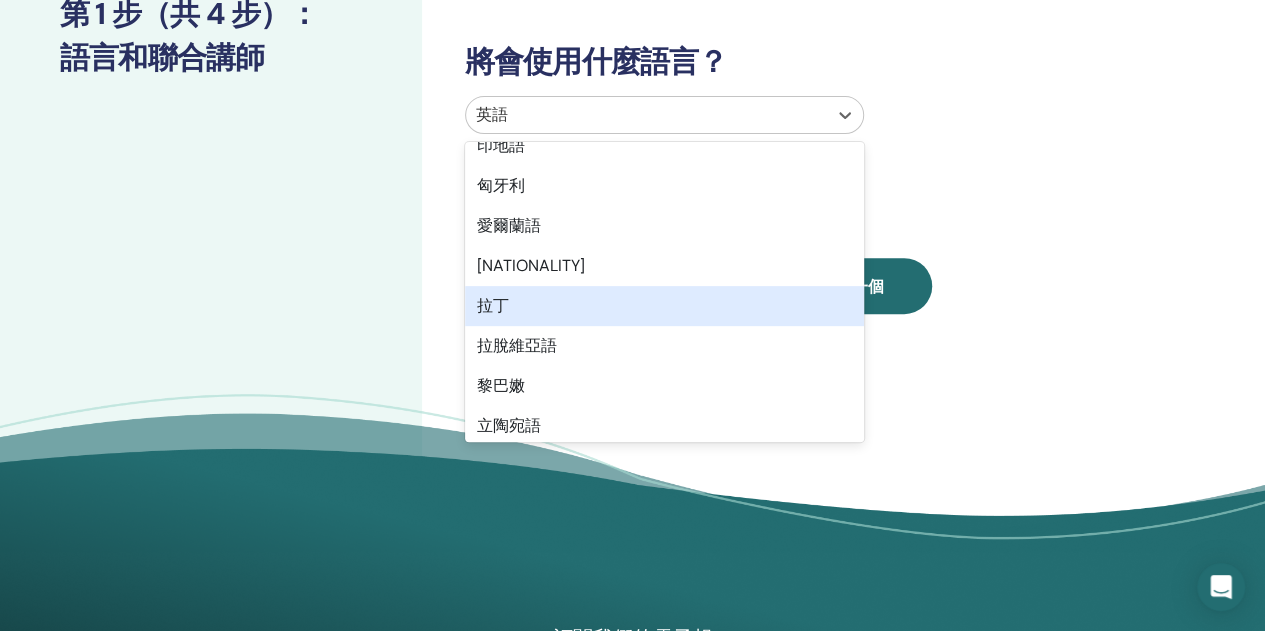 scroll, scrollTop: 1000, scrollLeft: 0, axis: vertical 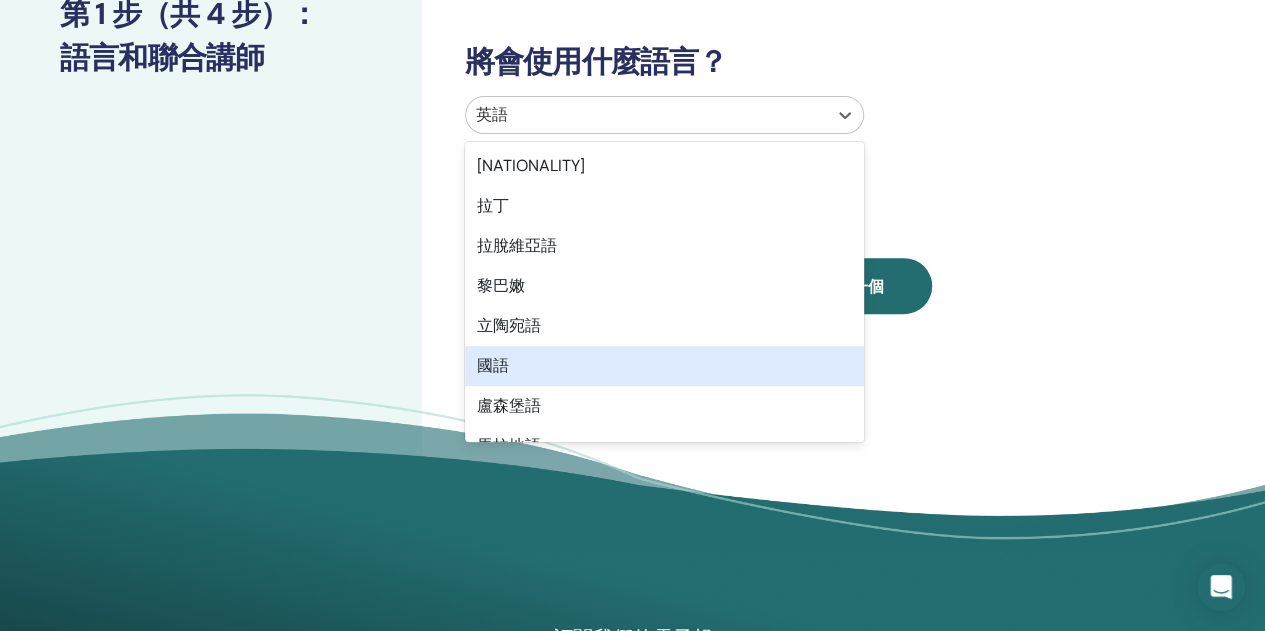 click on "國語" at bounding box center [664, 366] 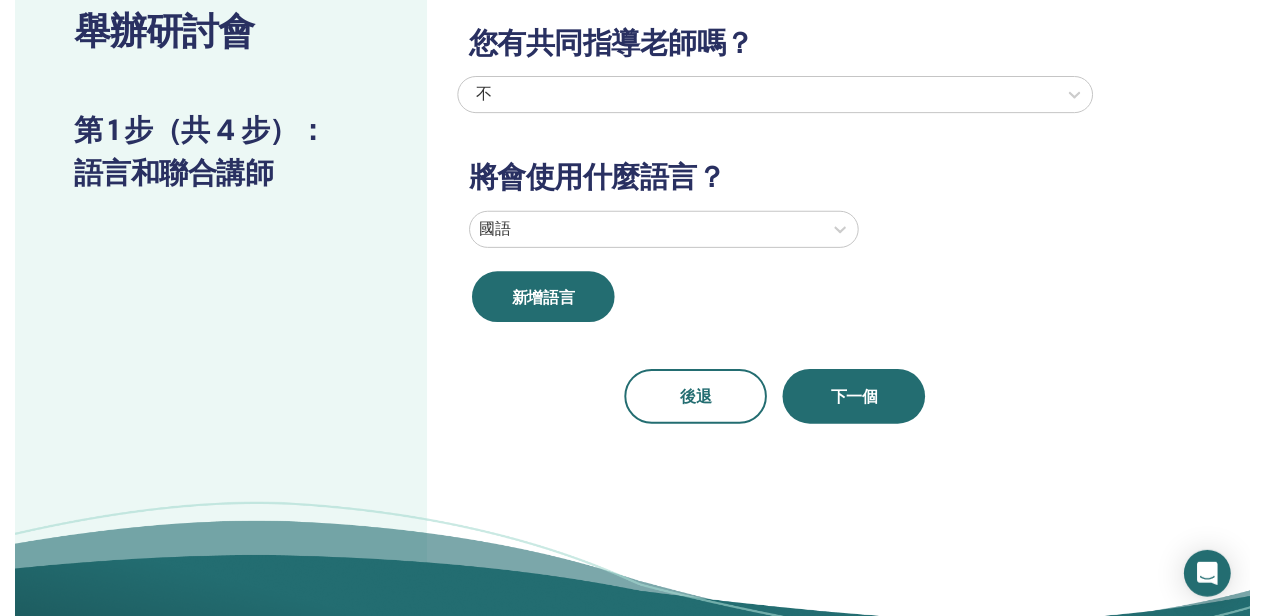 scroll, scrollTop: 200, scrollLeft: 0, axis: vertical 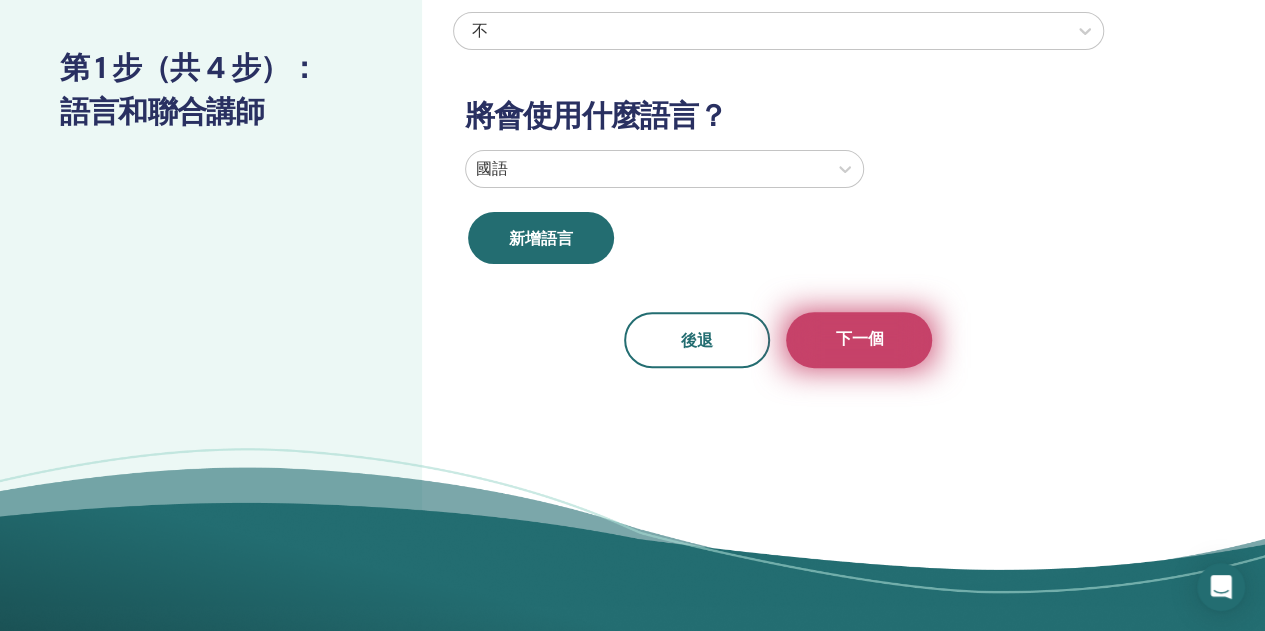 click on "下一個" at bounding box center (859, 338) 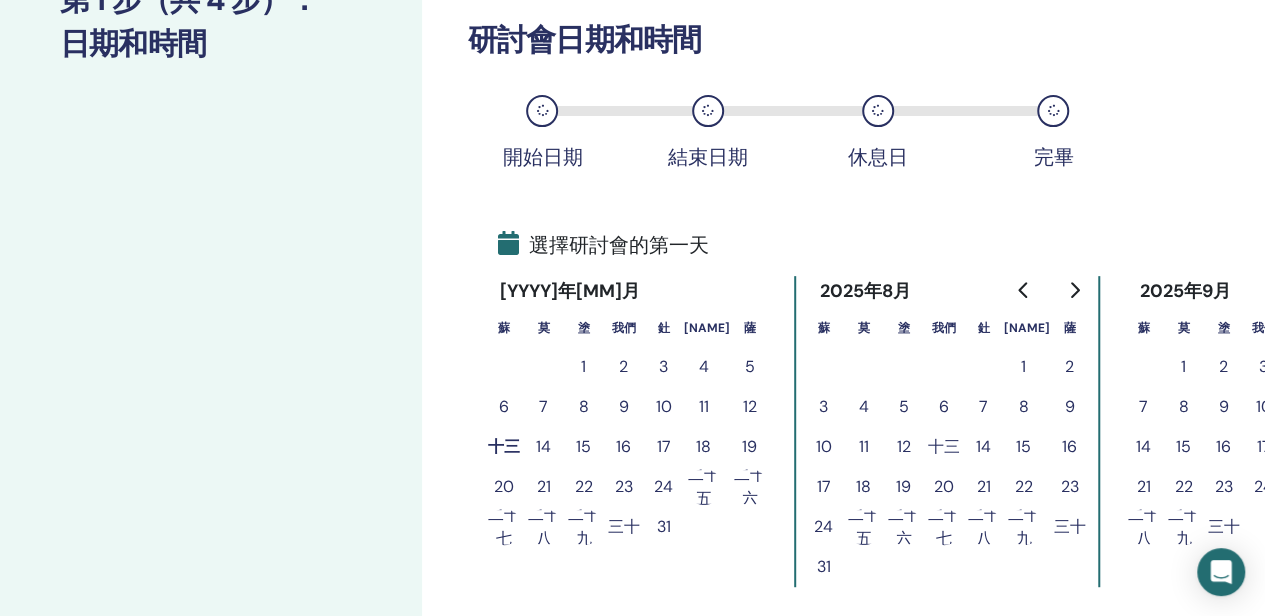 scroll, scrollTop: 300, scrollLeft: 0, axis: vertical 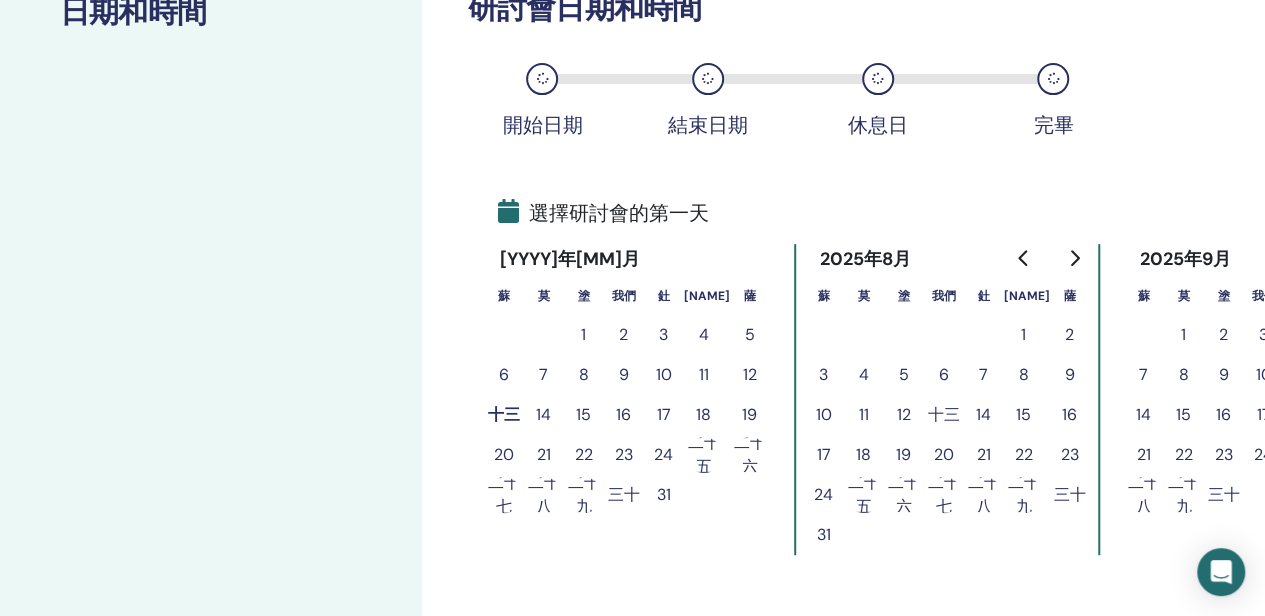 click on "21" at bounding box center (544, 454) 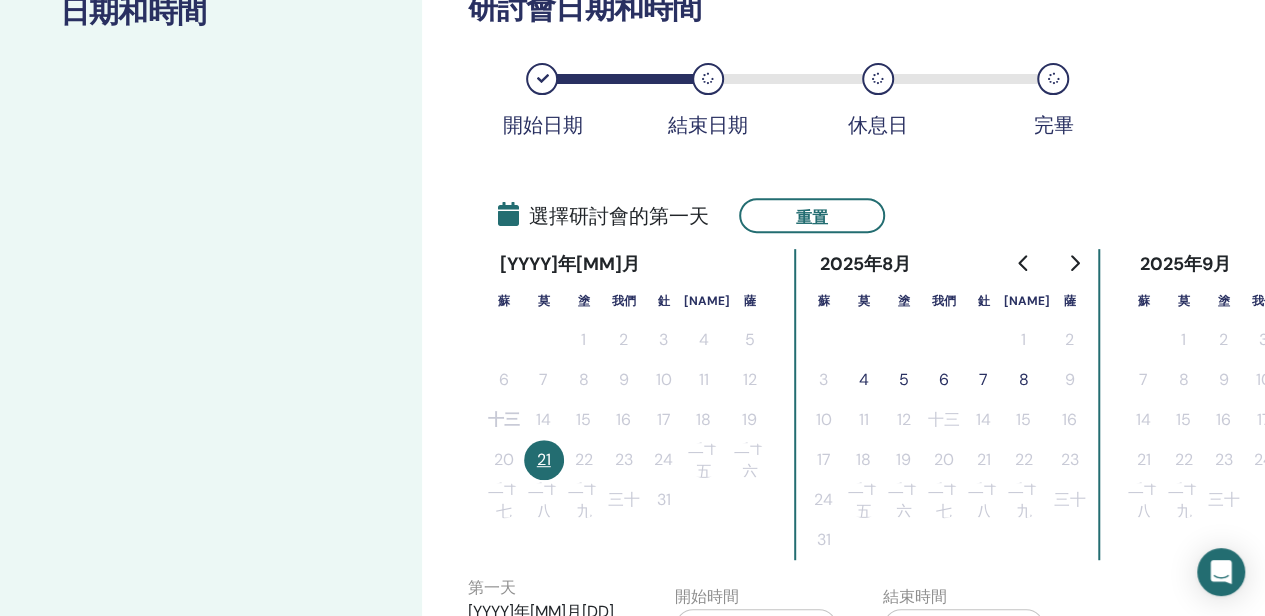 click on "8" at bounding box center [1024, 379] 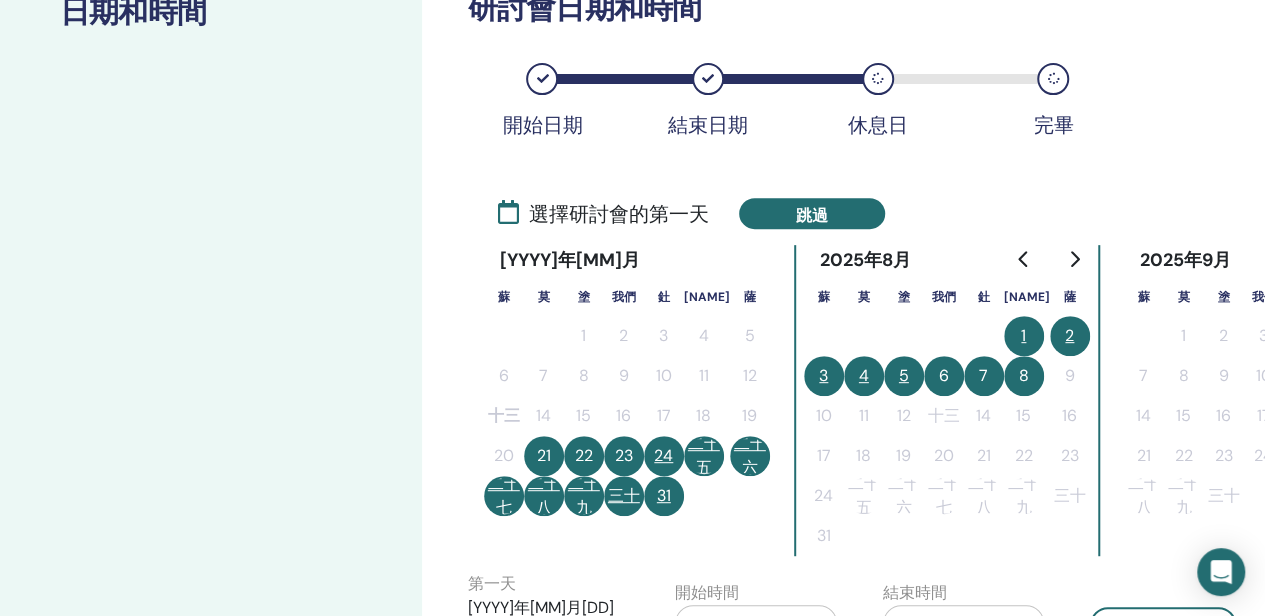 click on "二十六" at bounding box center [750, 456] 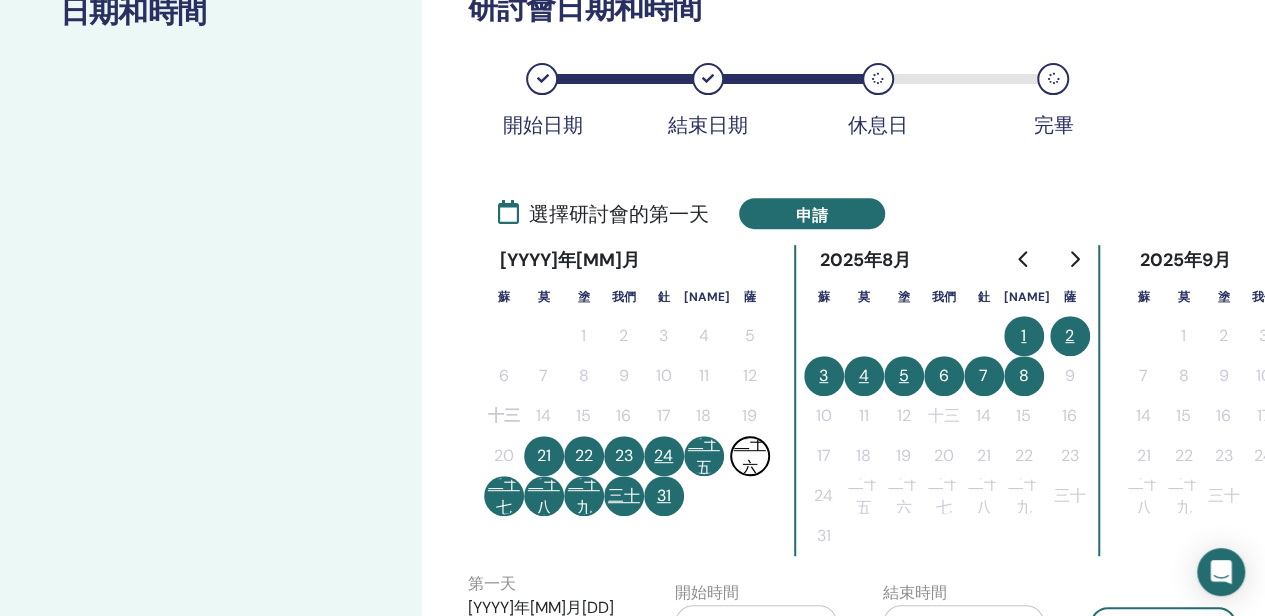 click on "二十七" at bounding box center [504, 495] 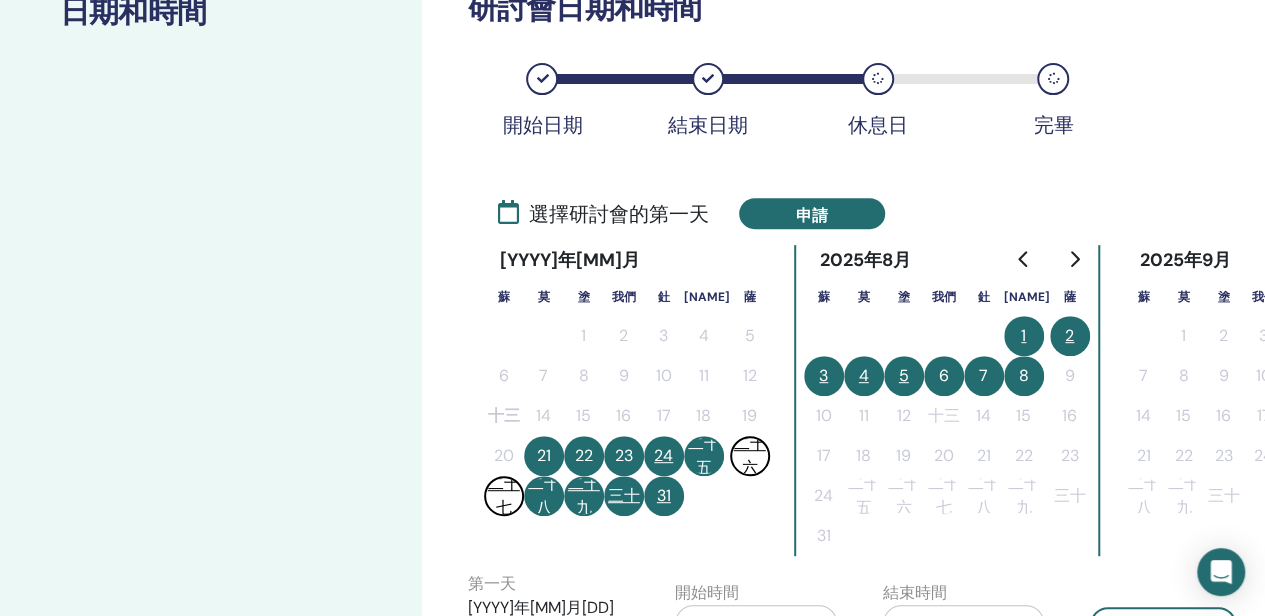 click on "2" at bounding box center (1069, 335) 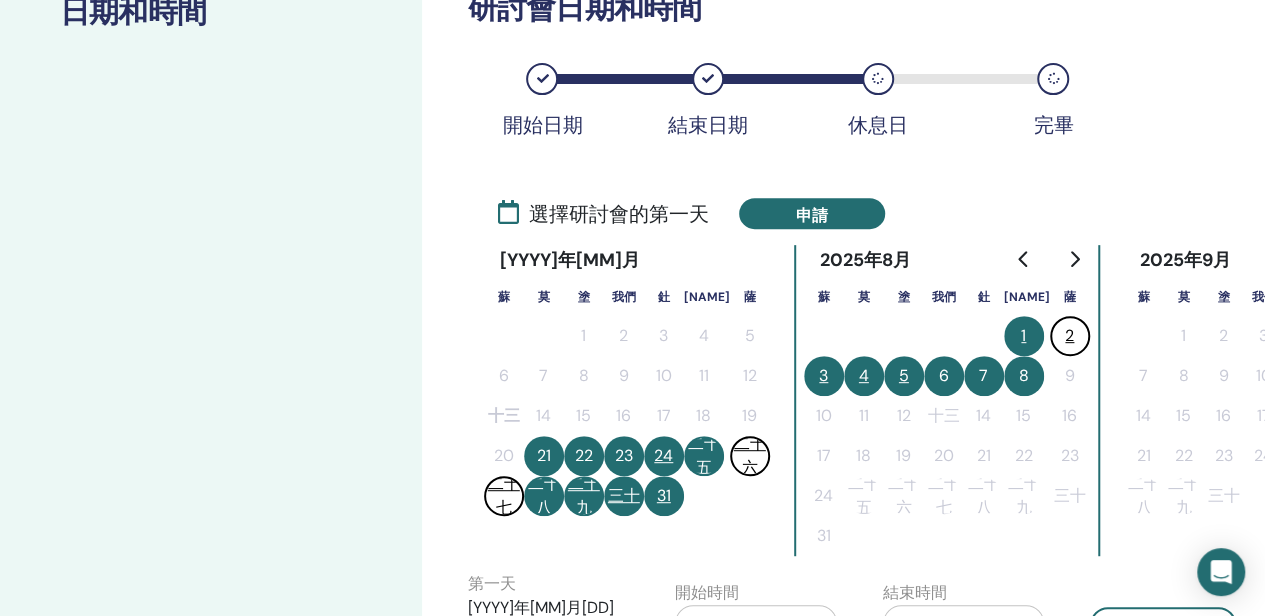 click on "3" at bounding box center (823, 375) 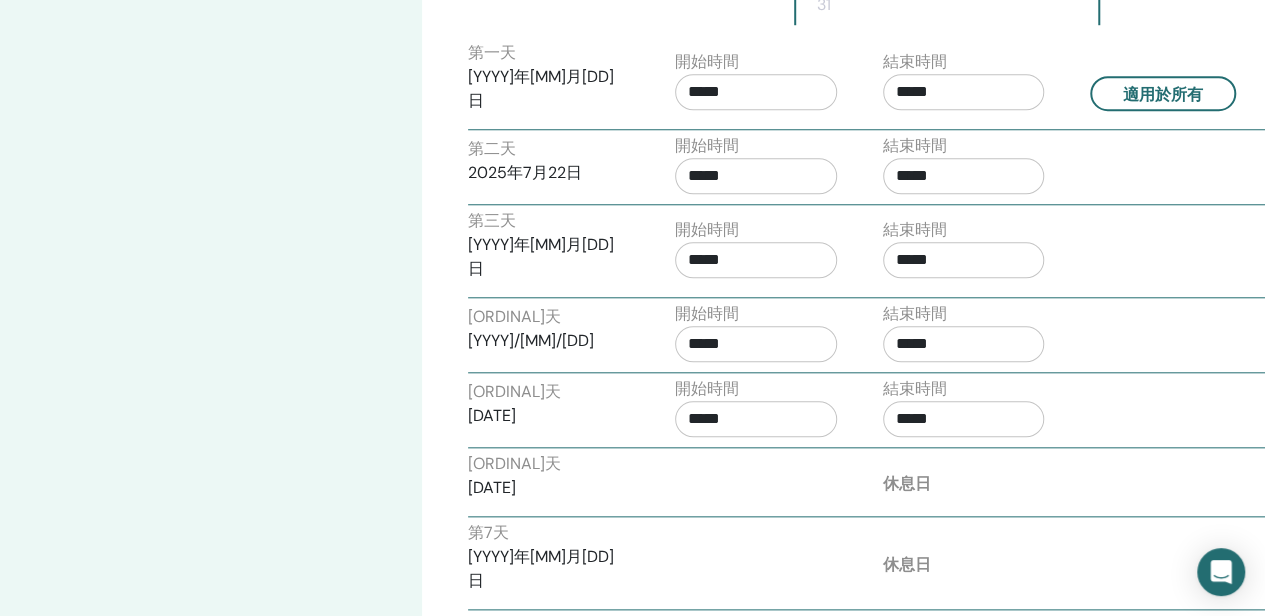 scroll, scrollTop: 600, scrollLeft: 0, axis: vertical 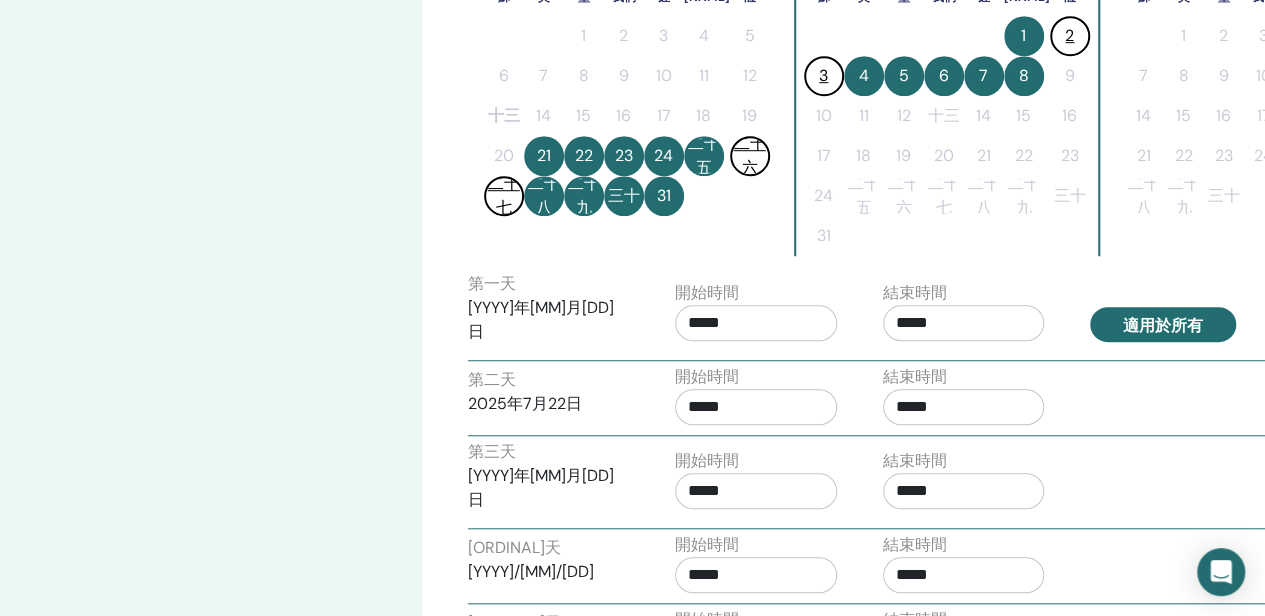 click on "適用於所有" at bounding box center [1163, 325] 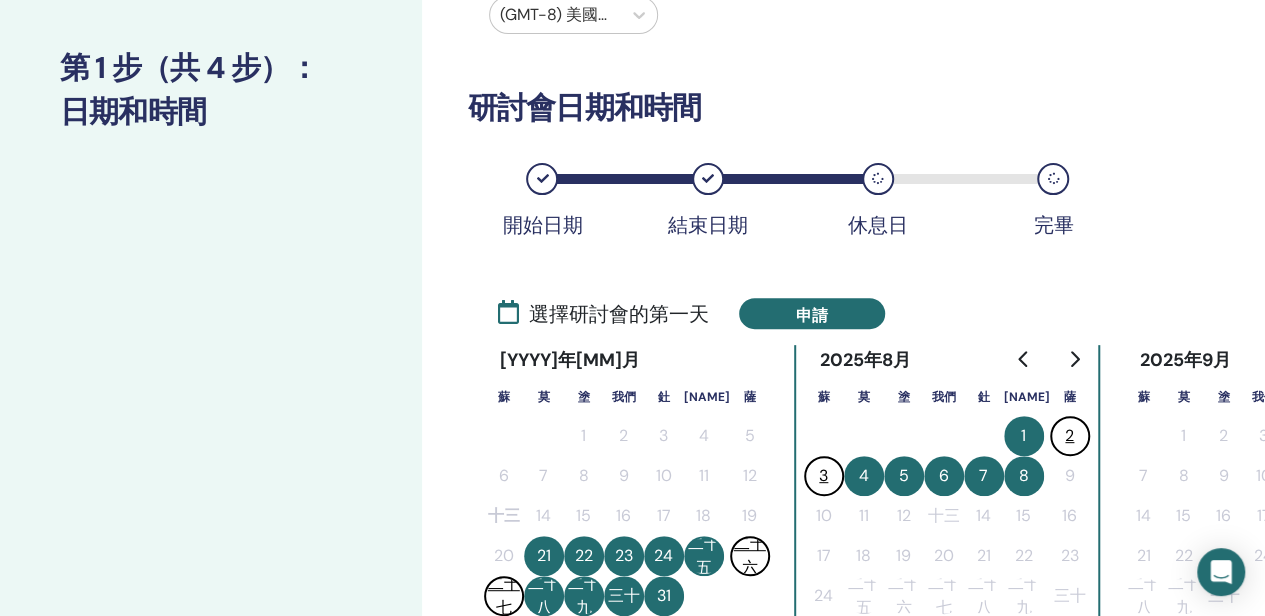 scroll, scrollTop: 0, scrollLeft: 0, axis: both 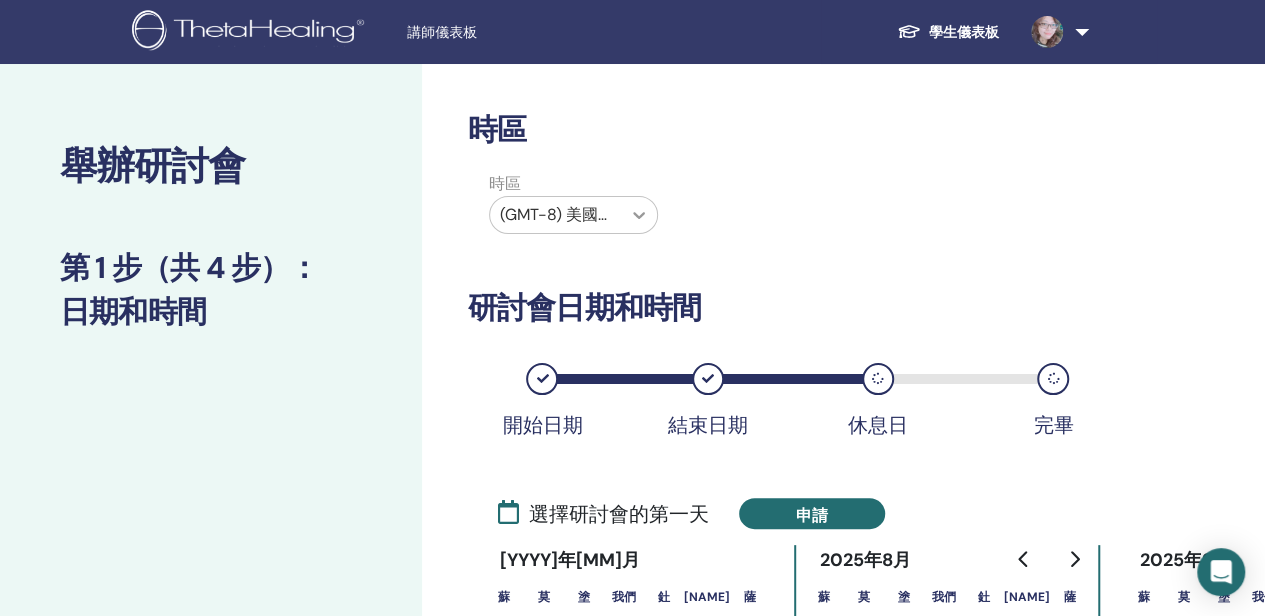 click 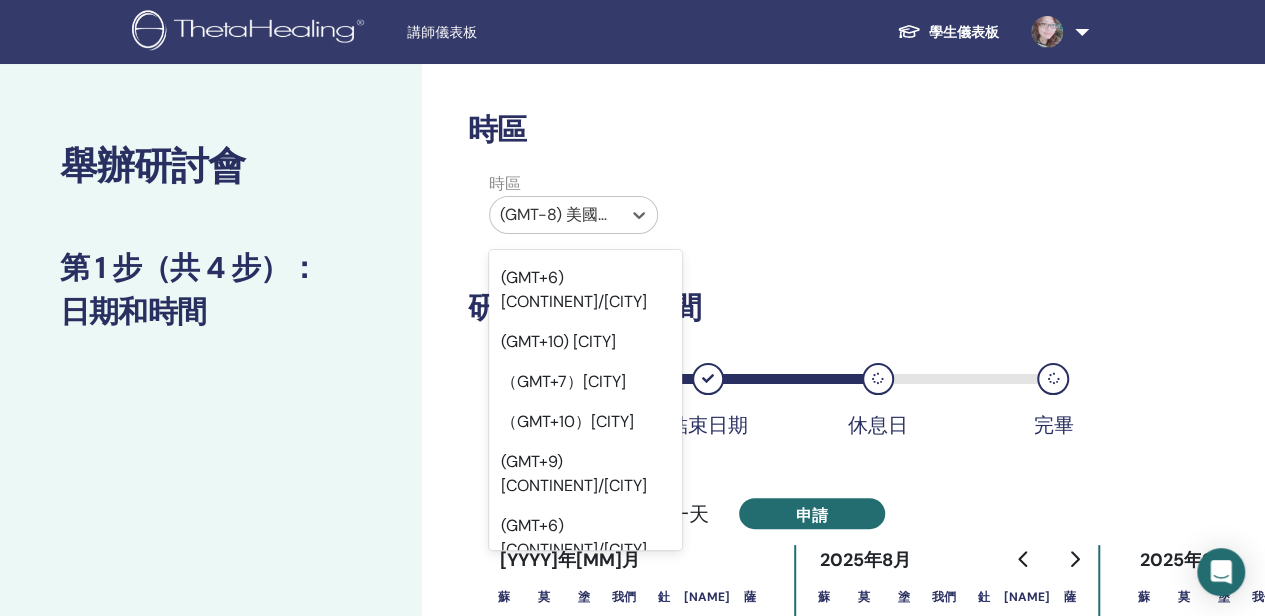 scroll, scrollTop: 19872, scrollLeft: 0, axis: vertical 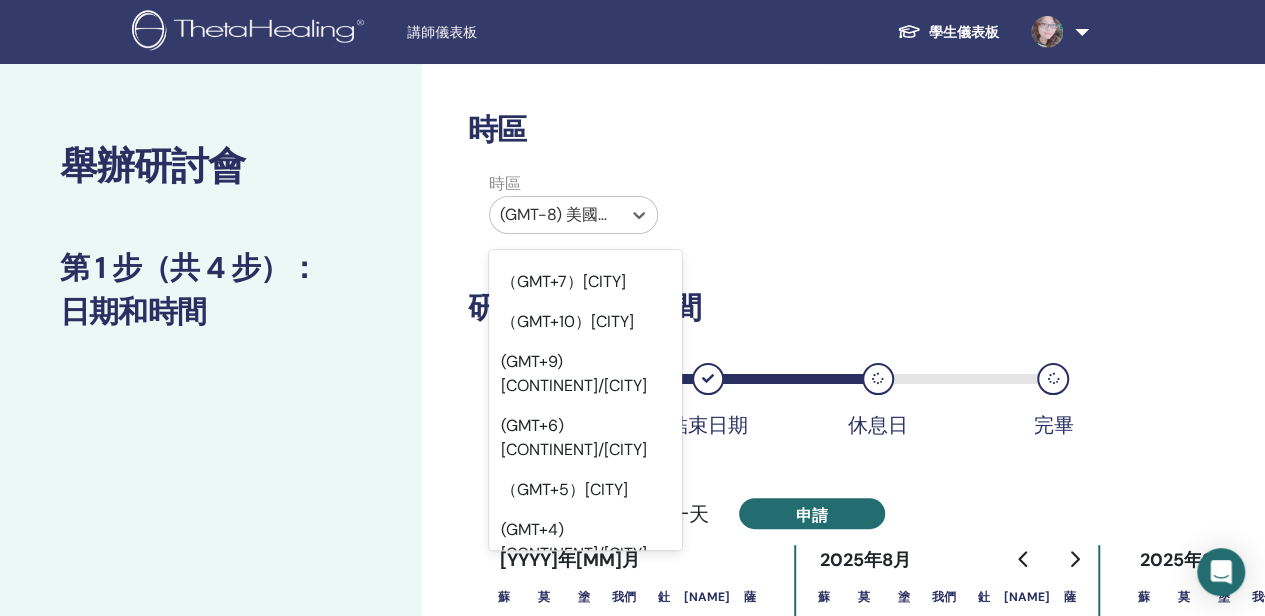 click on "（GMT+8）亞洲/台北" at bounding box center (585, -434) 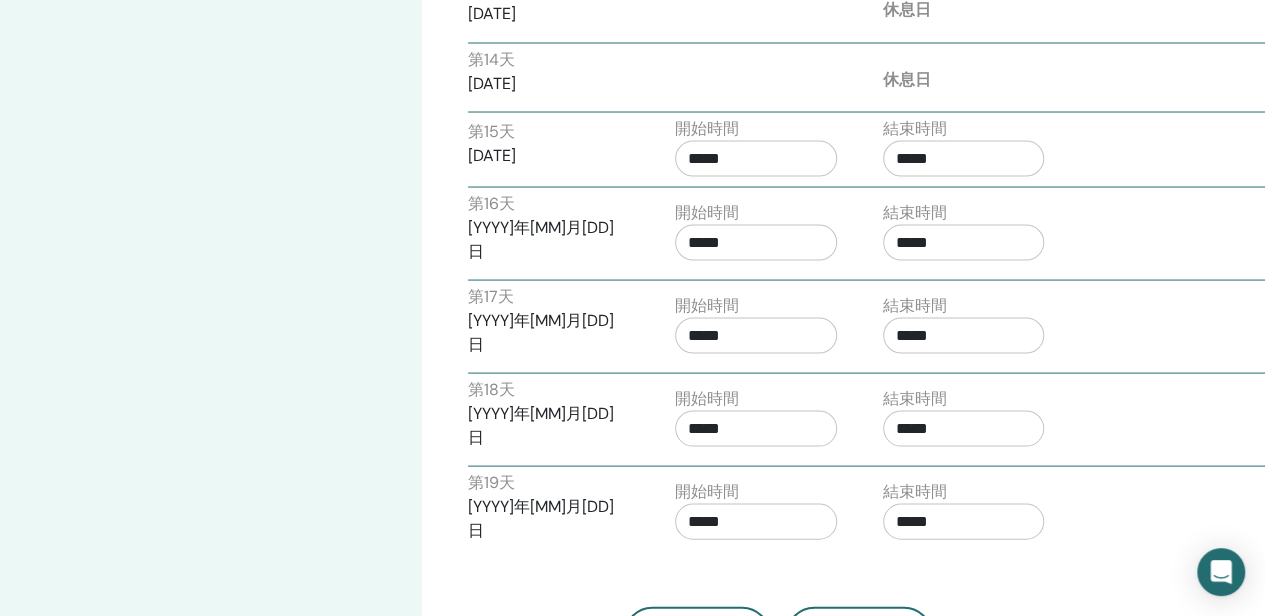 scroll, scrollTop: 2100, scrollLeft: 0, axis: vertical 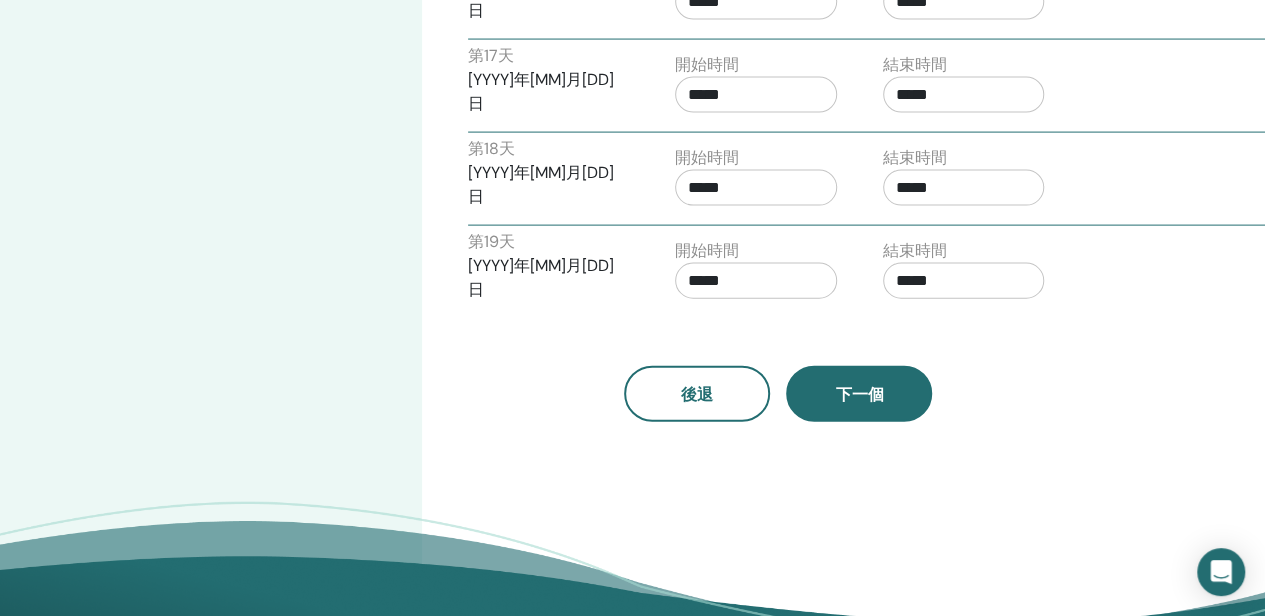 click on "下一個" at bounding box center (859, 394) 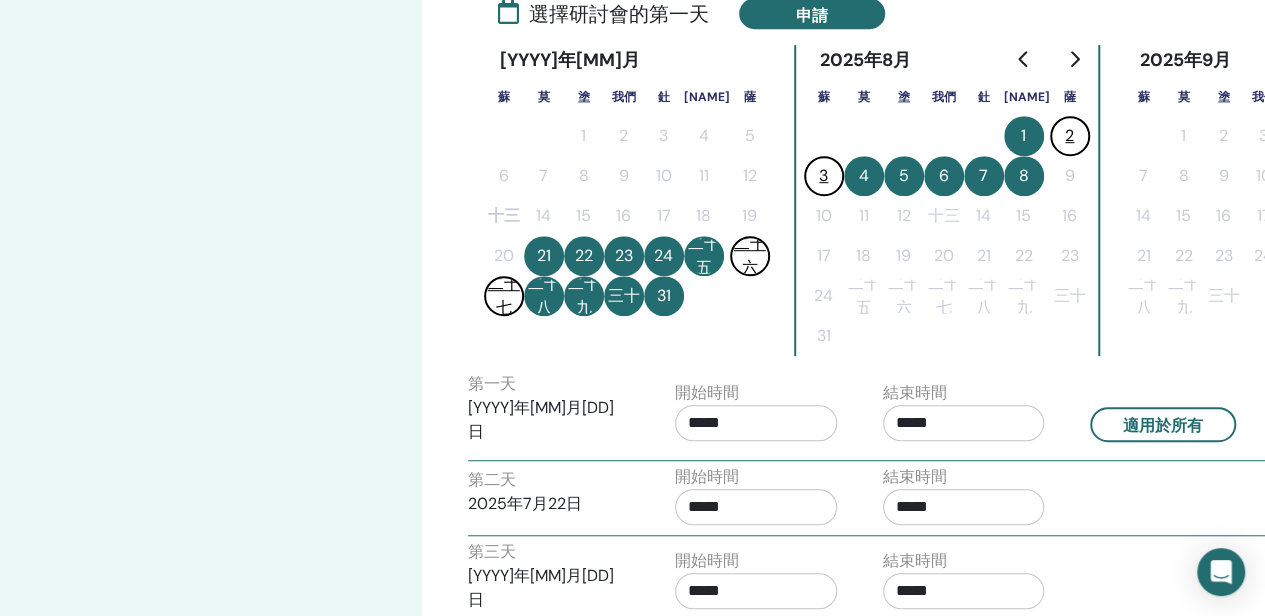 scroll, scrollTop: 400, scrollLeft: 0, axis: vertical 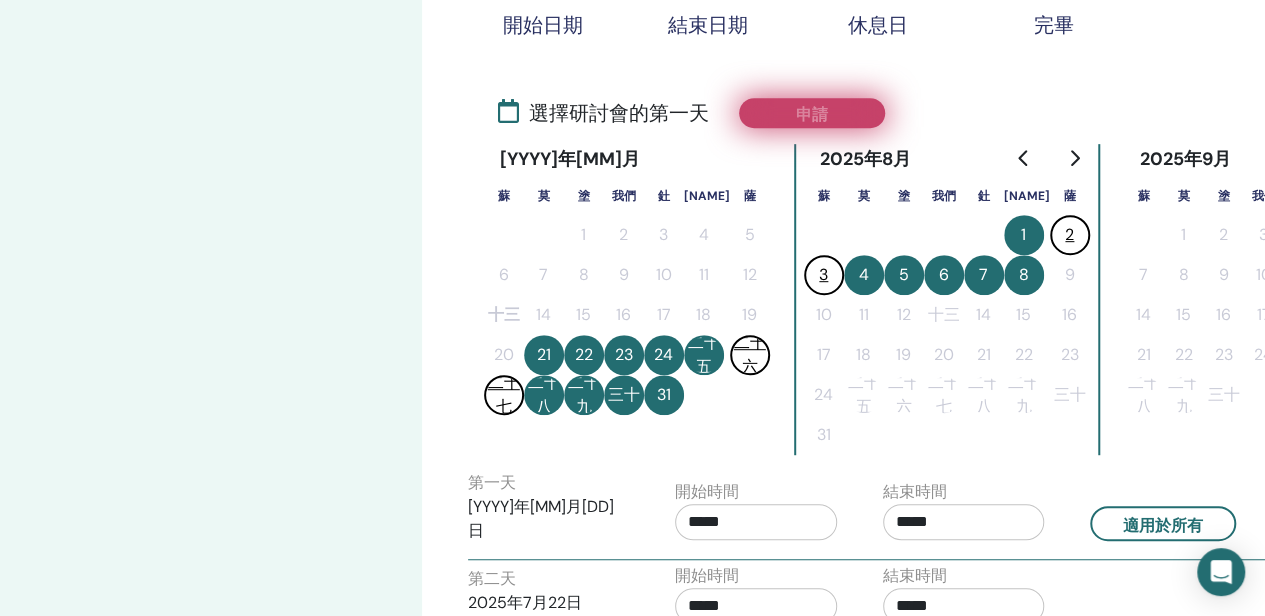 click on "申請" at bounding box center (812, 113) 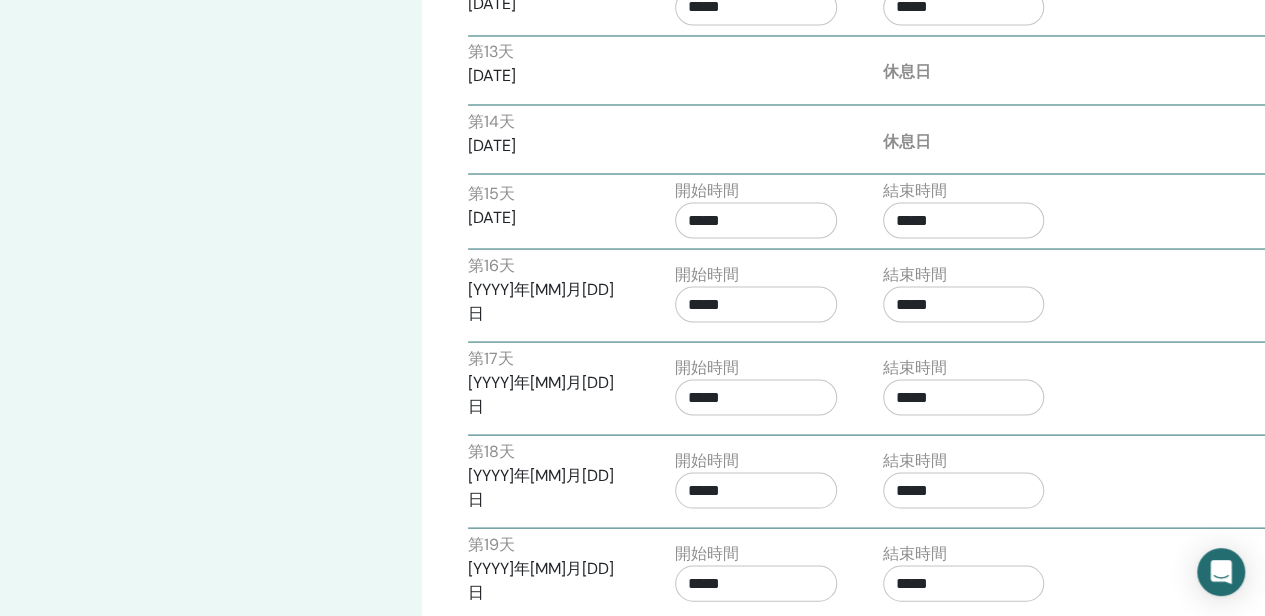scroll, scrollTop: 2100, scrollLeft: 0, axis: vertical 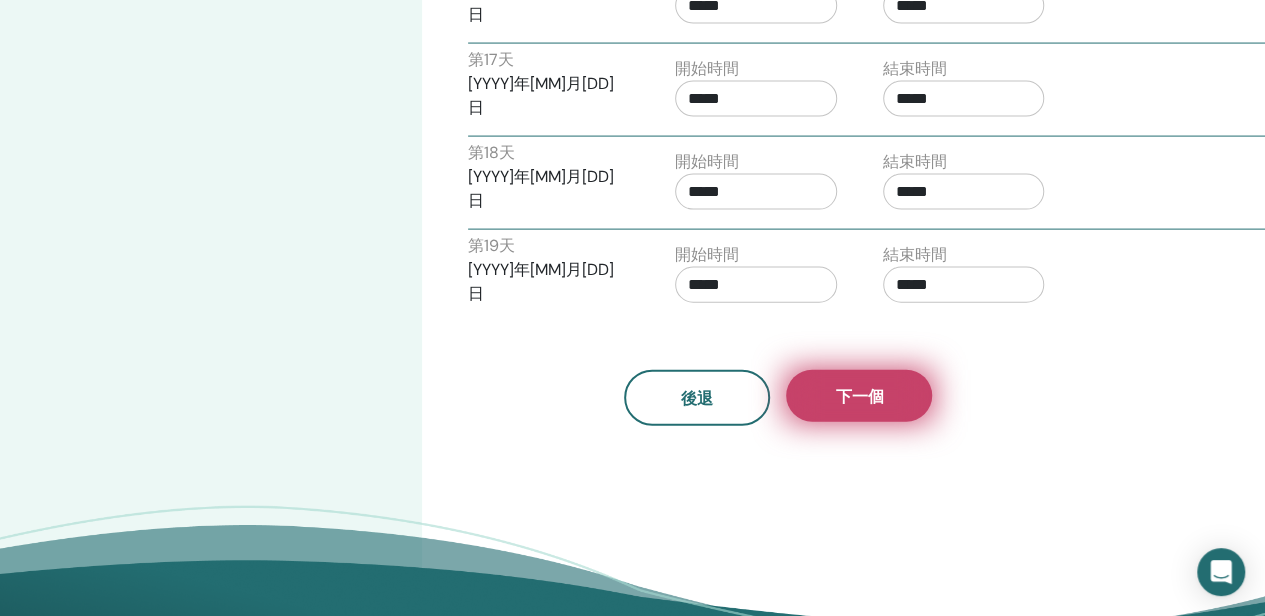 click on "下一個" at bounding box center (859, 396) 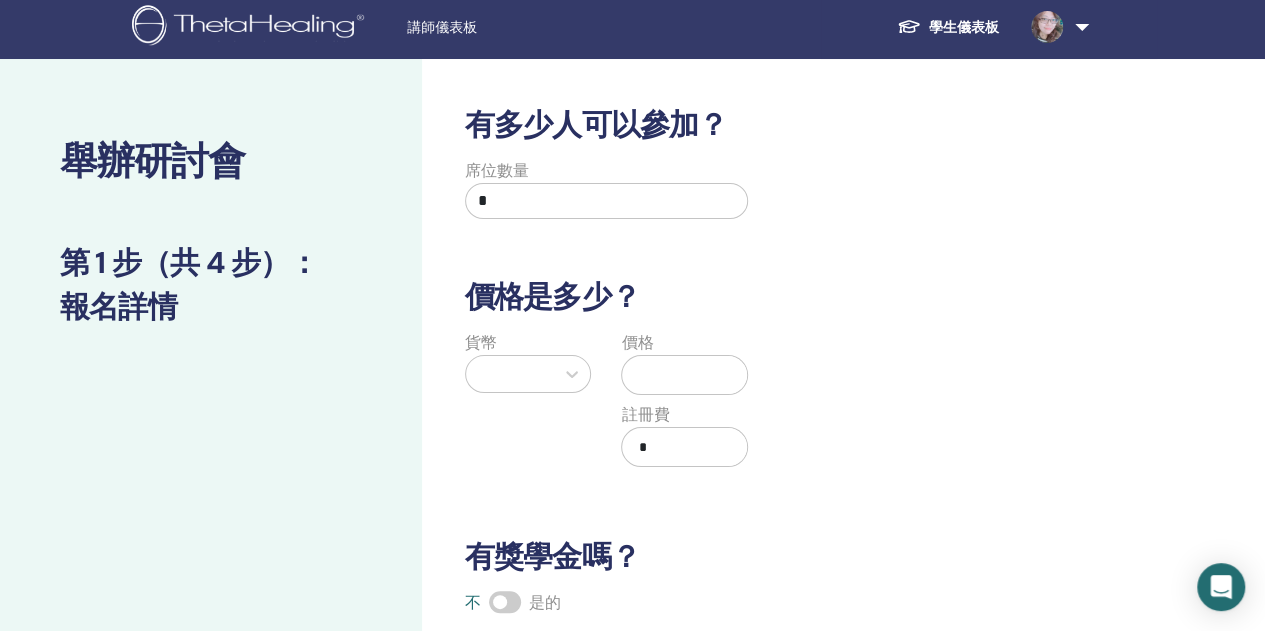scroll, scrollTop: 0, scrollLeft: 0, axis: both 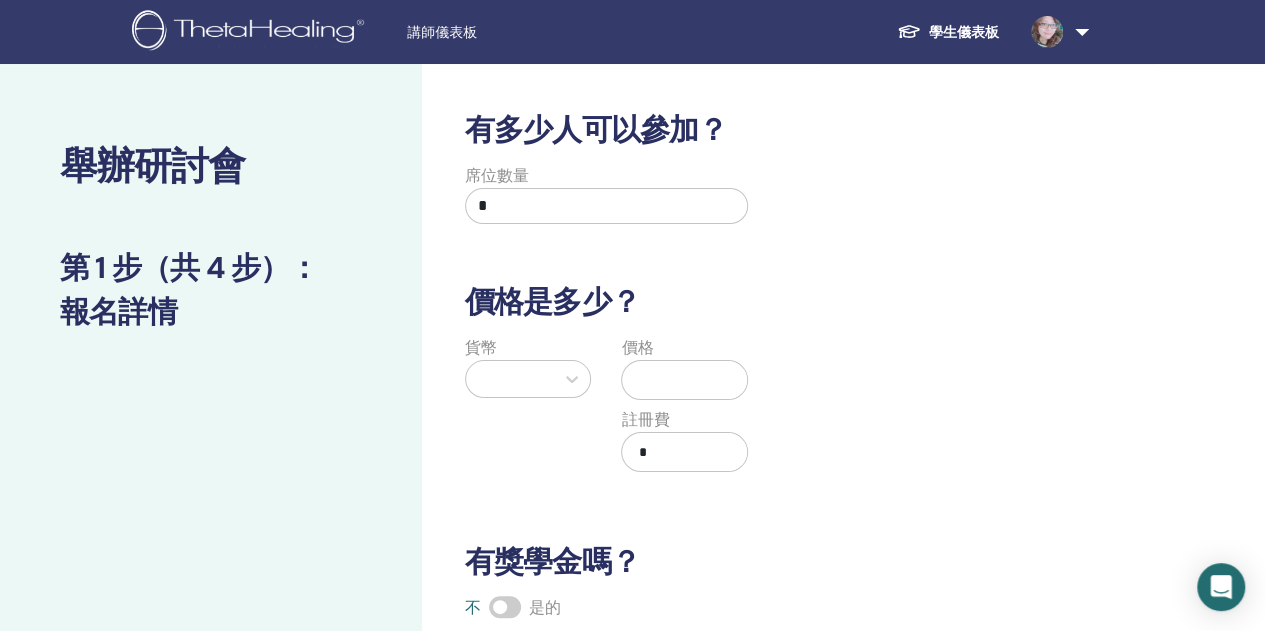 drag, startPoint x: 582, startPoint y: 207, endPoint x: 395, endPoint y: 231, distance: 188.53381 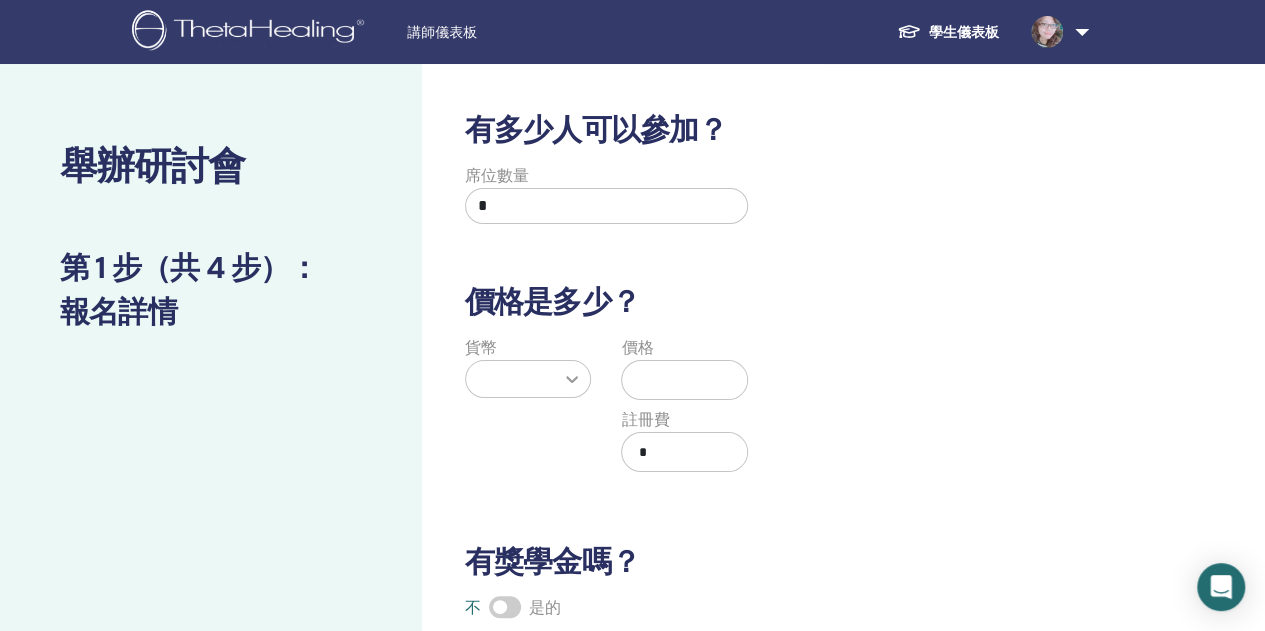 type on "*" 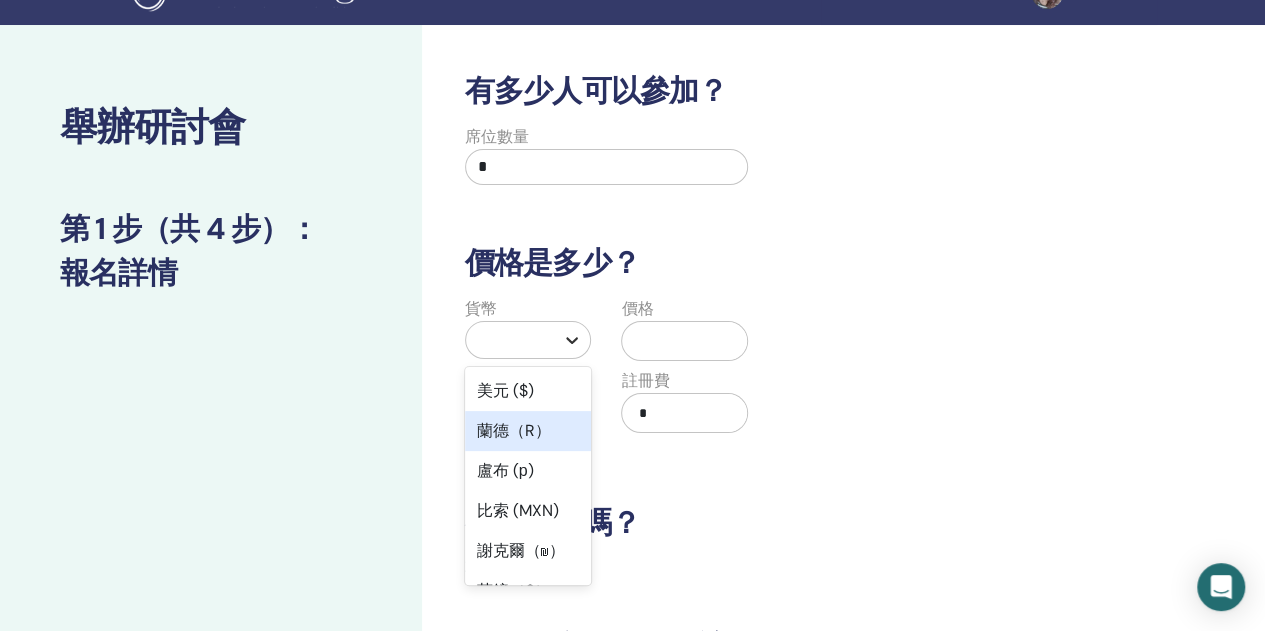 scroll, scrollTop: 82, scrollLeft: 0, axis: vertical 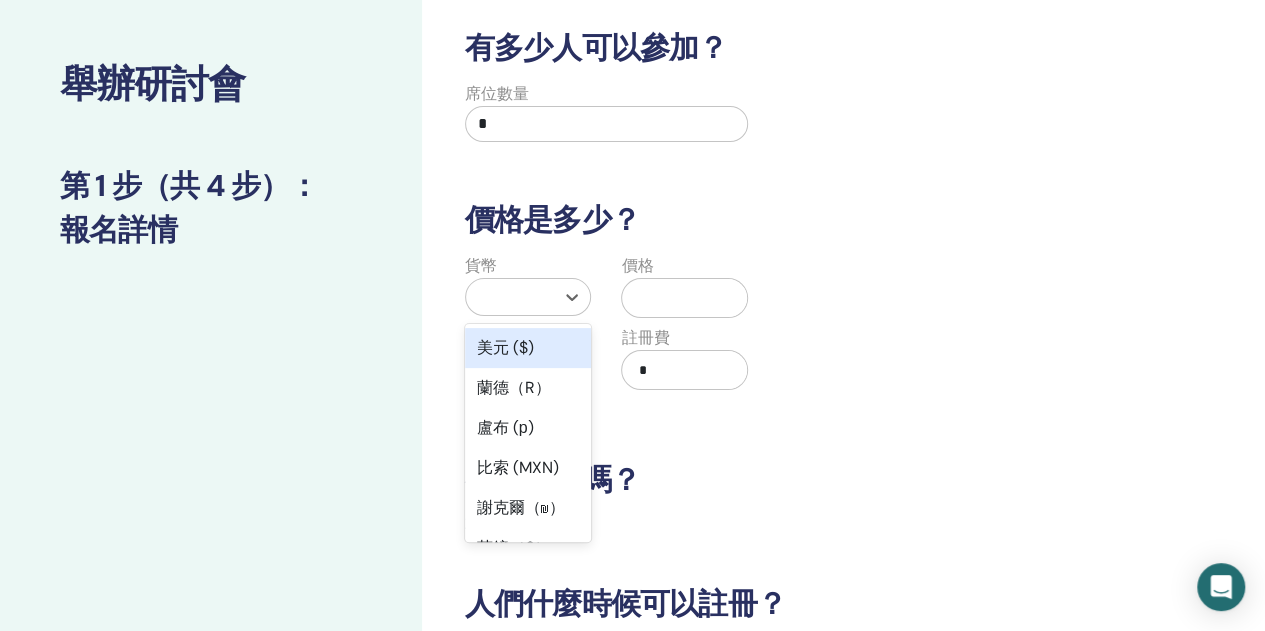 click on "美元 ($)" at bounding box center (505, 347) 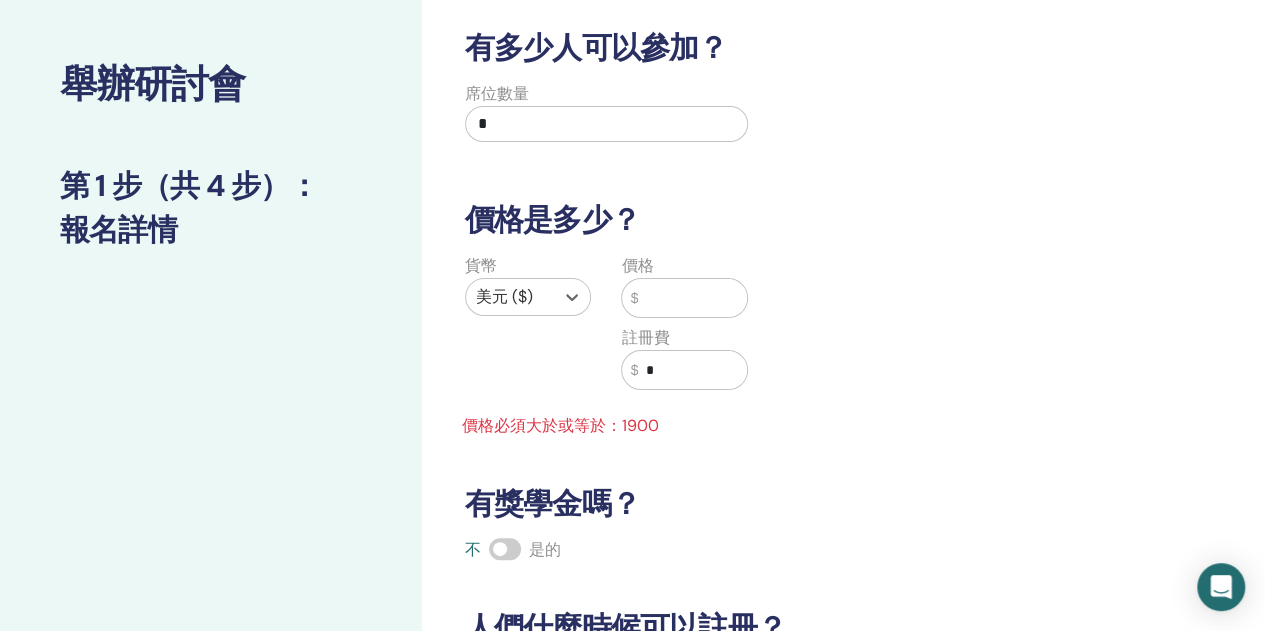 click at bounding box center [692, 298] 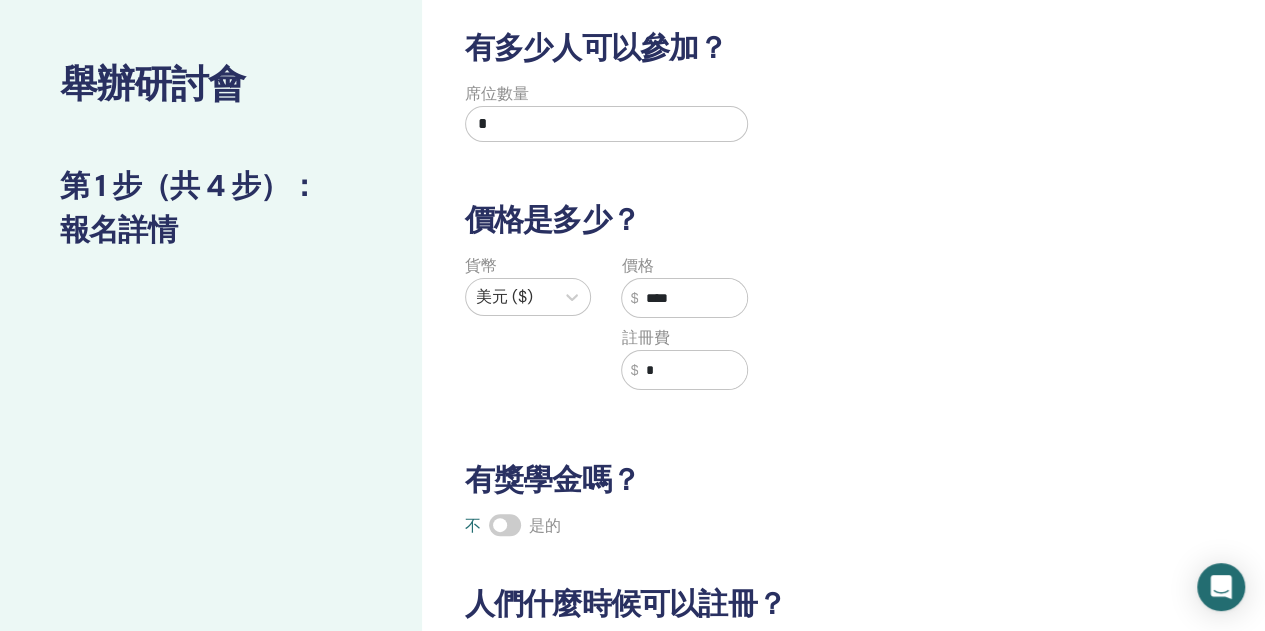 type on "****" 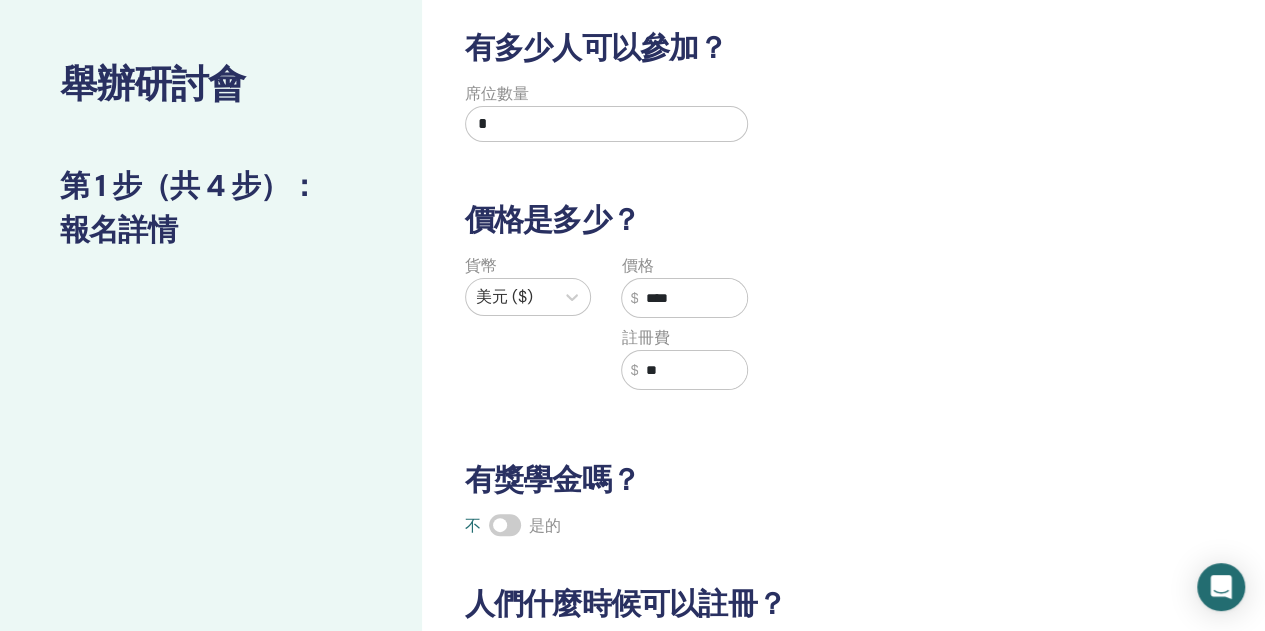 type on "*" 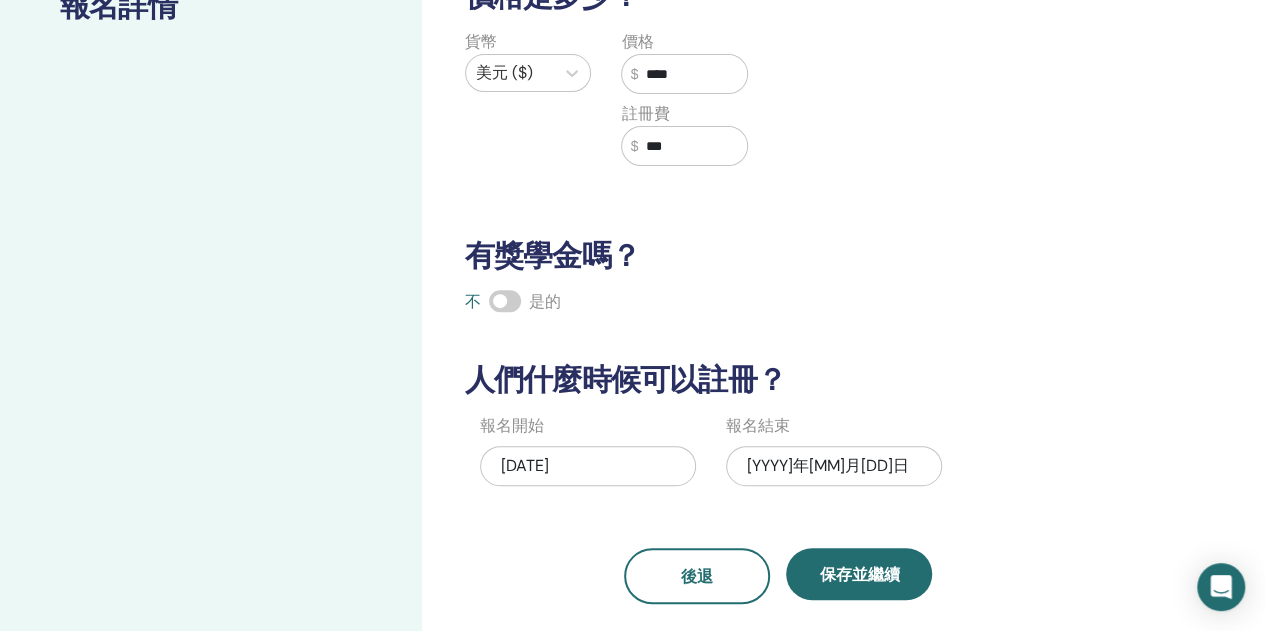 scroll, scrollTop: 482, scrollLeft: 0, axis: vertical 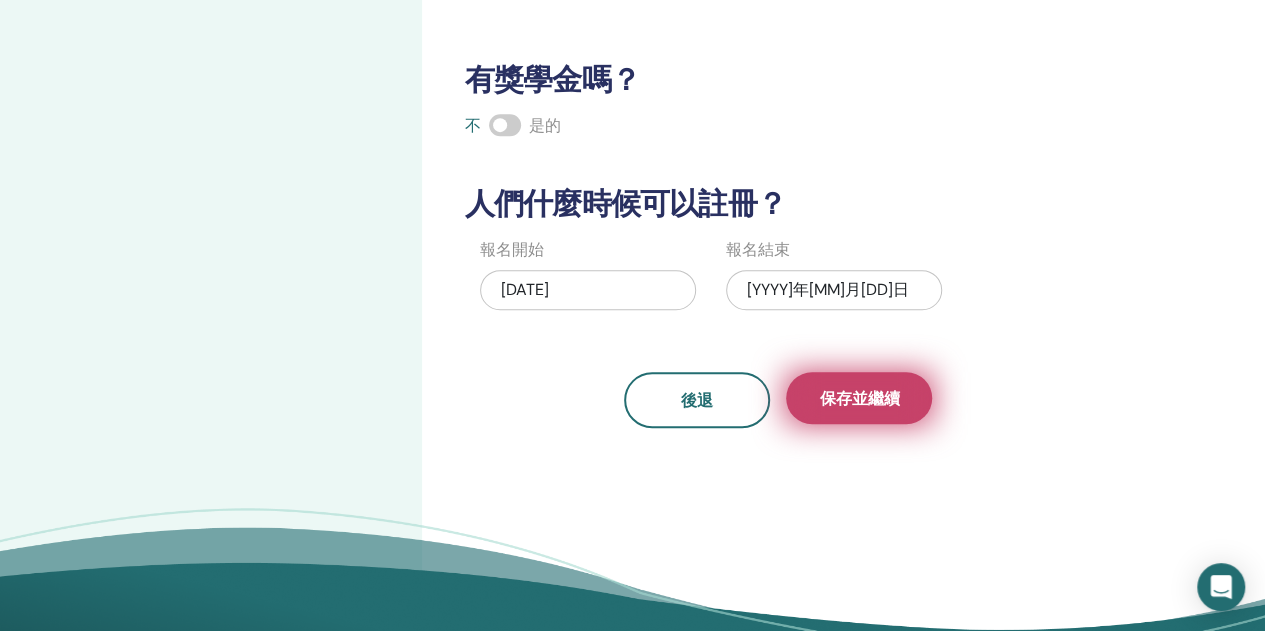 type on "***" 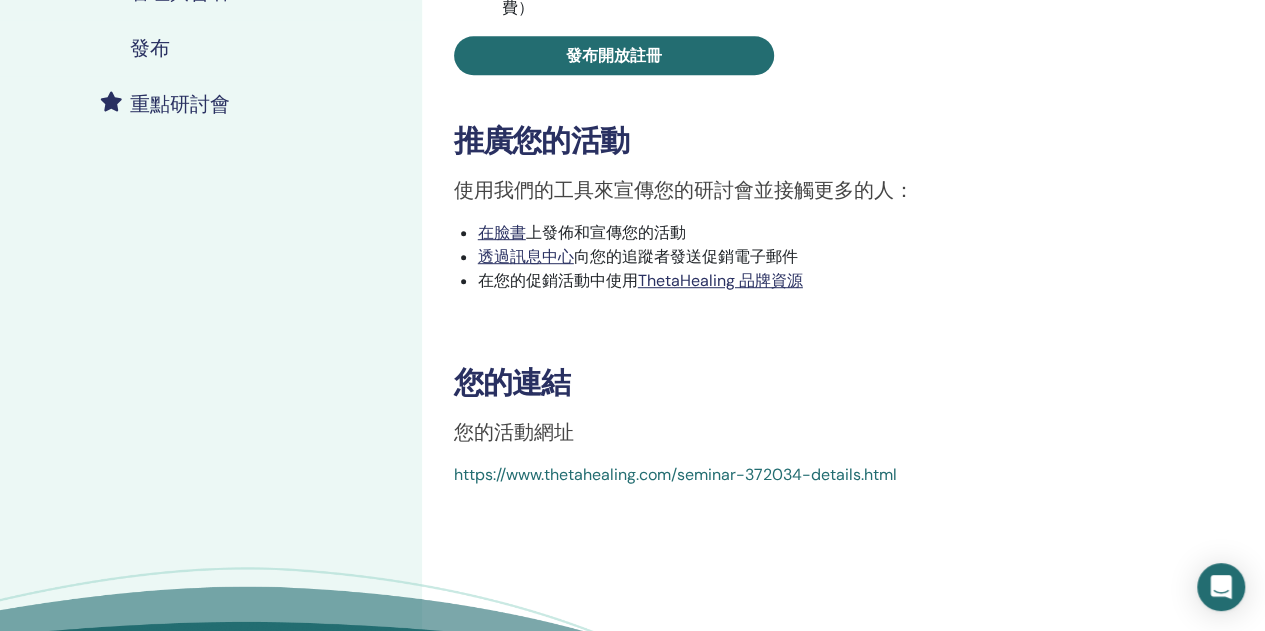 scroll, scrollTop: 500, scrollLeft: 0, axis: vertical 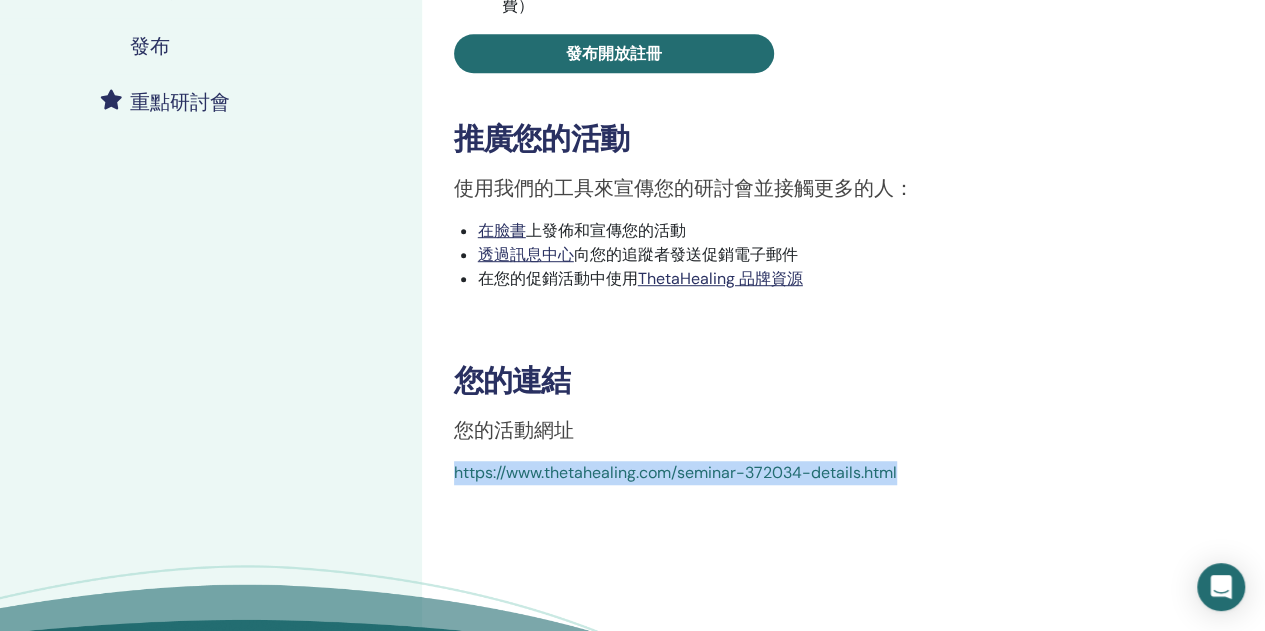 drag, startPoint x: 445, startPoint y: 449, endPoint x: 1041, endPoint y: 467, distance: 596.2717 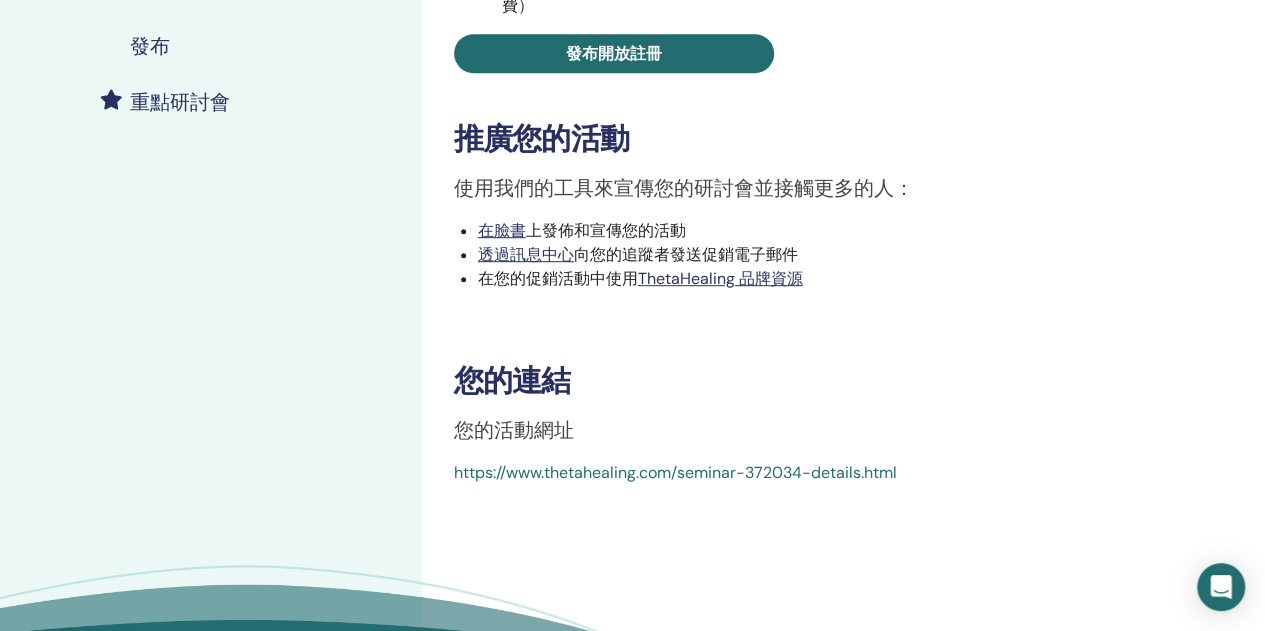 click on "推廣您的活動" at bounding box center (843, 139) 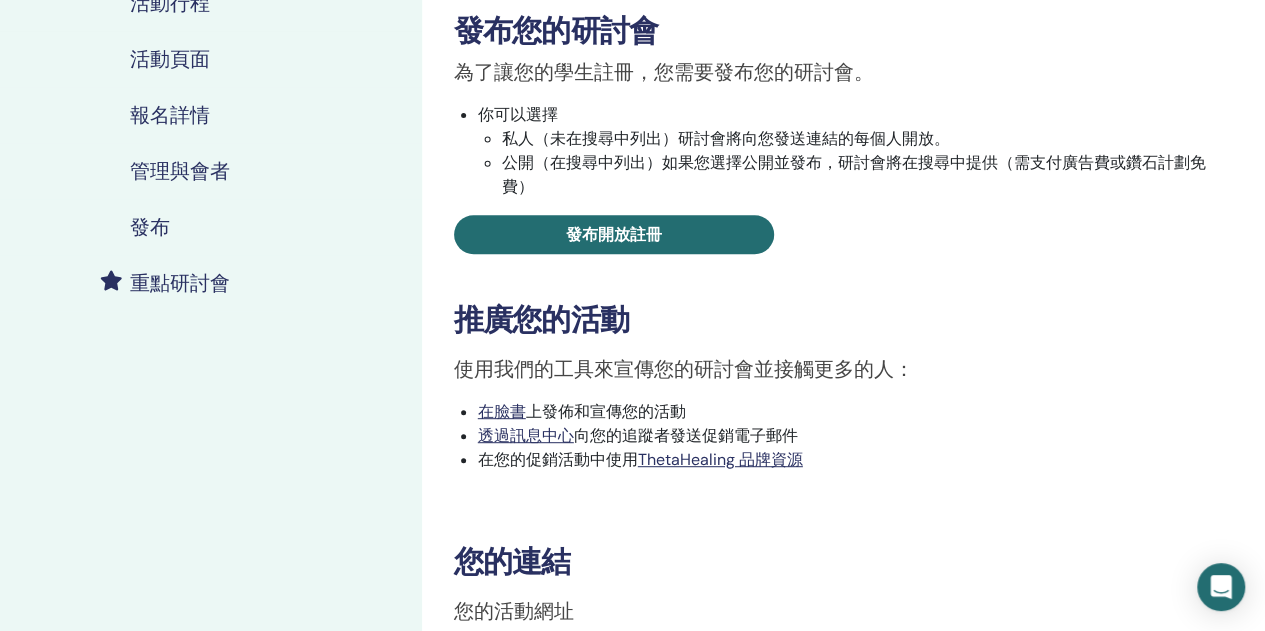 scroll, scrollTop: 100, scrollLeft: 0, axis: vertical 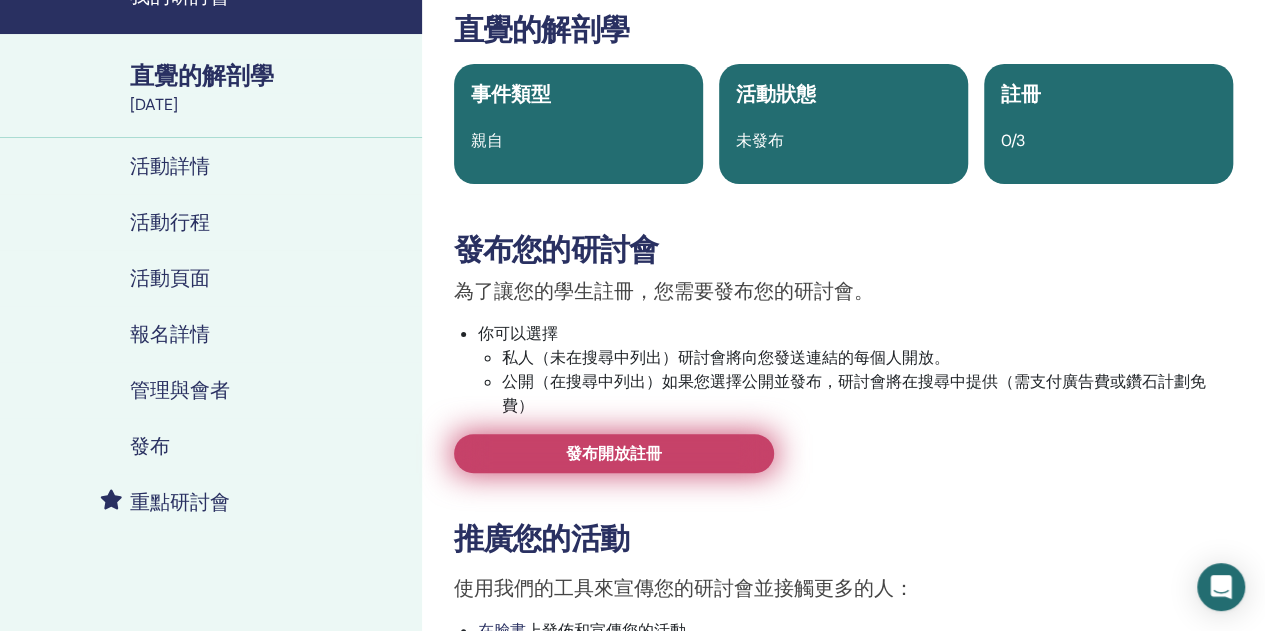 click on "發布開放註冊" at bounding box center (614, 453) 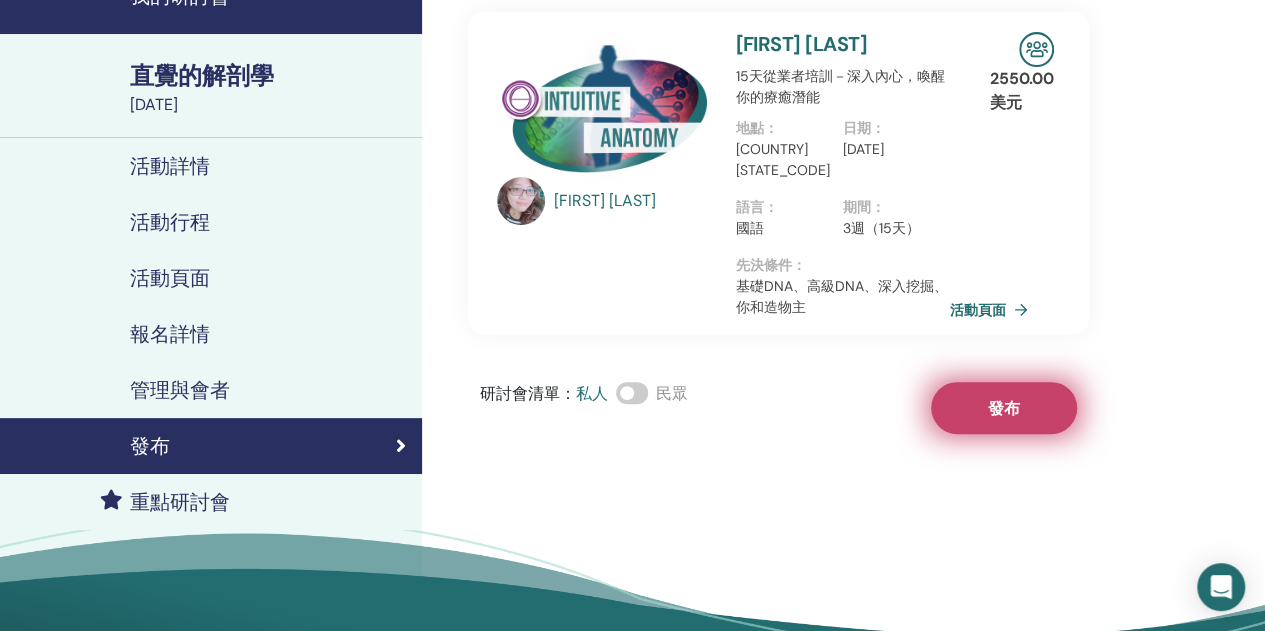 click on "發布" at bounding box center (1004, 408) 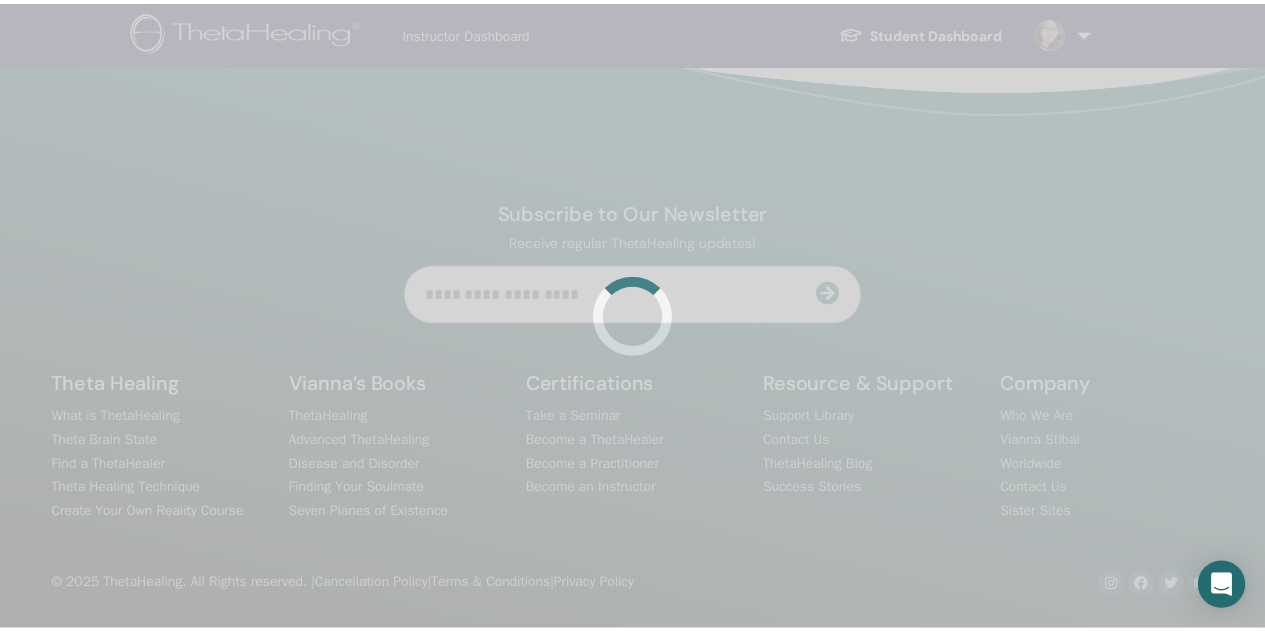 scroll, scrollTop: 0, scrollLeft: 0, axis: both 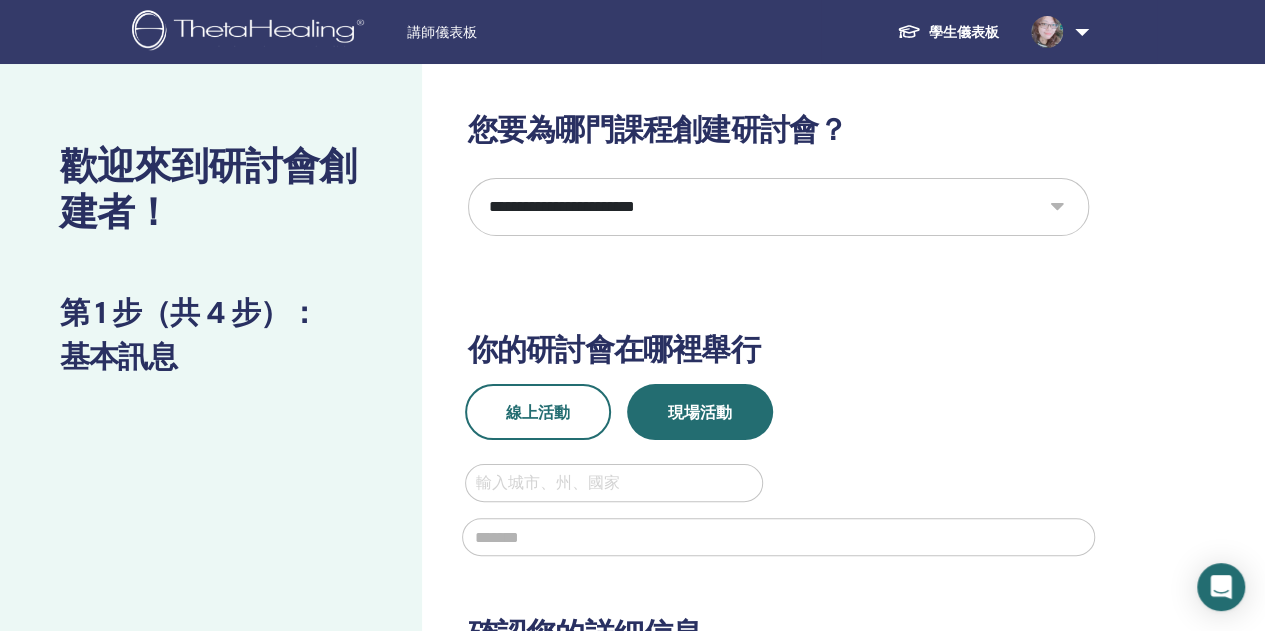 click on "**********" at bounding box center (778, 207) 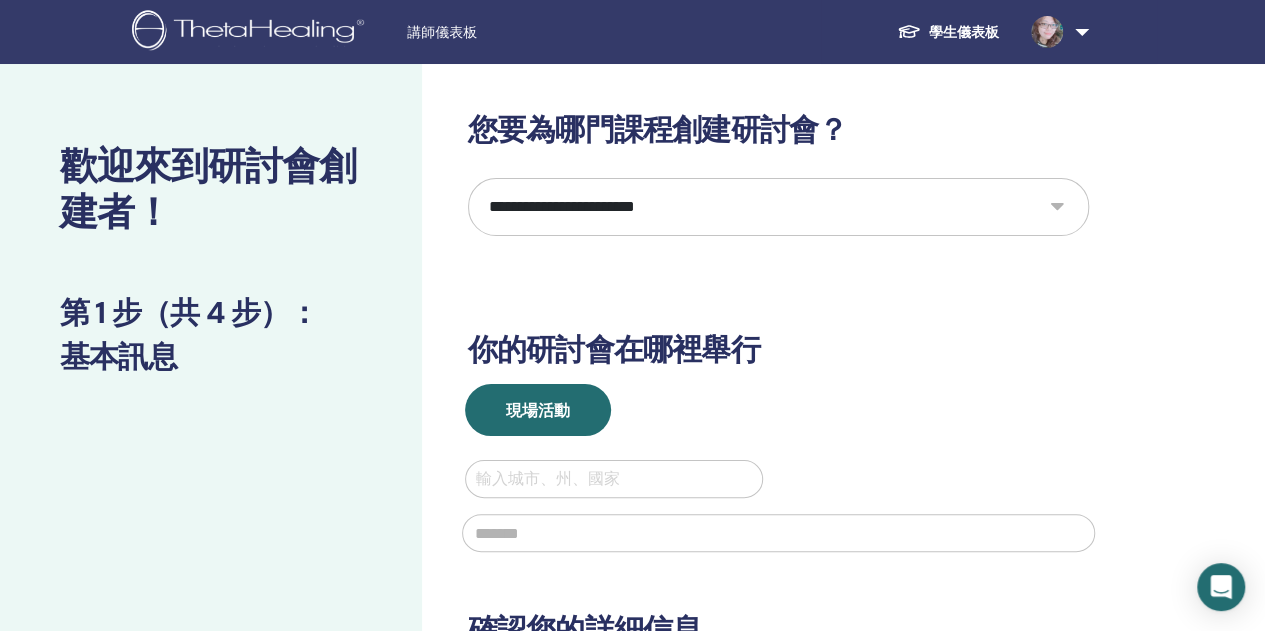 click at bounding box center (614, 479) 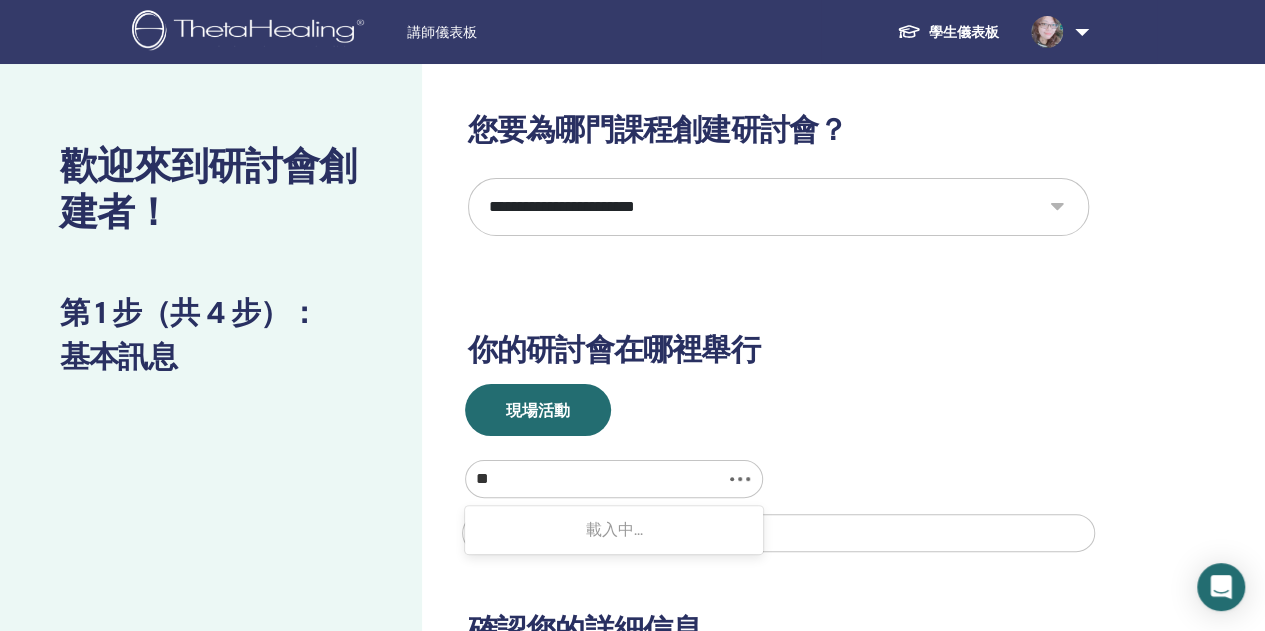 type on "*" 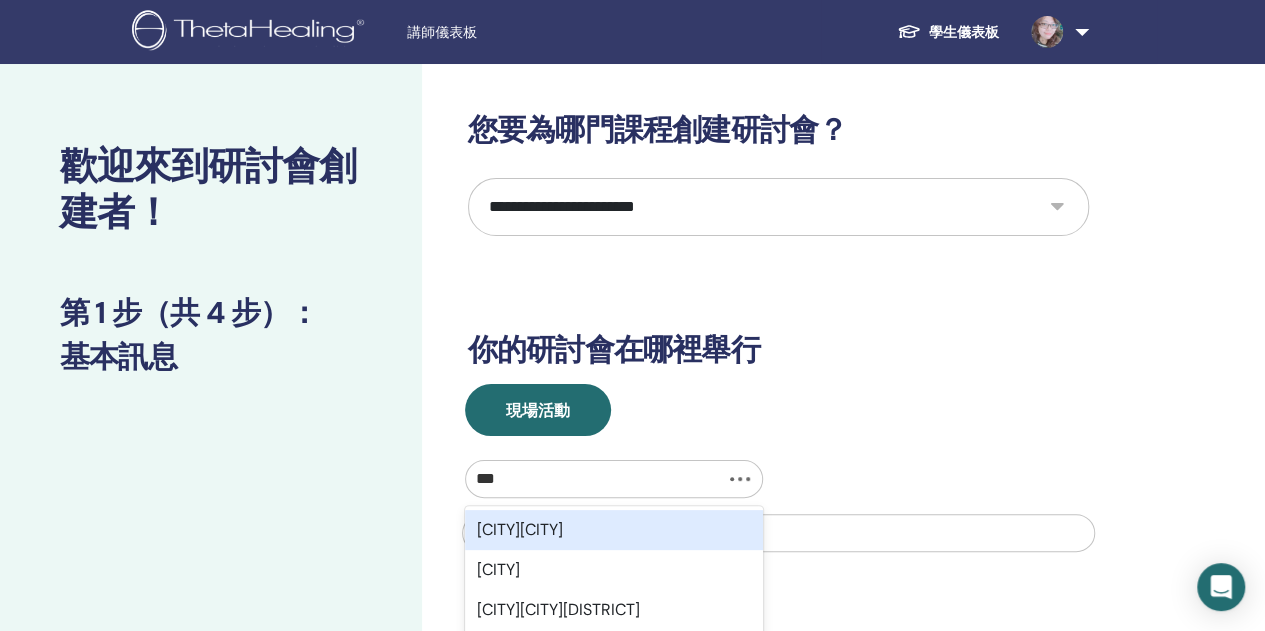type on "**" 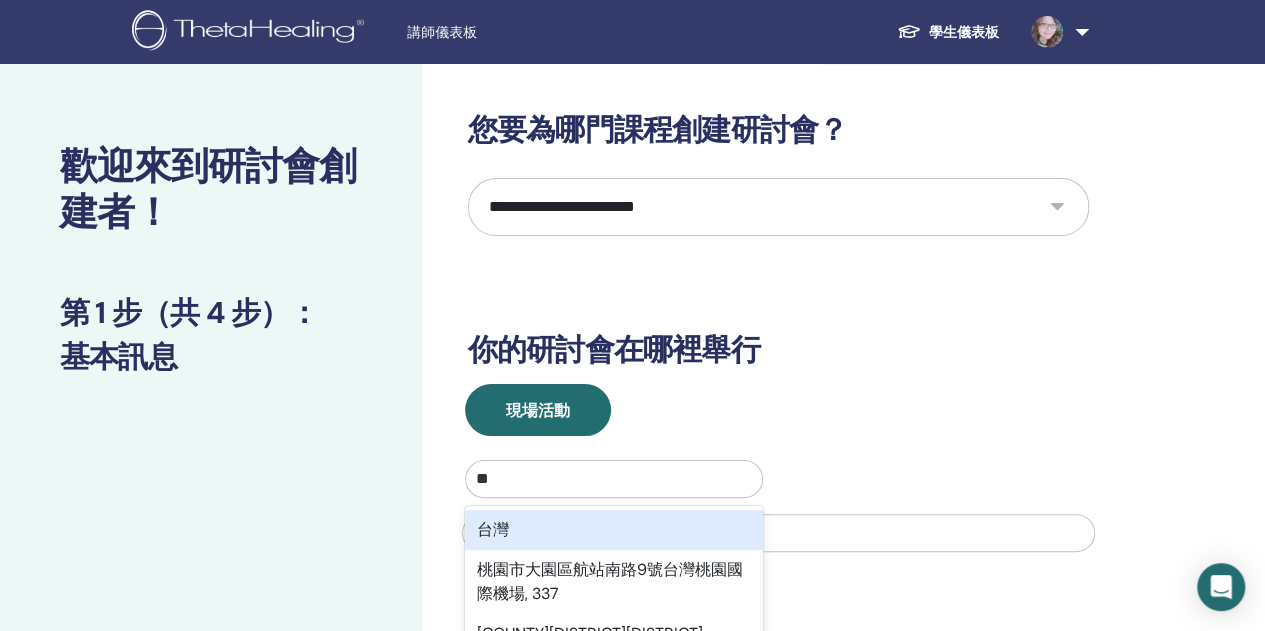 type 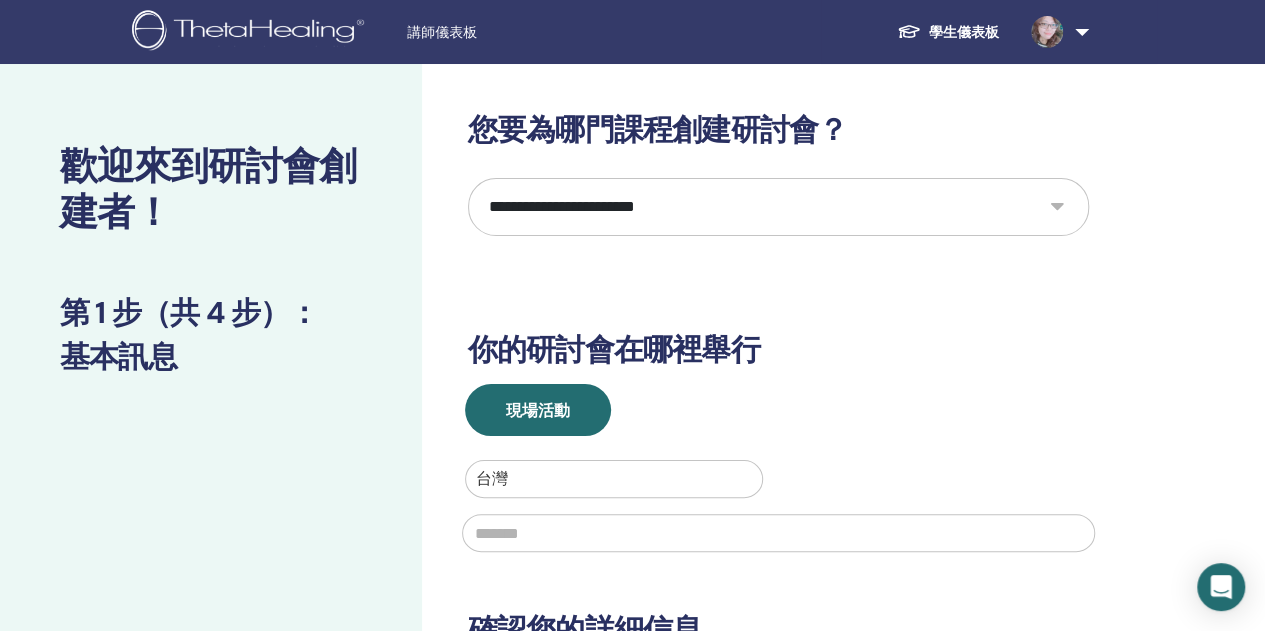 click at bounding box center [778, 533] 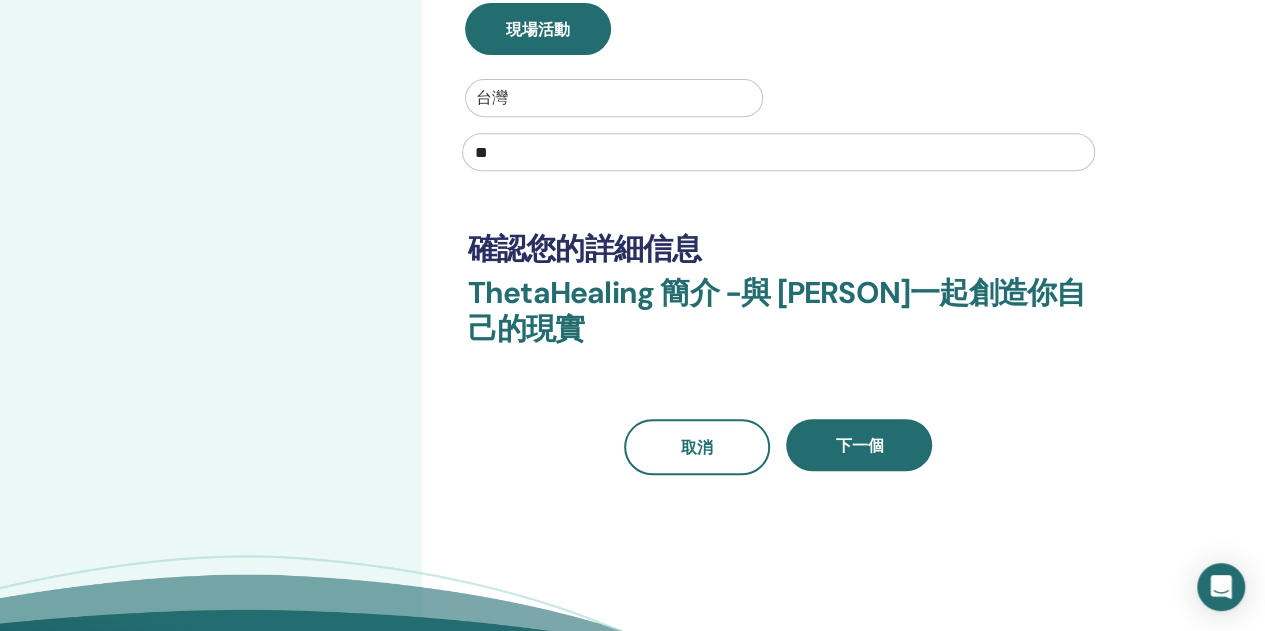 scroll, scrollTop: 400, scrollLeft: 0, axis: vertical 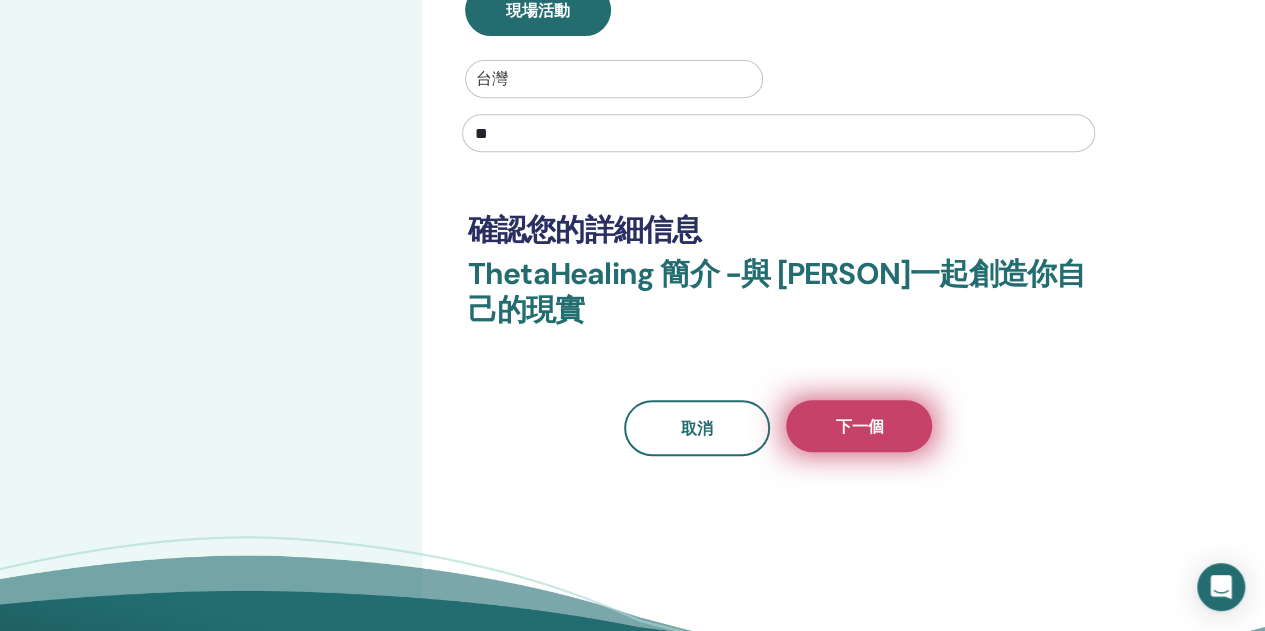 type on "**" 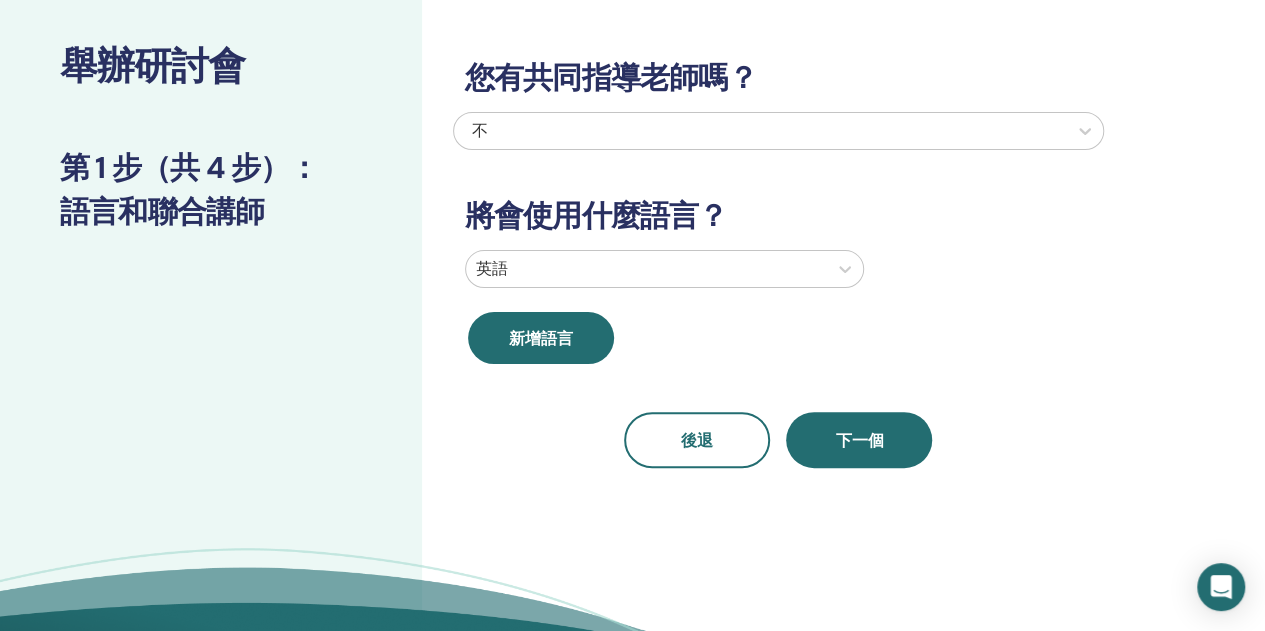 scroll, scrollTop: 0, scrollLeft: 0, axis: both 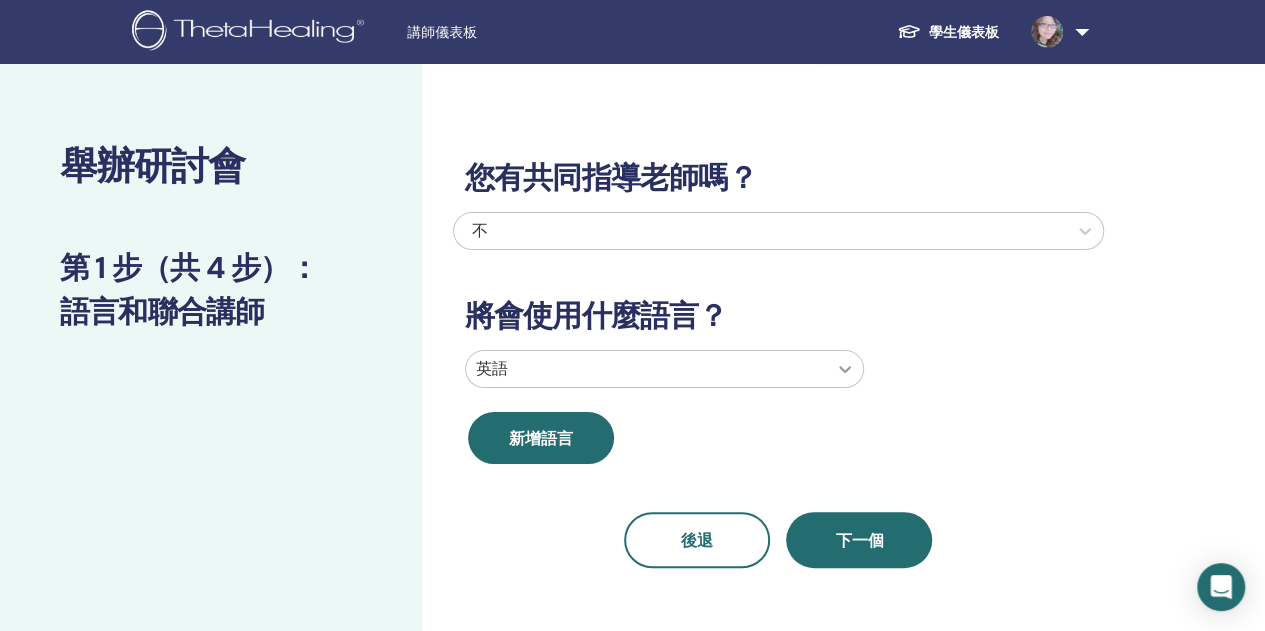 click 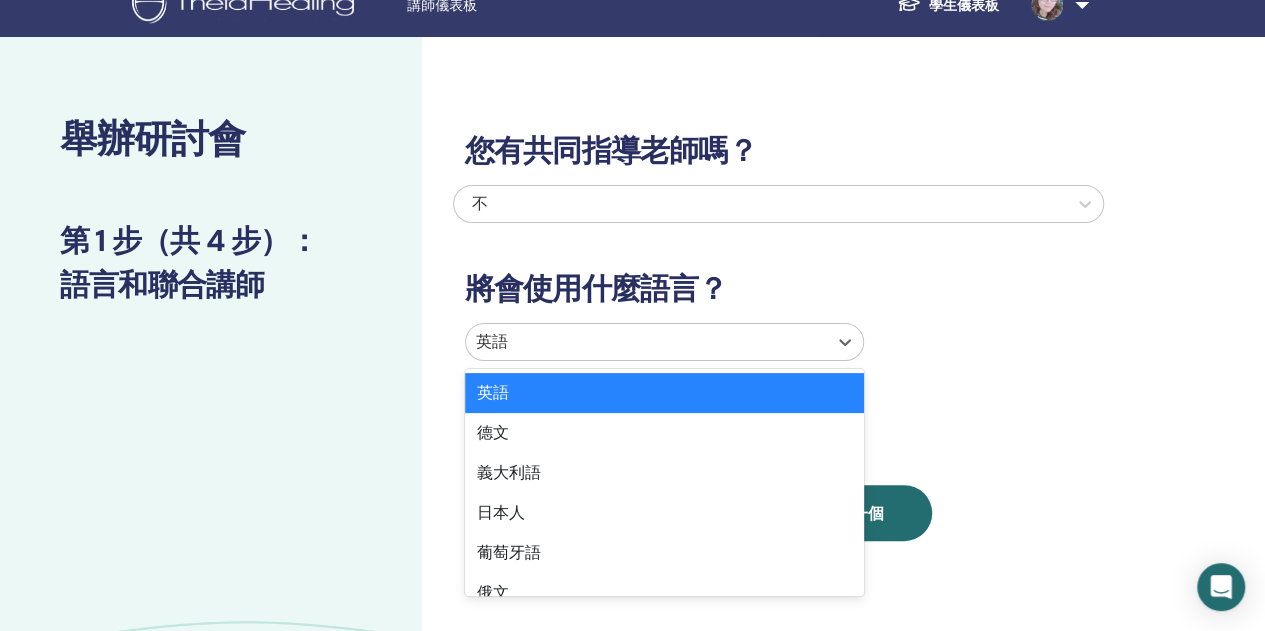 scroll, scrollTop: 73, scrollLeft: 0, axis: vertical 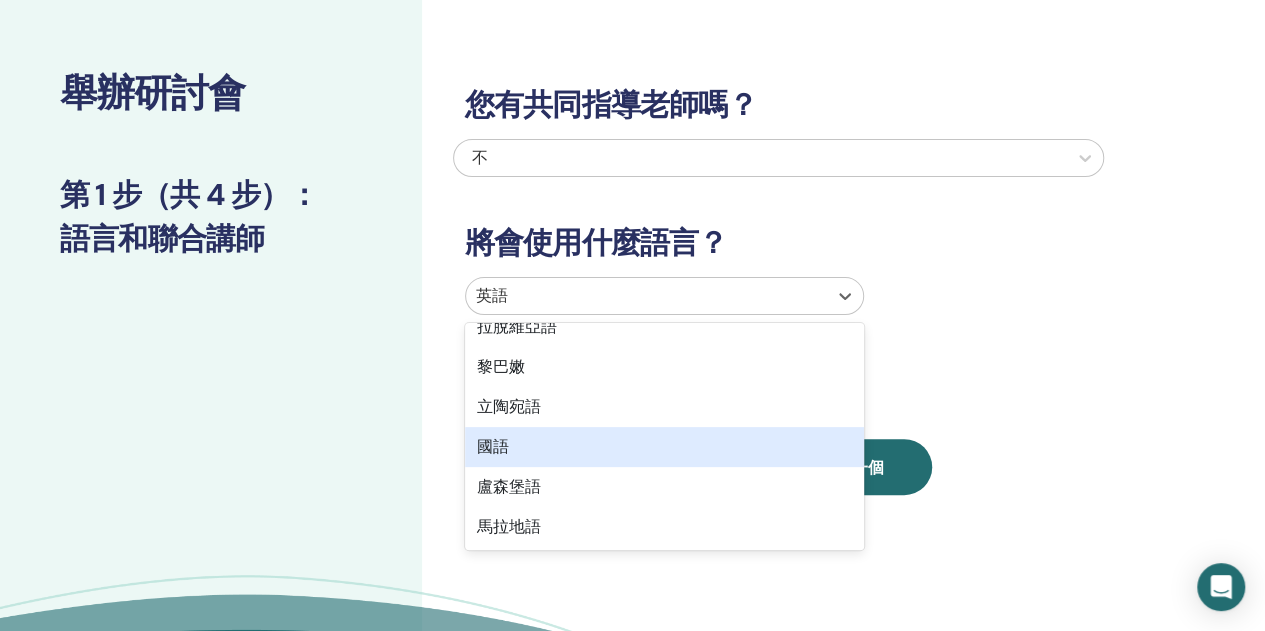 click on "國語" at bounding box center (664, 447) 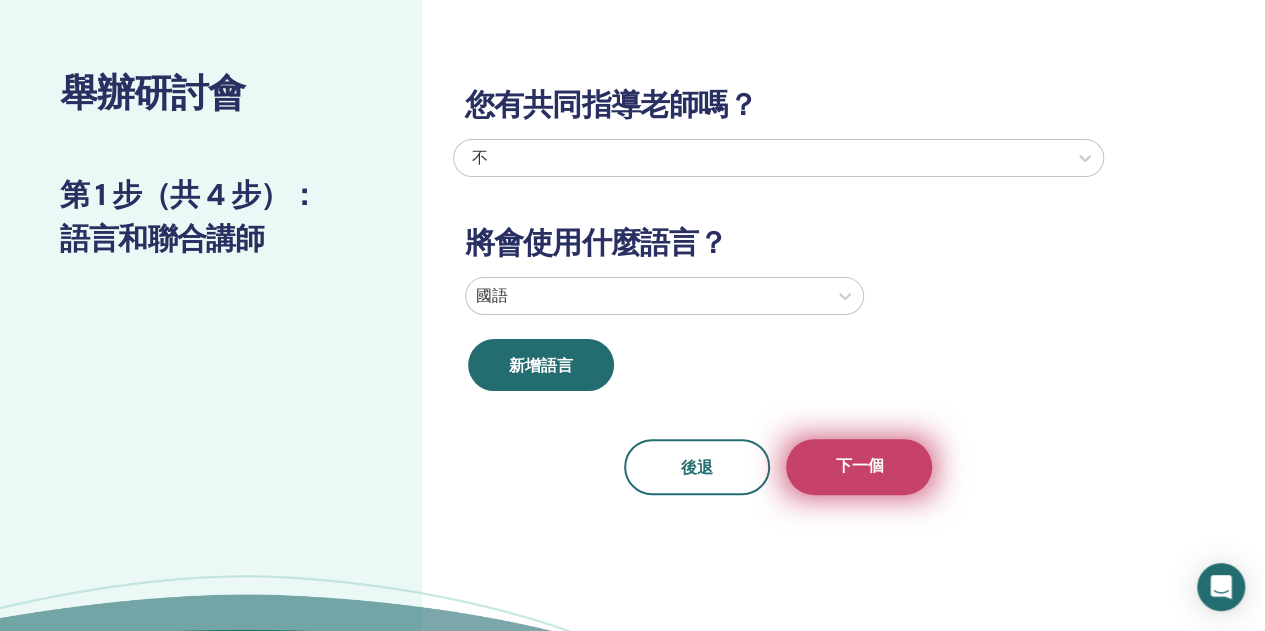 click on "下一個" at bounding box center (859, 467) 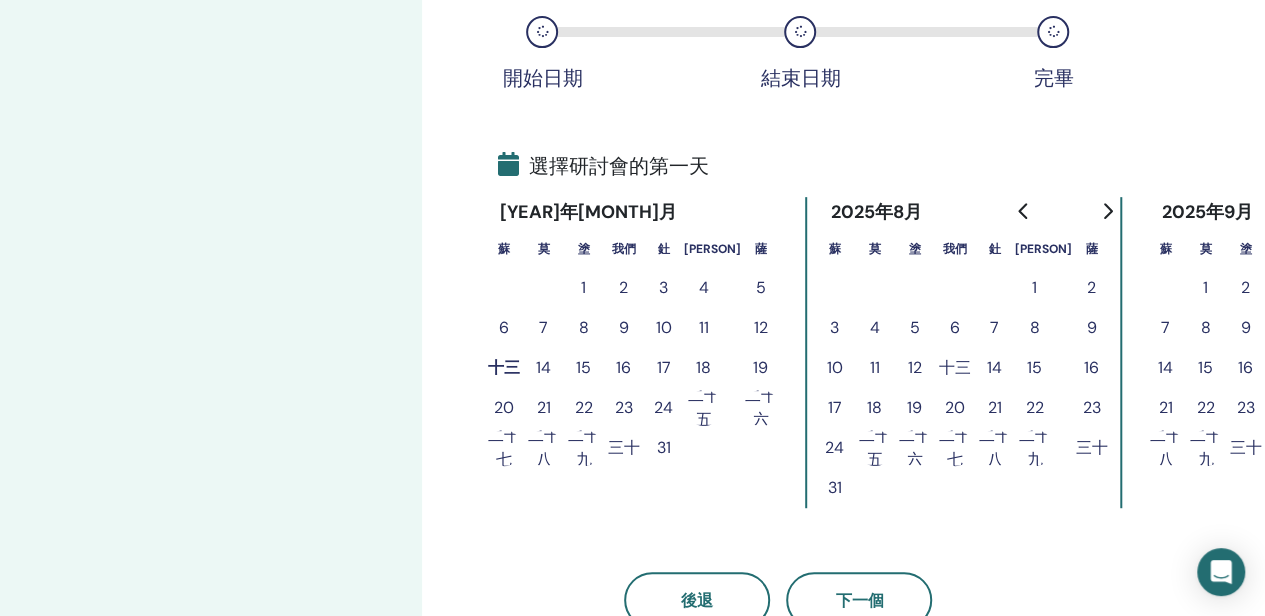 scroll, scrollTop: 373, scrollLeft: 0, axis: vertical 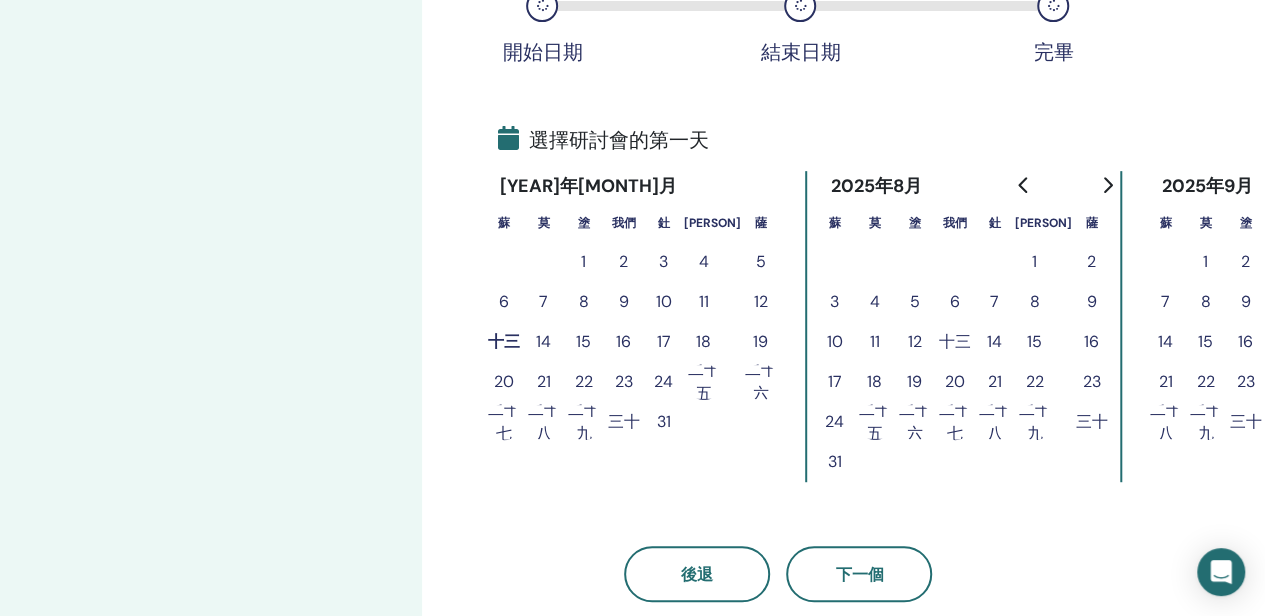 click on "14" at bounding box center (543, 341) 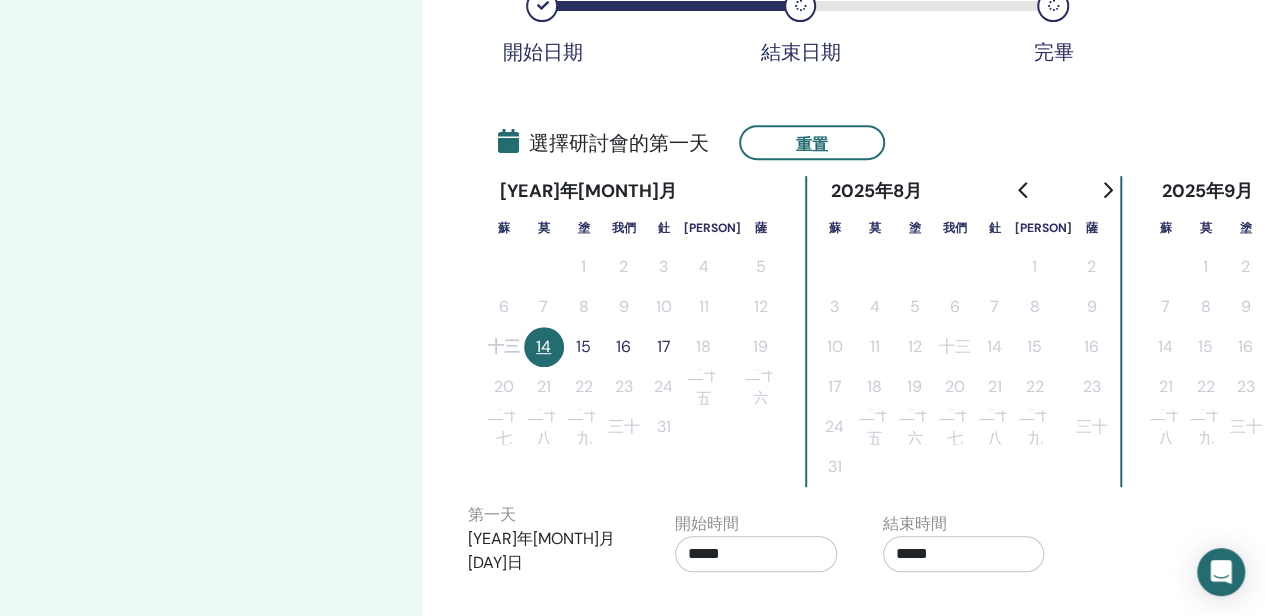 click on "15" at bounding box center (583, 346) 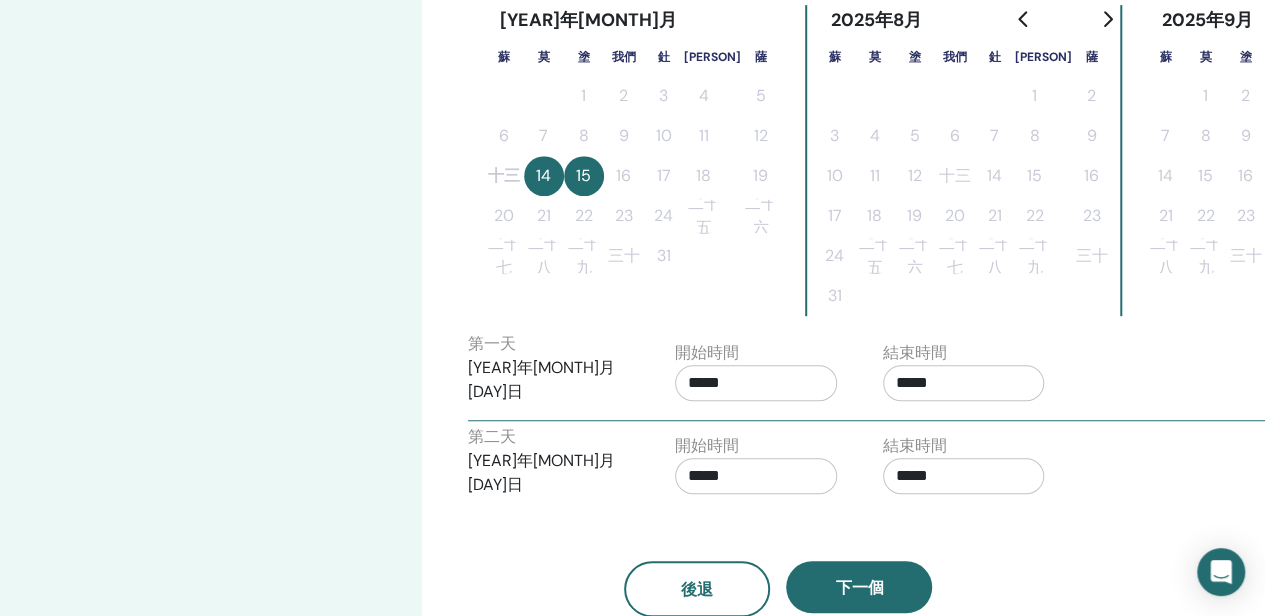 scroll, scrollTop: 573, scrollLeft: 0, axis: vertical 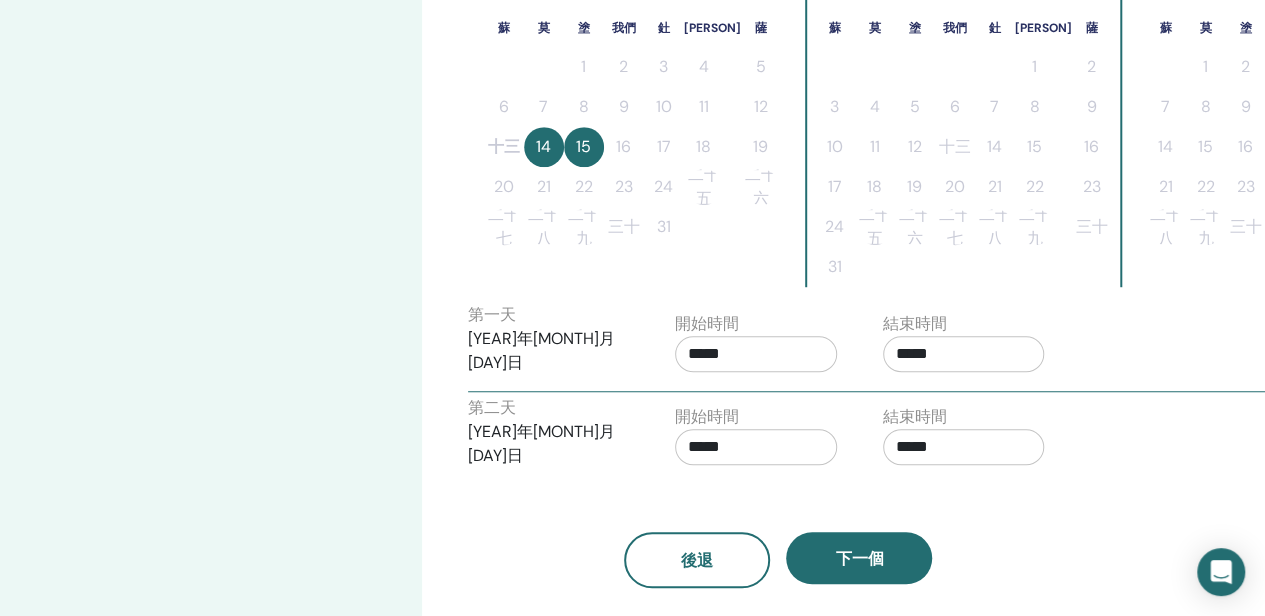 click on "*****" at bounding box center [756, 354] 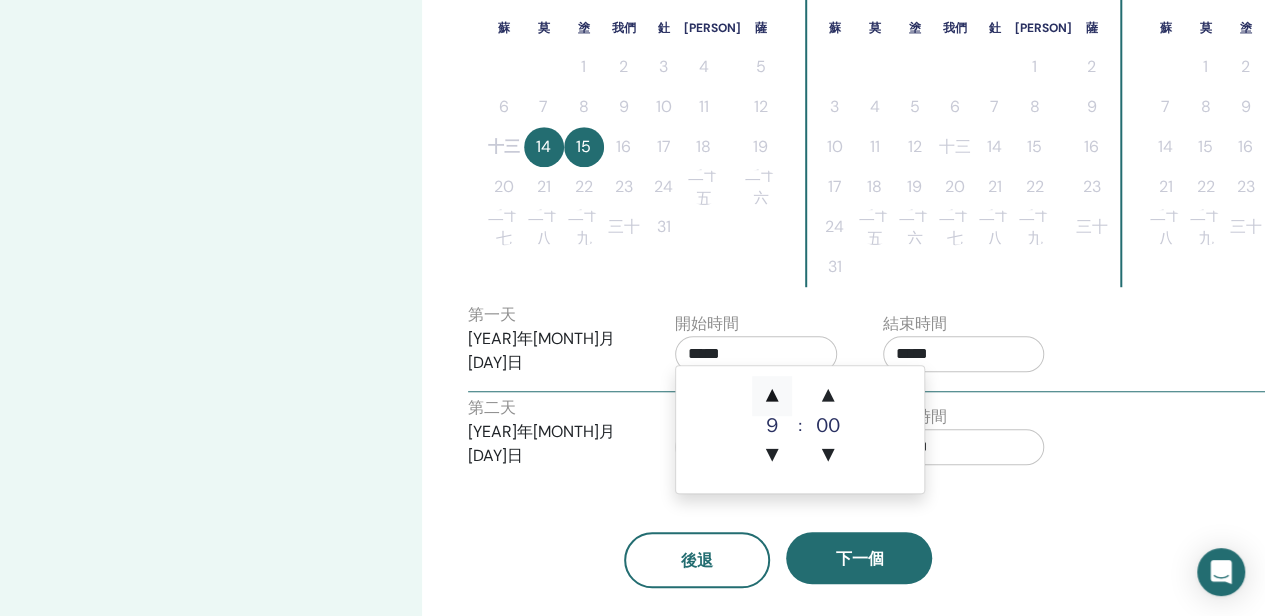 click on "▲" at bounding box center [772, 396] 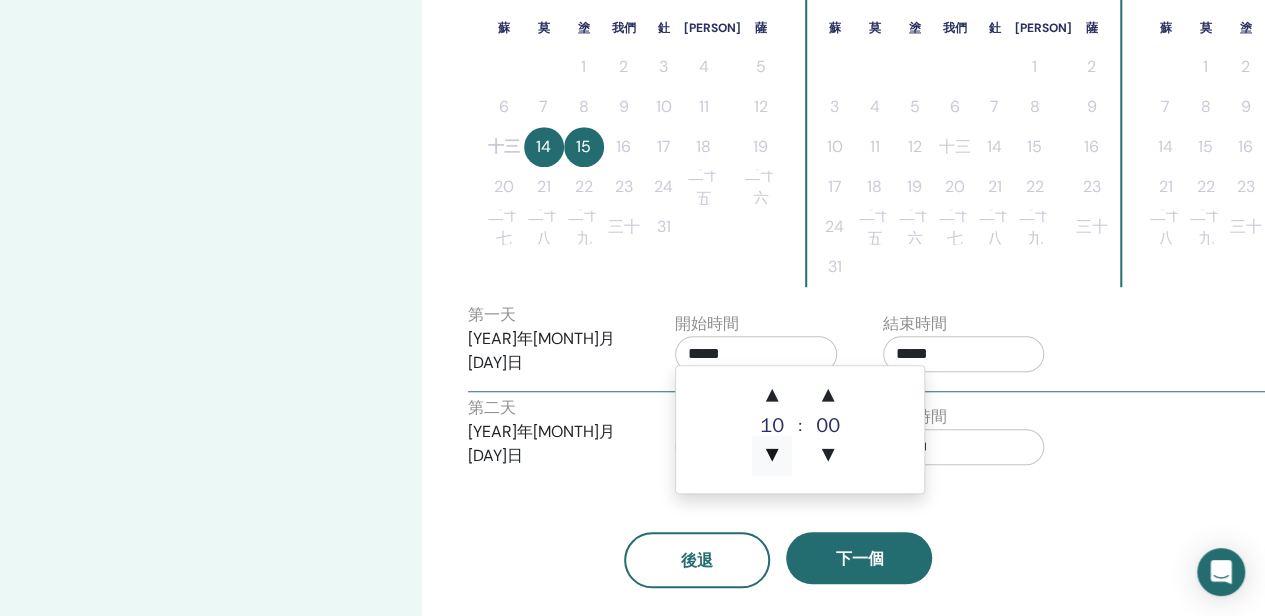click on "▼" at bounding box center (772, 456) 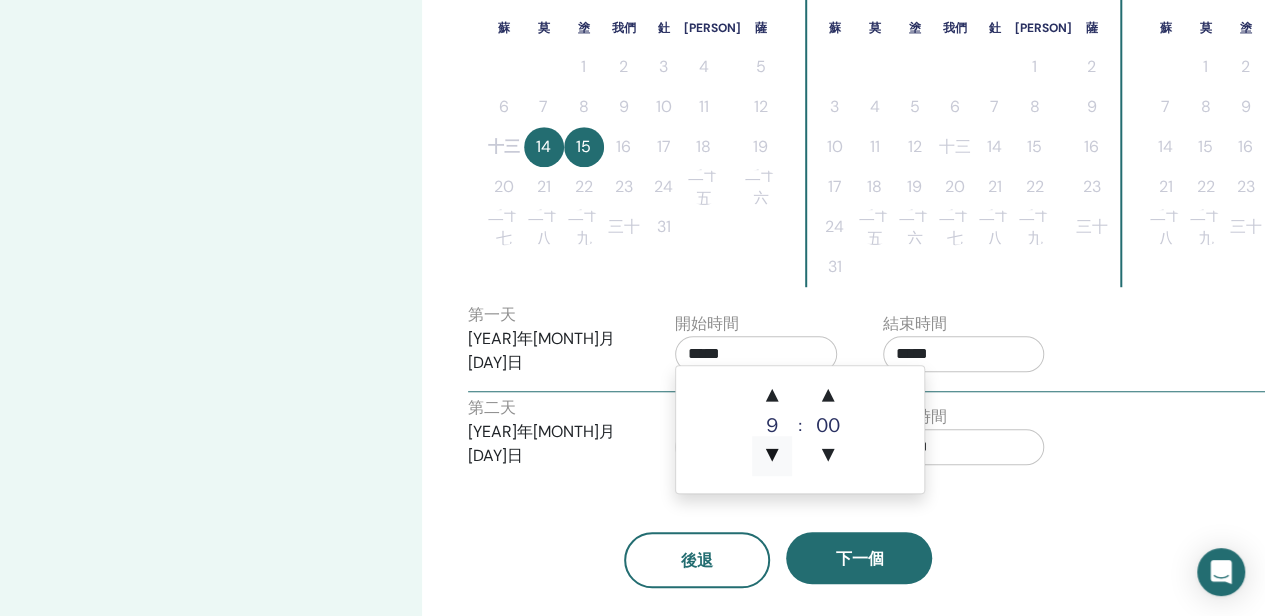 click on "▼" at bounding box center (772, 456) 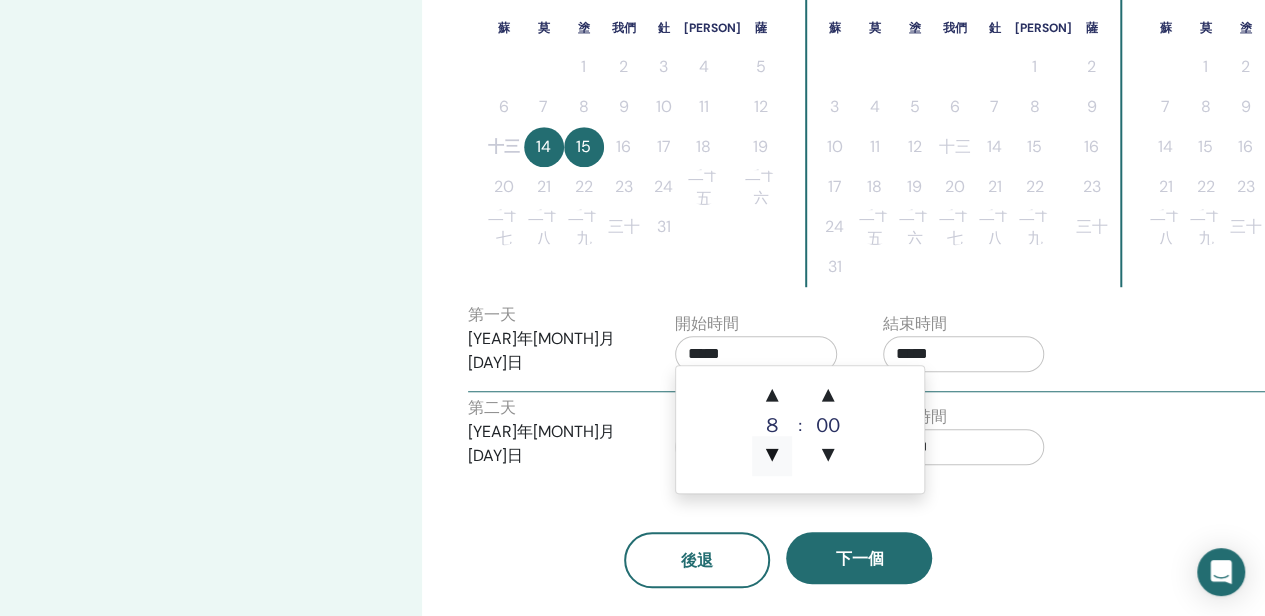 click on "▼" at bounding box center (772, 456) 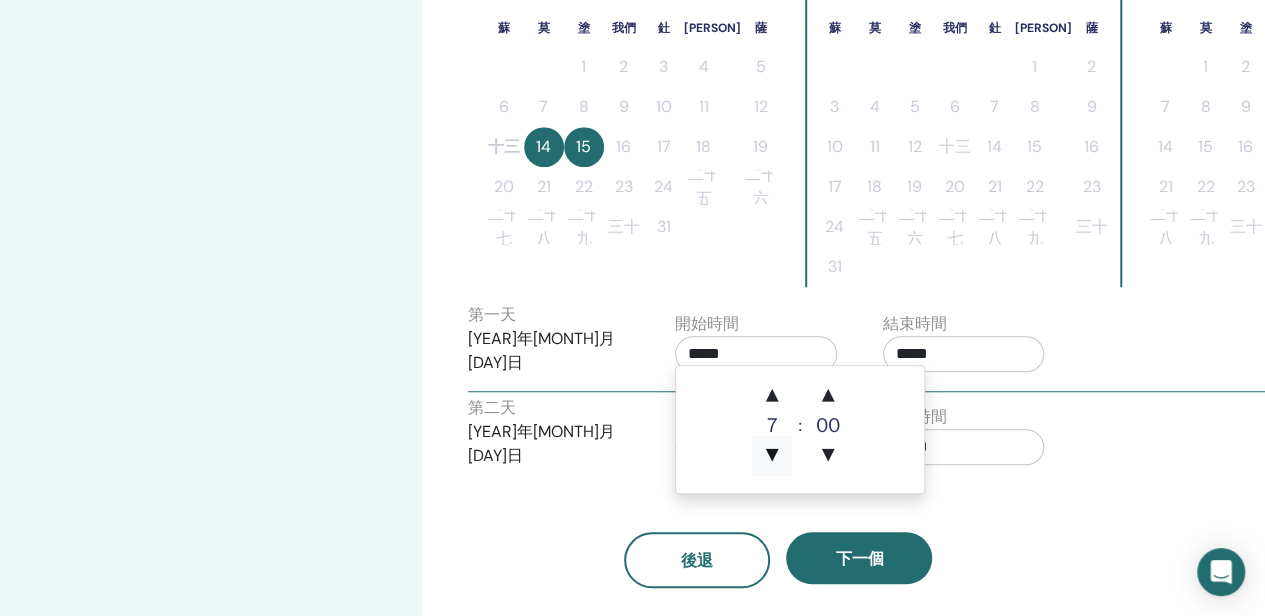 click on "▼" at bounding box center [772, 456] 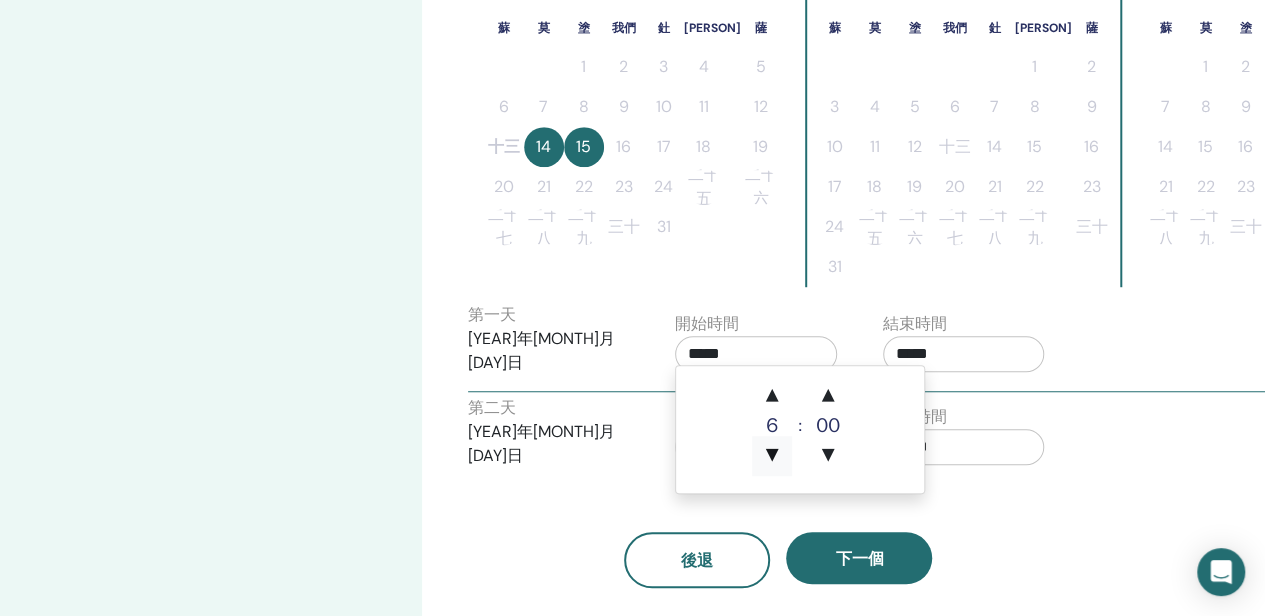 click on "▼" at bounding box center (772, 456) 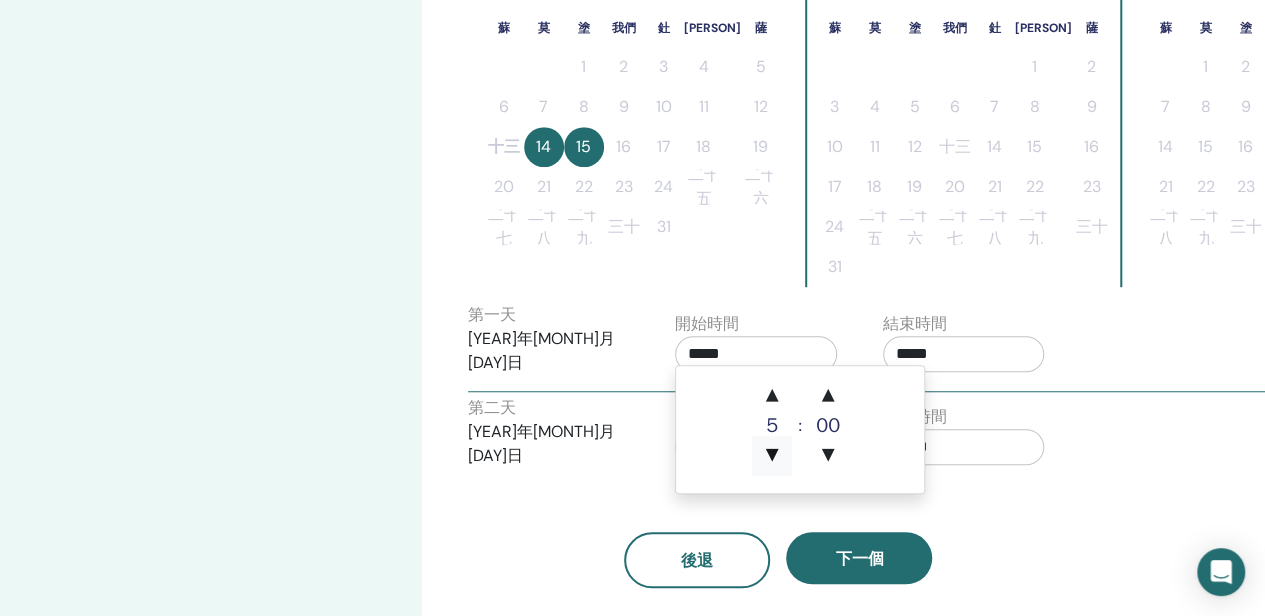 click on "▼" at bounding box center (772, 456) 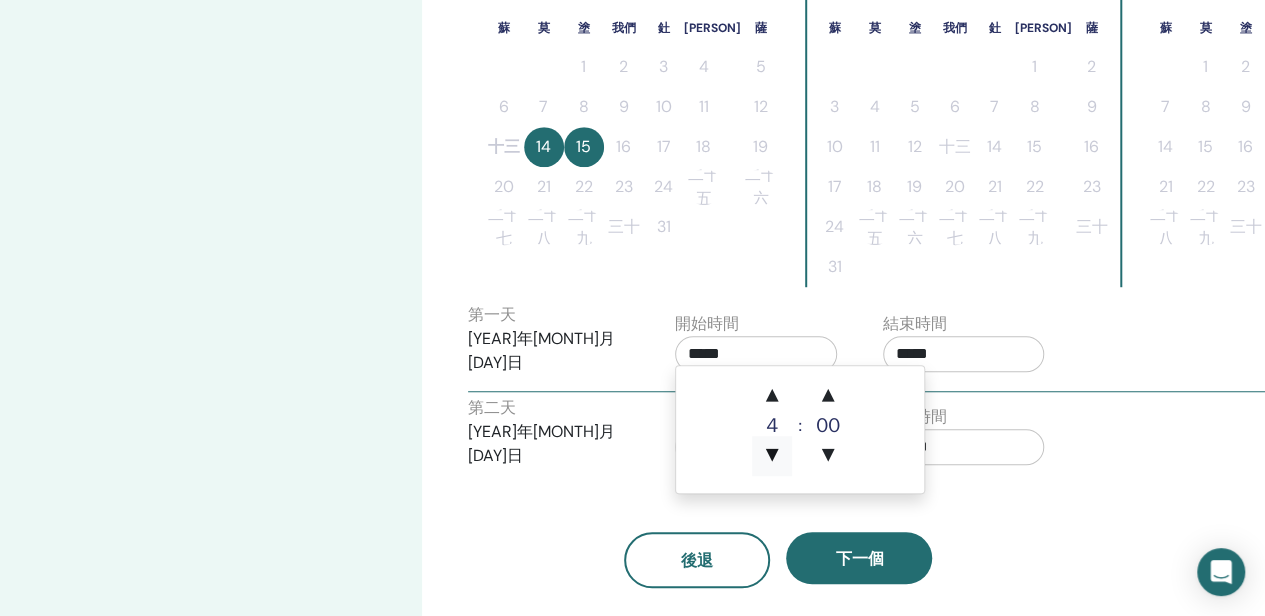 click on "▼" at bounding box center (772, 456) 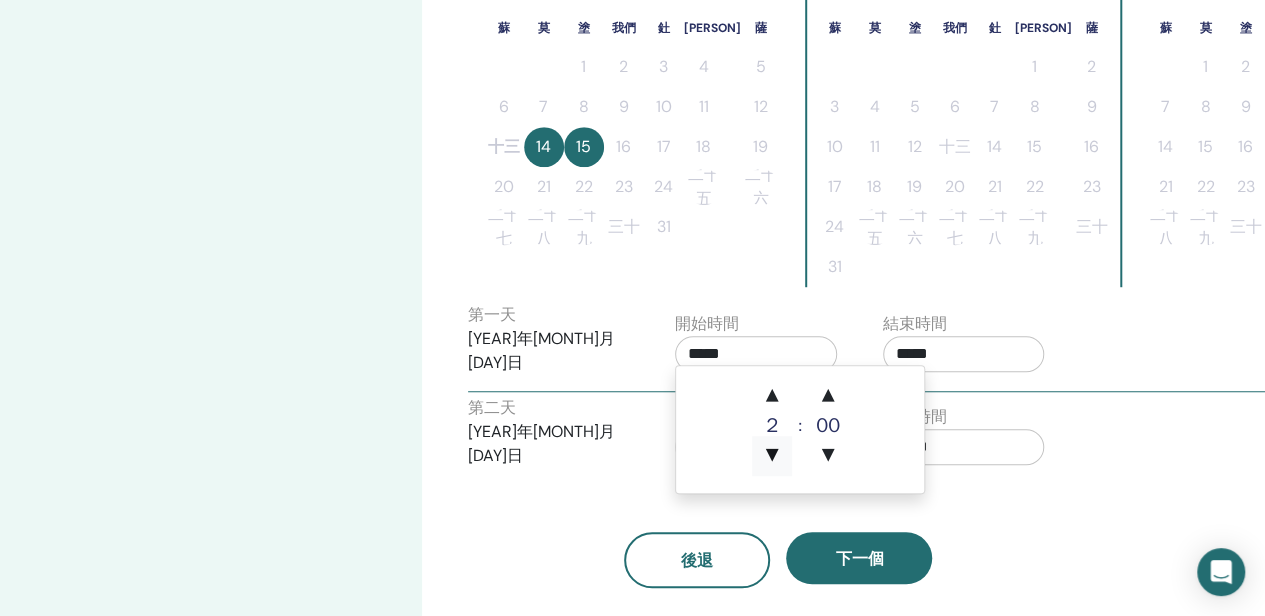 click on "▼" at bounding box center [772, 456] 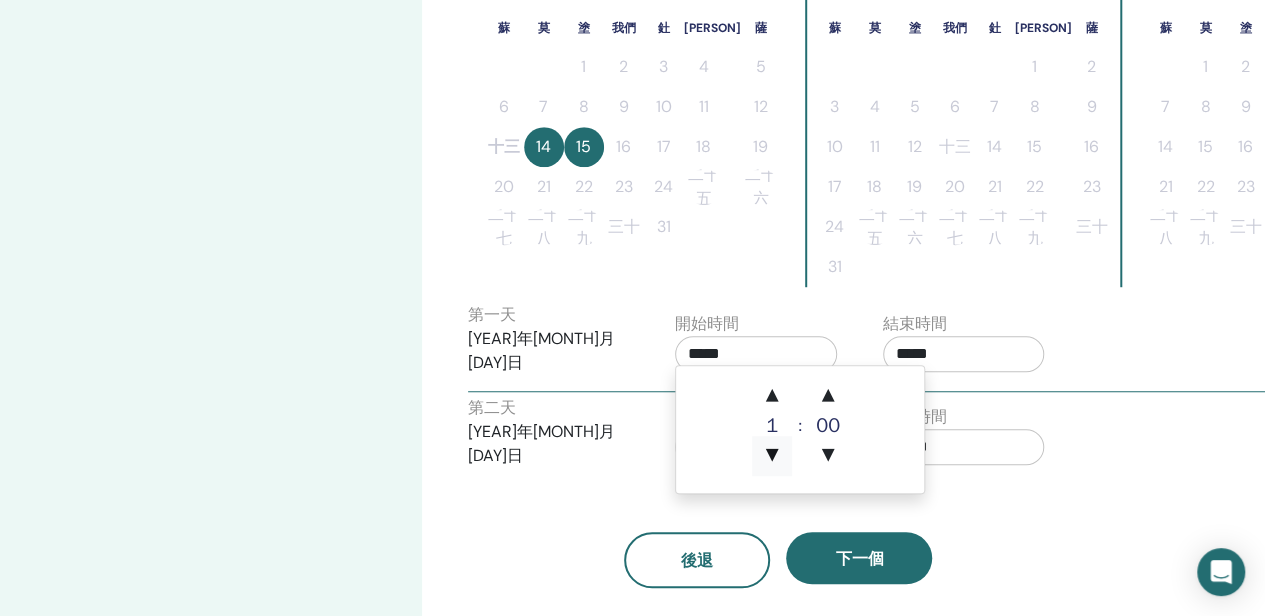 click on "▼" at bounding box center [772, 456] 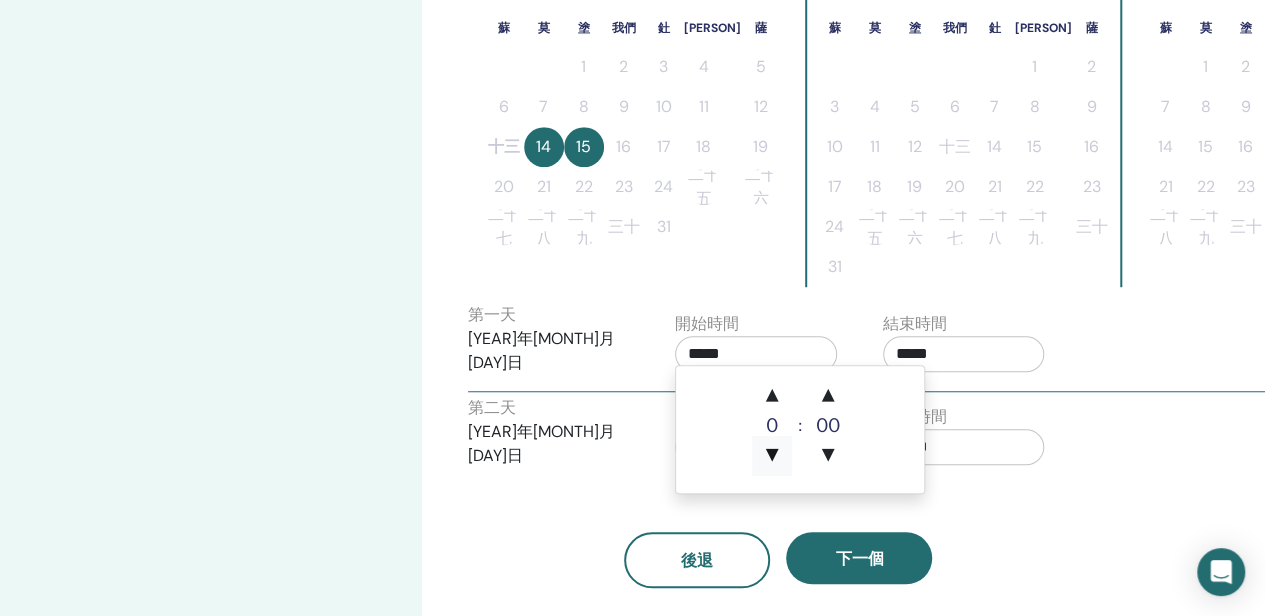 click on "▼" at bounding box center (772, 456) 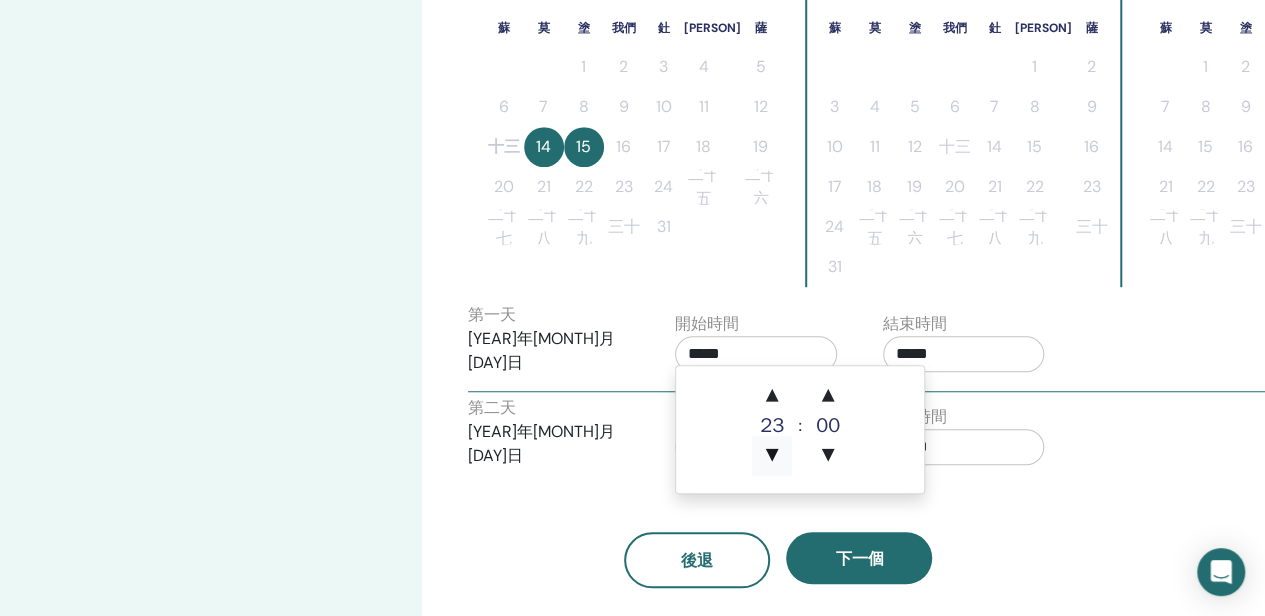 click on "▼" at bounding box center [772, 456] 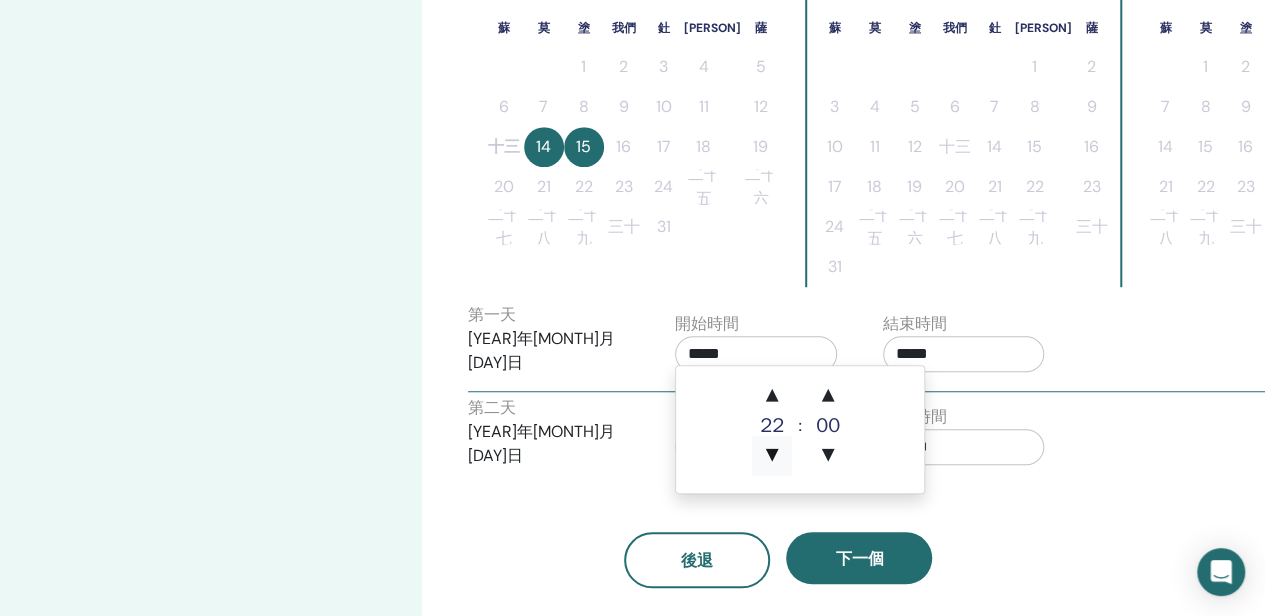 click on "▼" at bounding box center [772, 456] 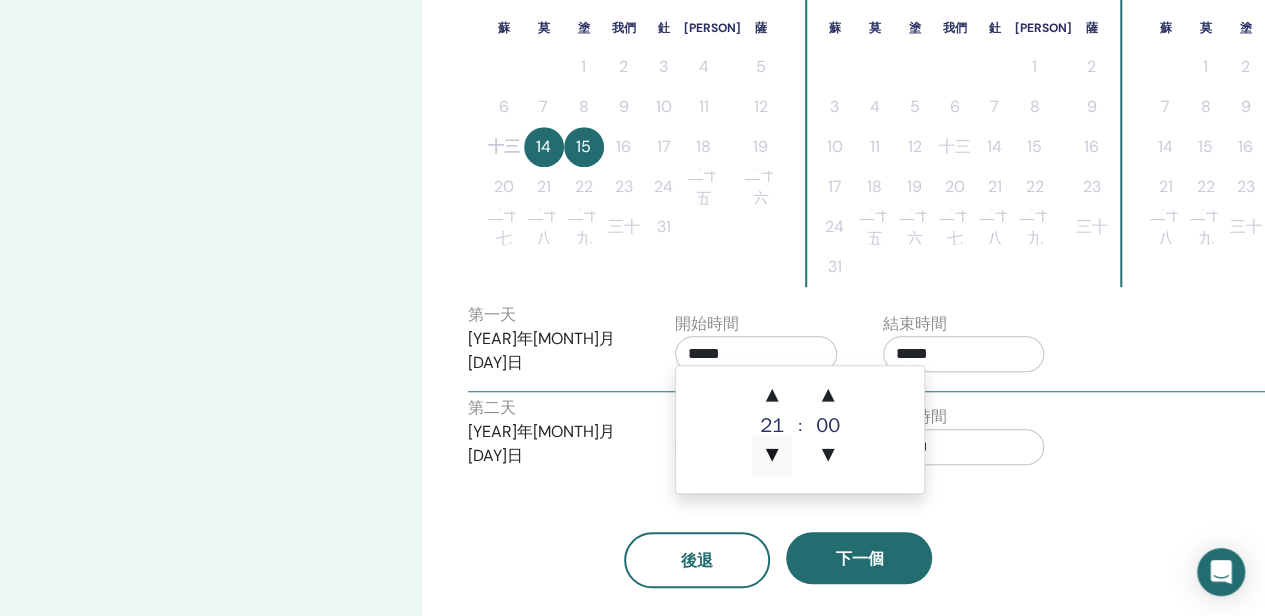 click on "▼" at bounding box center [772, 456] 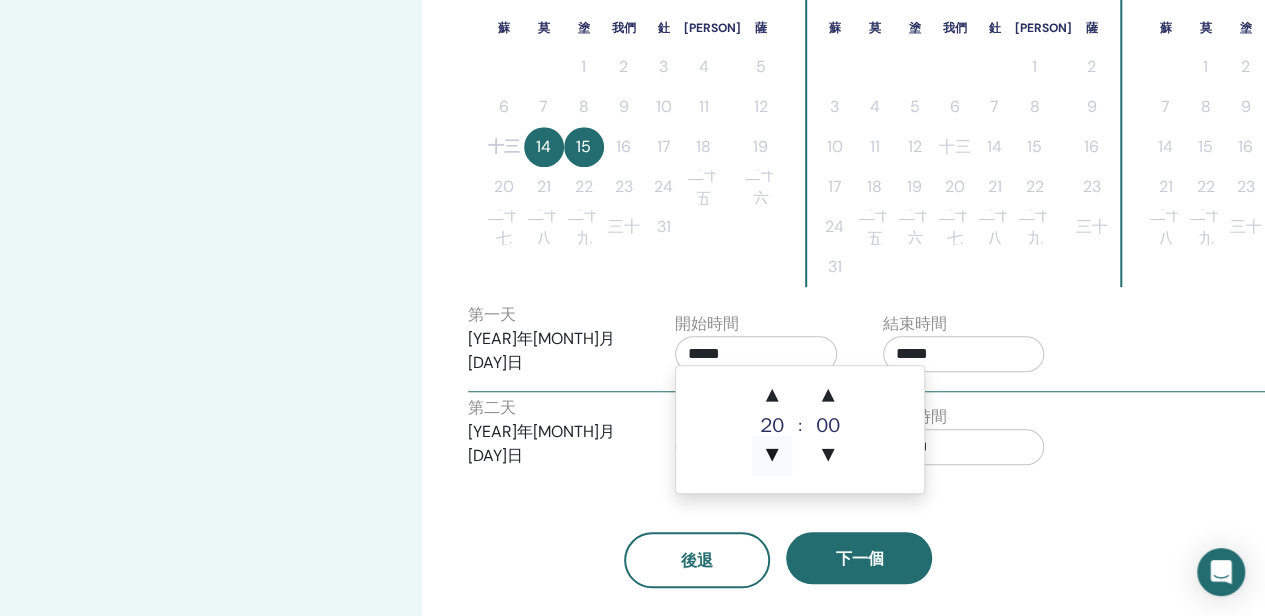 click on "▼" at bounding box center (772, 456) 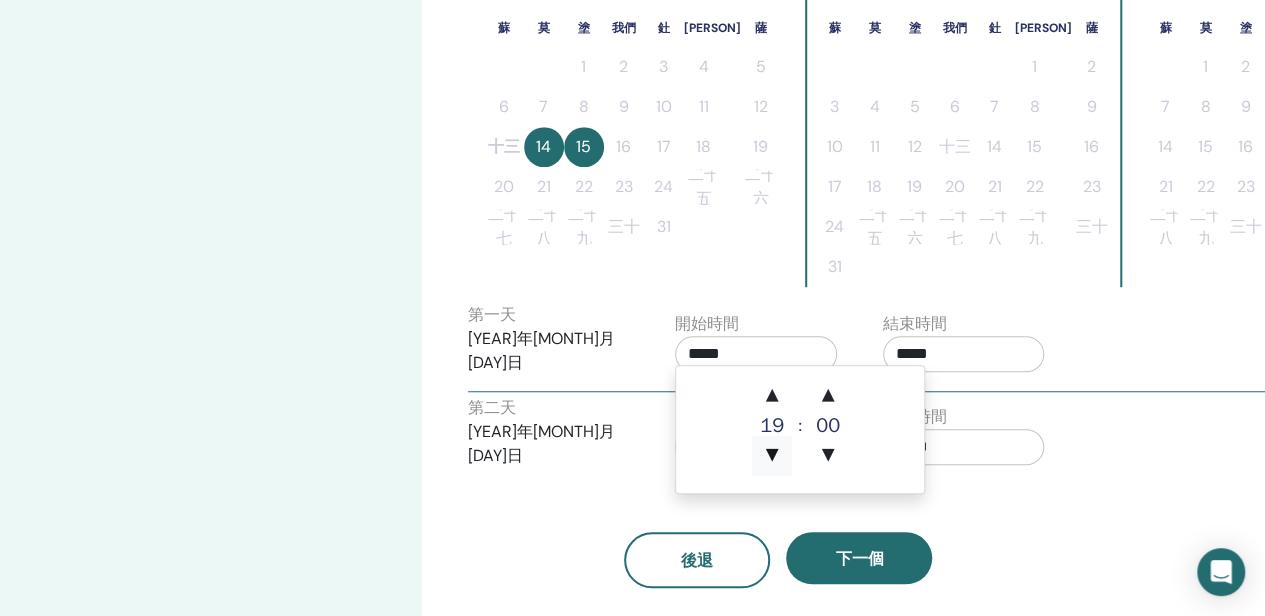 click on "▼" at bounding box center (772, 456) 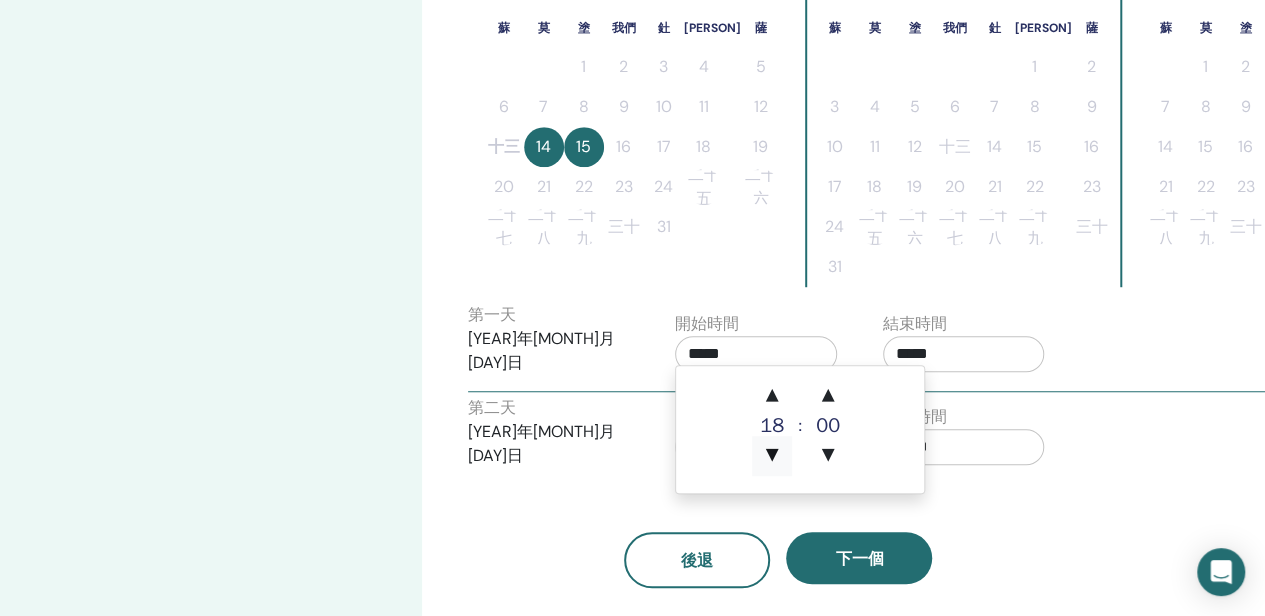 click on "▼" at bounding box center [772, 456] 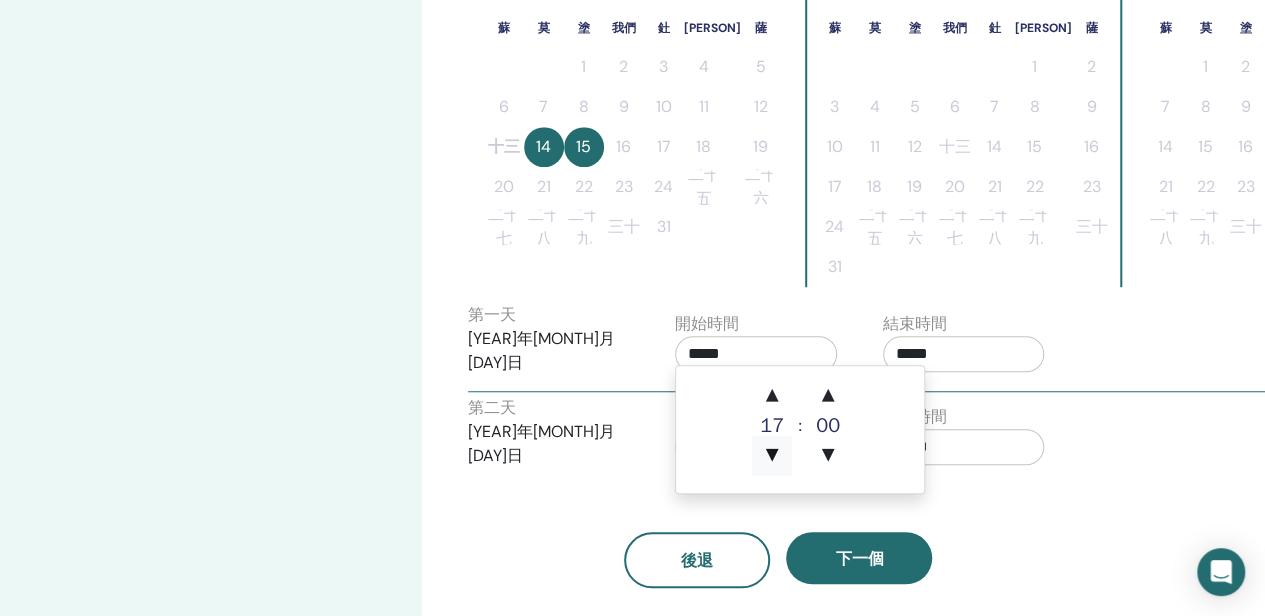 click on "▼" at bounding box center [772, 456] 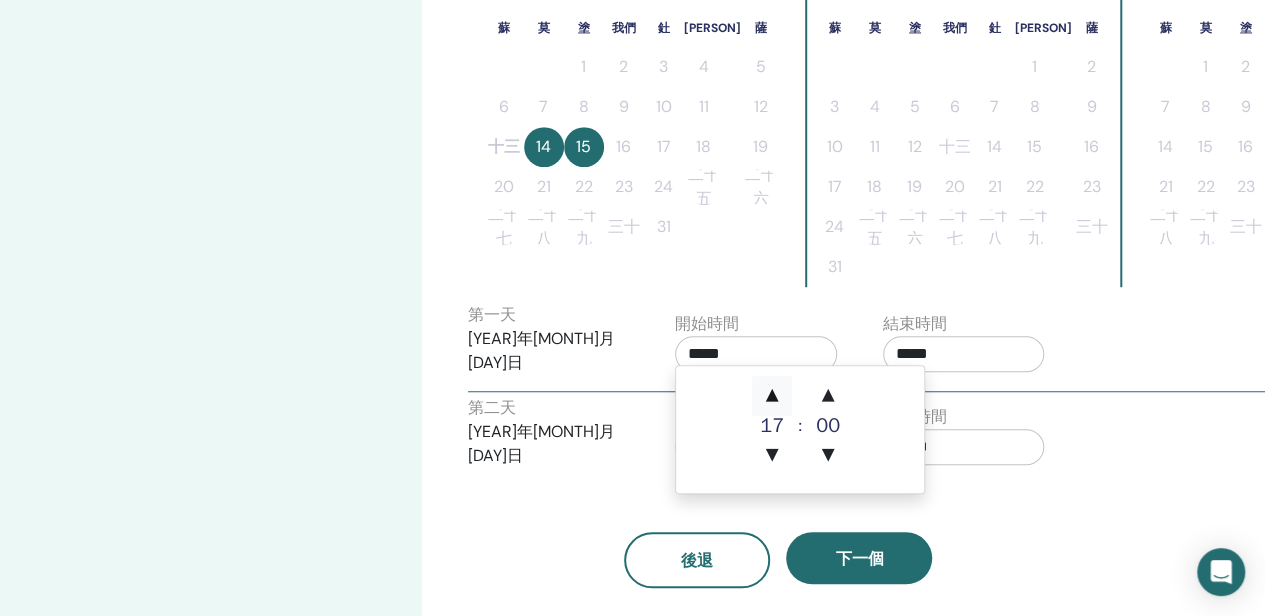 click on "▲" at bounding box center [772, 396] 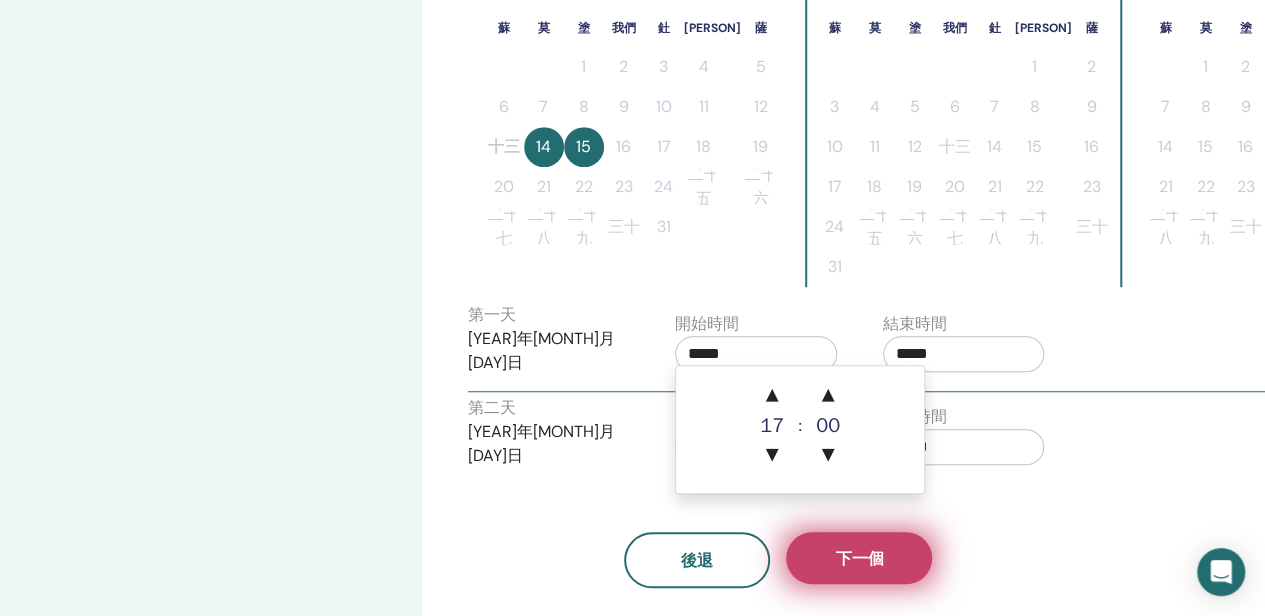 click on "下一個" at bounding box center (859, 558) 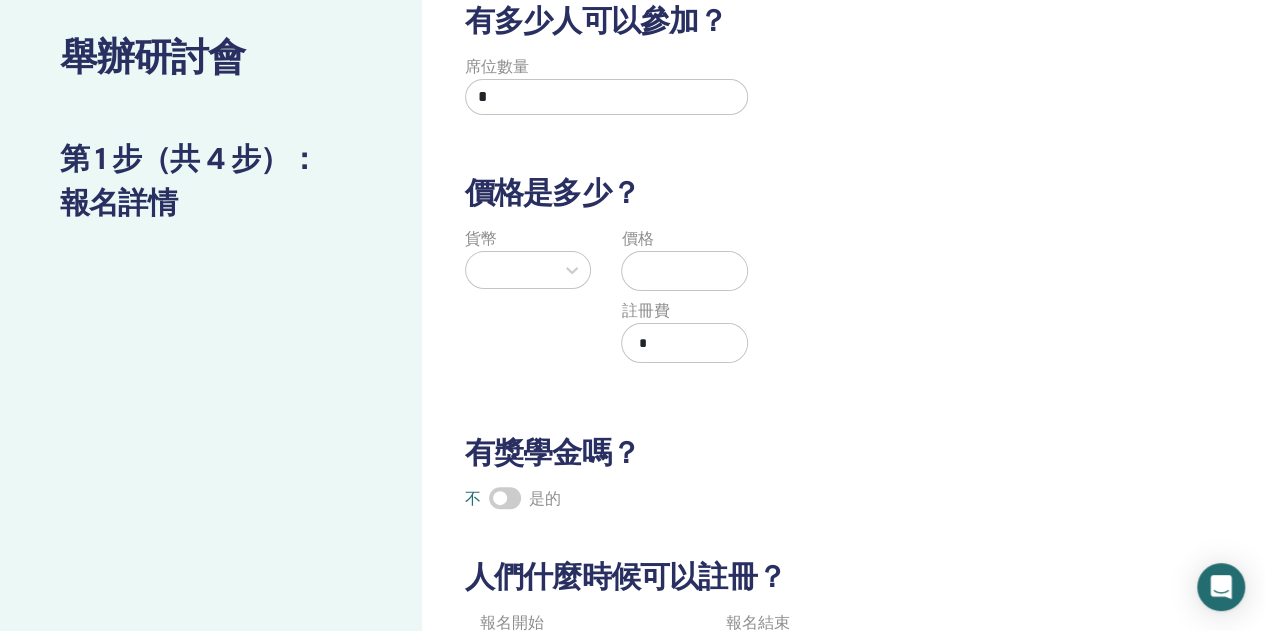 scroll, scrollTop: 0, scrollLeft: 0, axis: both 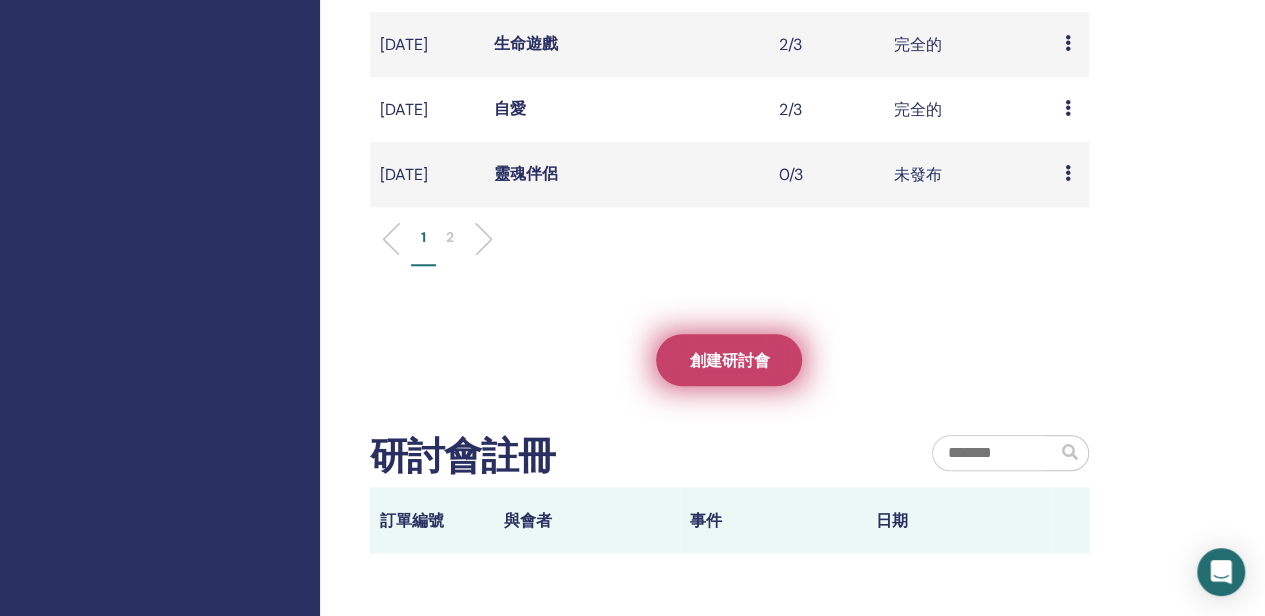 click on "創建研討會" at bounding box center [729, 360] 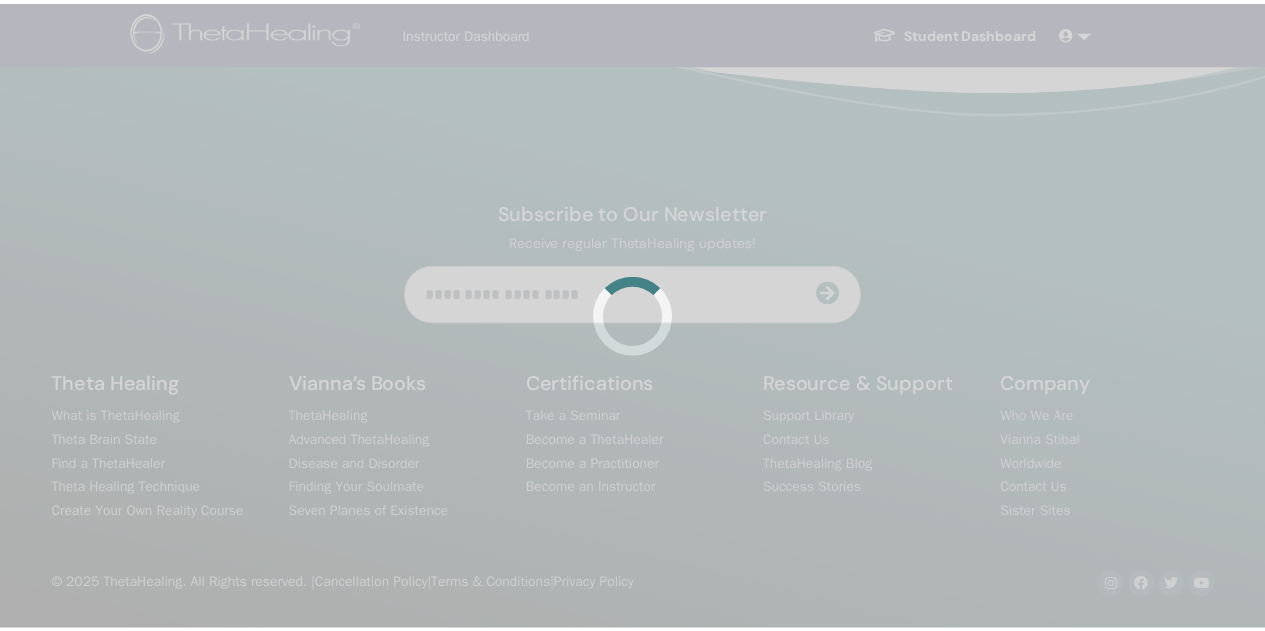 scroll, scrollTop: 0, scrollLeft: 0, axis: both 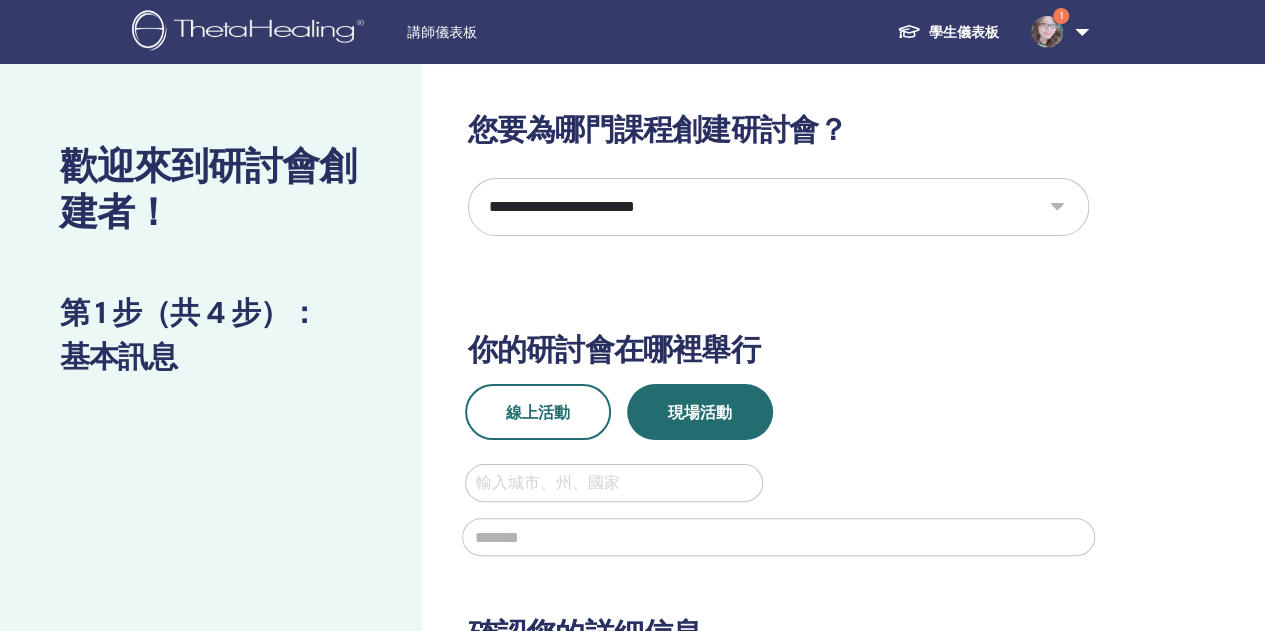 click on "**********" at bounding box center (778, 207) 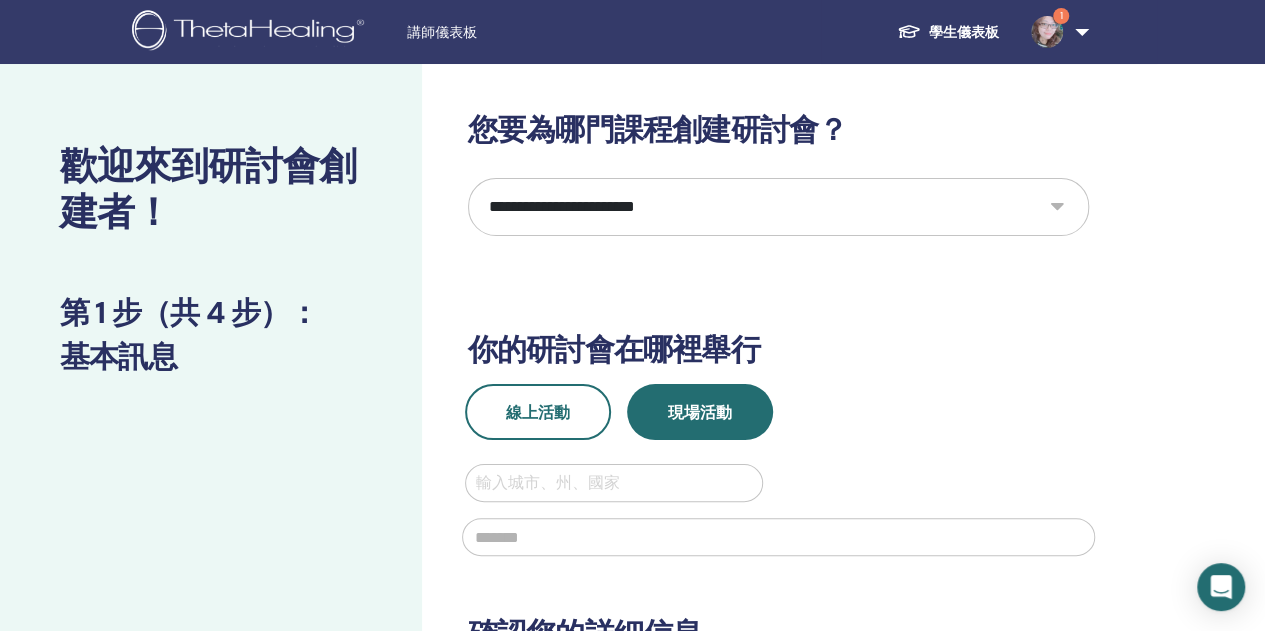 select on "****" 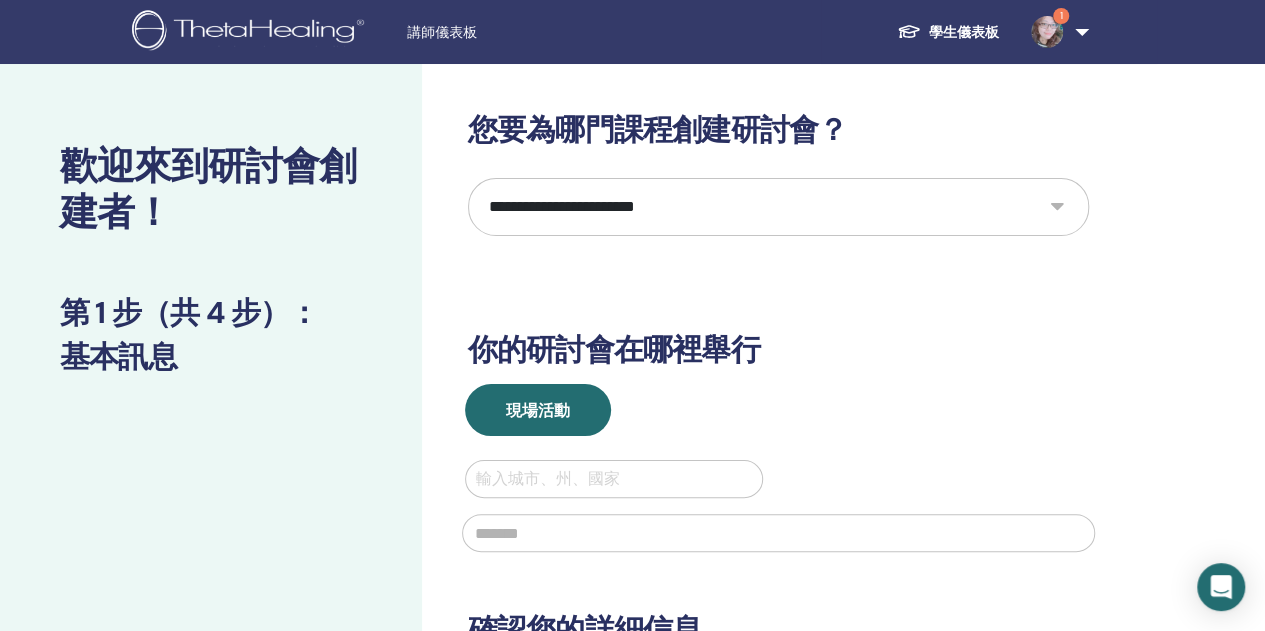 click at bounding box center (614, 479) 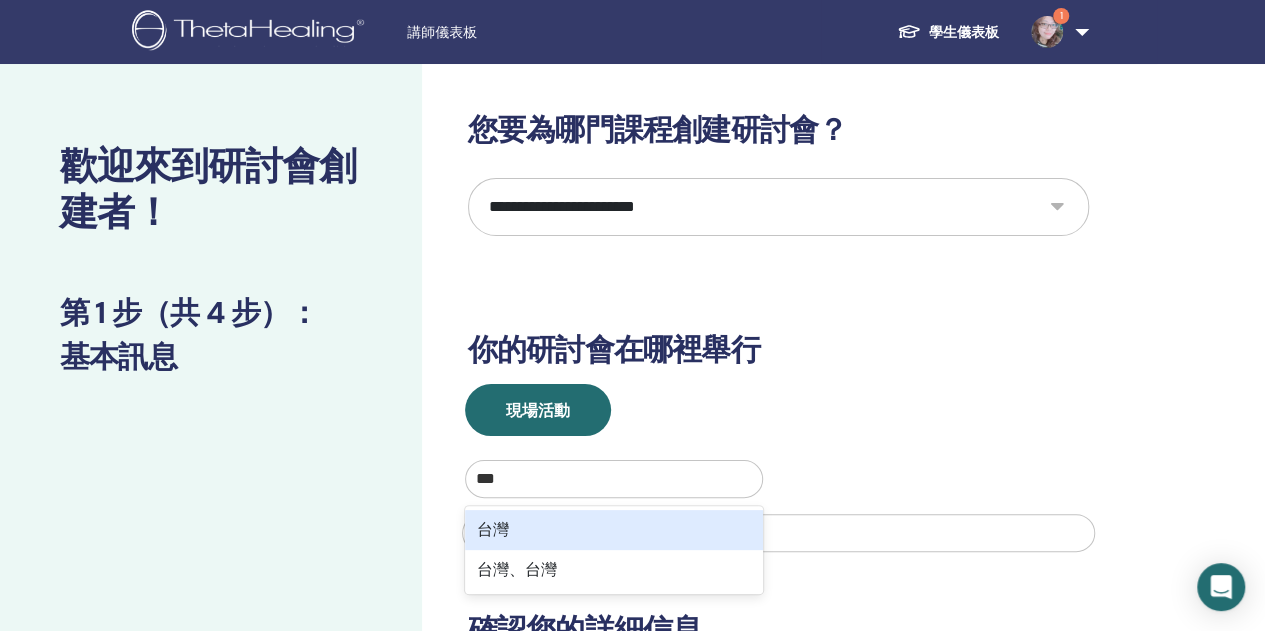 type on "**" 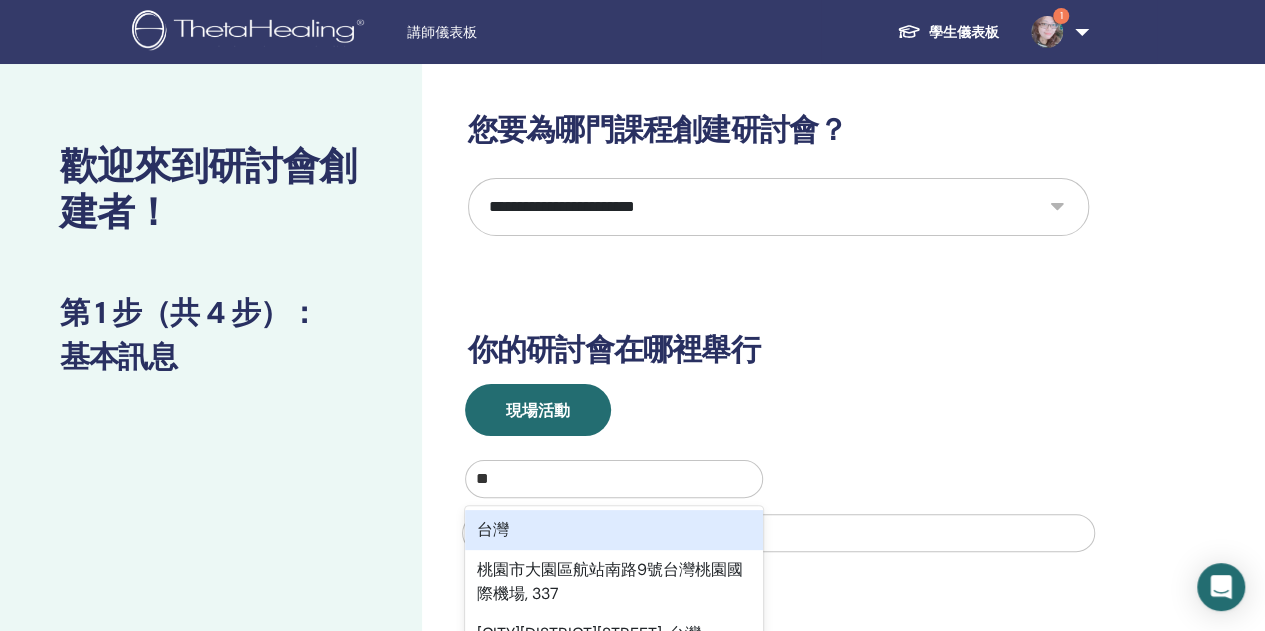 scroll, scrollTop: 0, scrollLeft: 0, axis: both 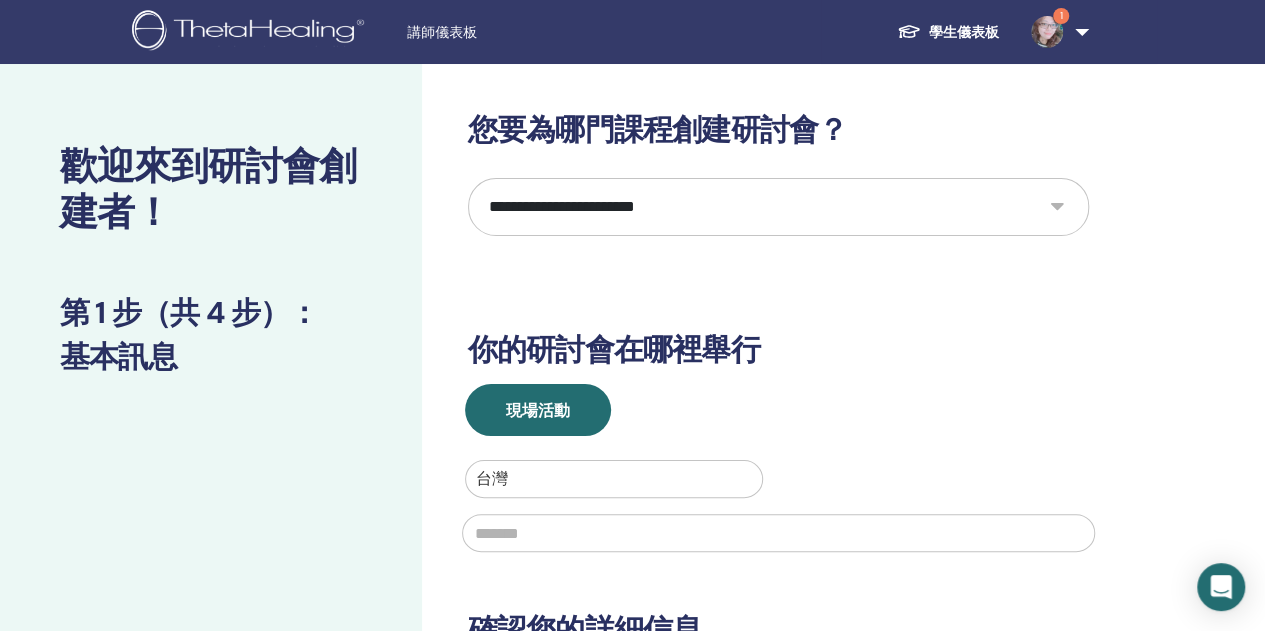 click at bounding box center [778, 533] 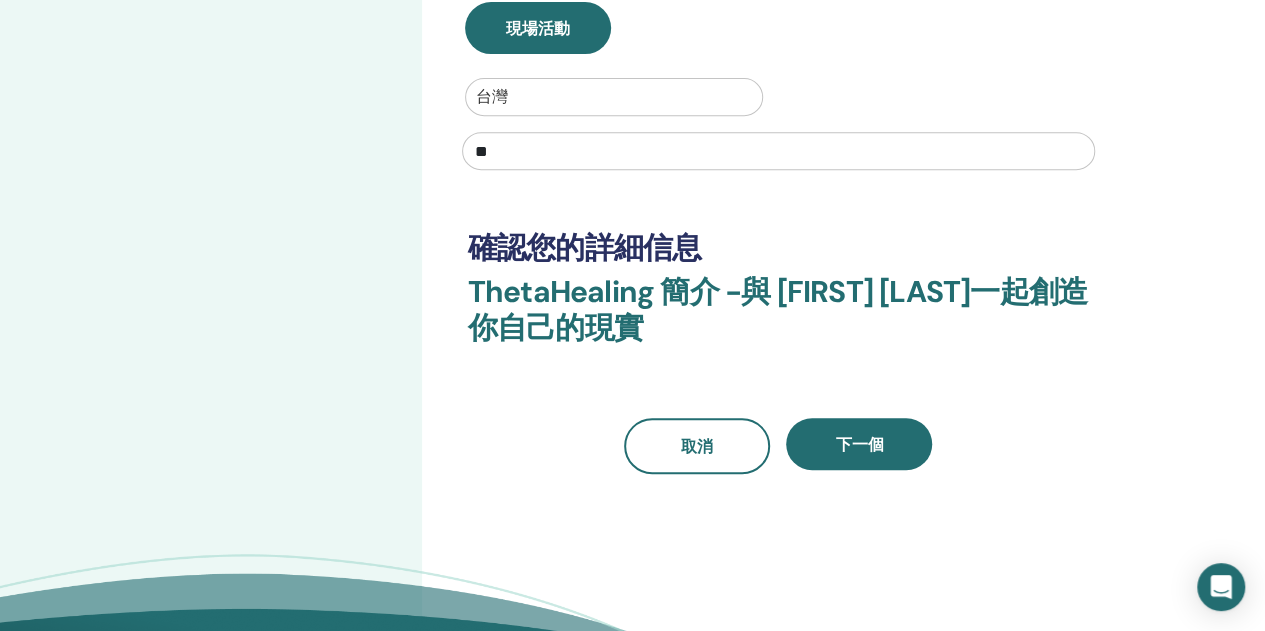 scroll, scrollTop: 400, scrollLeft: 0, axis: vertical 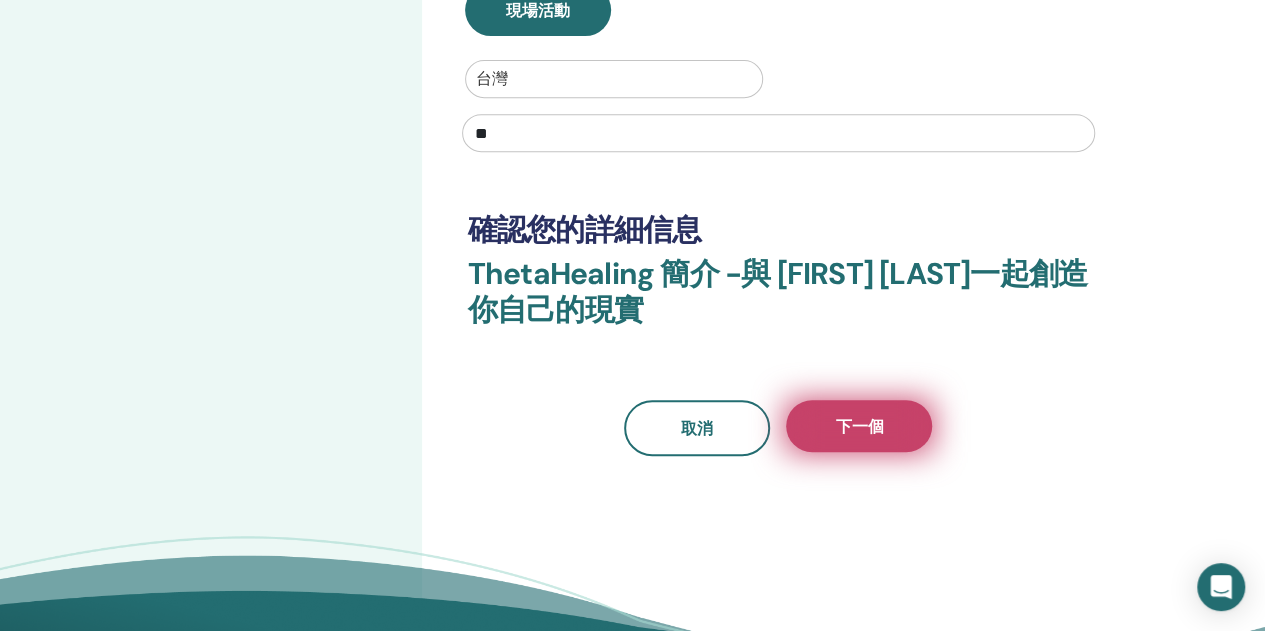 type on "**" 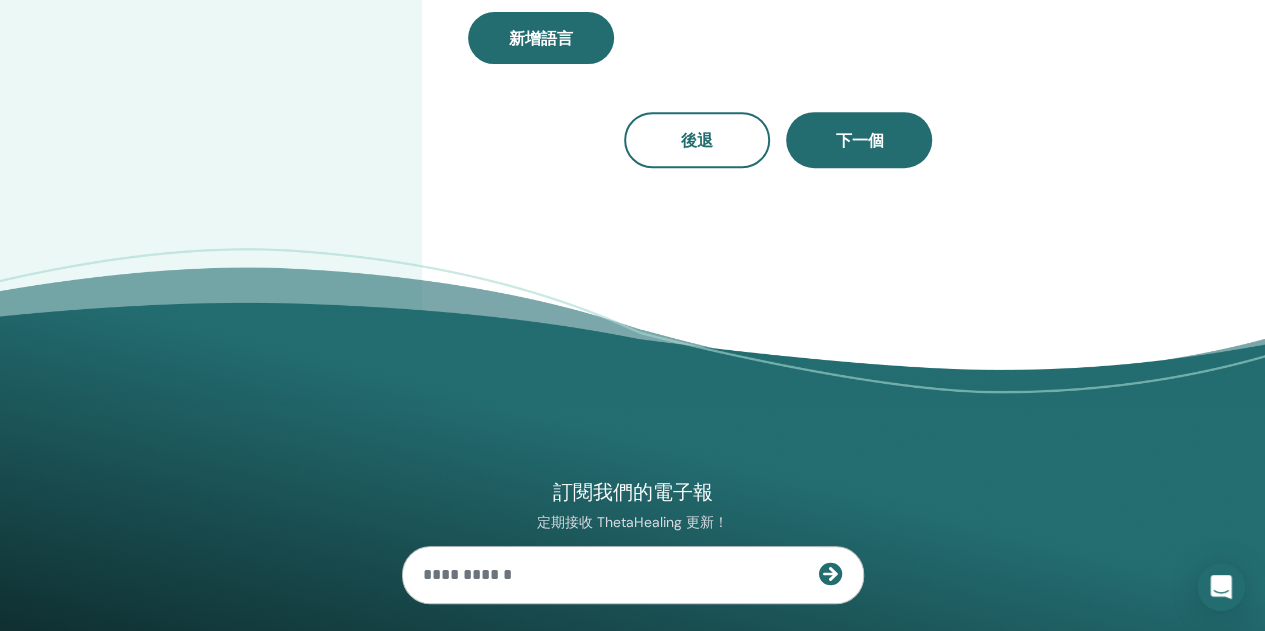 scroll, scrollTop: 100, scrollLeft: 0, axis: vertical 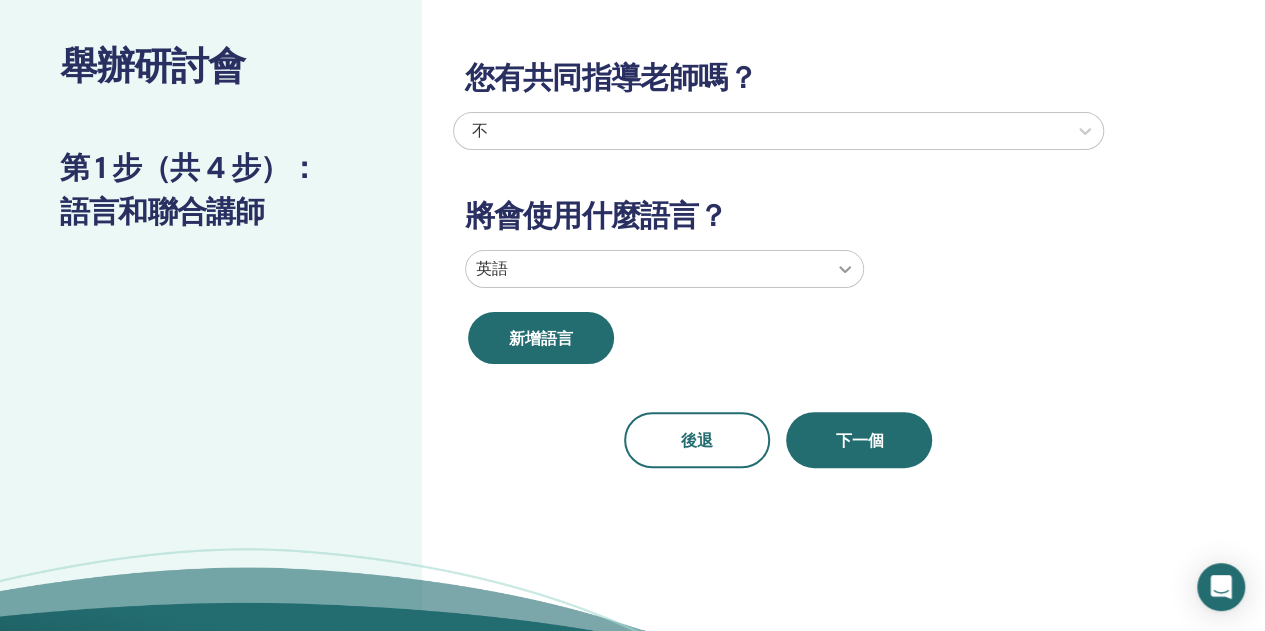 click at bounding box center (845, 269) 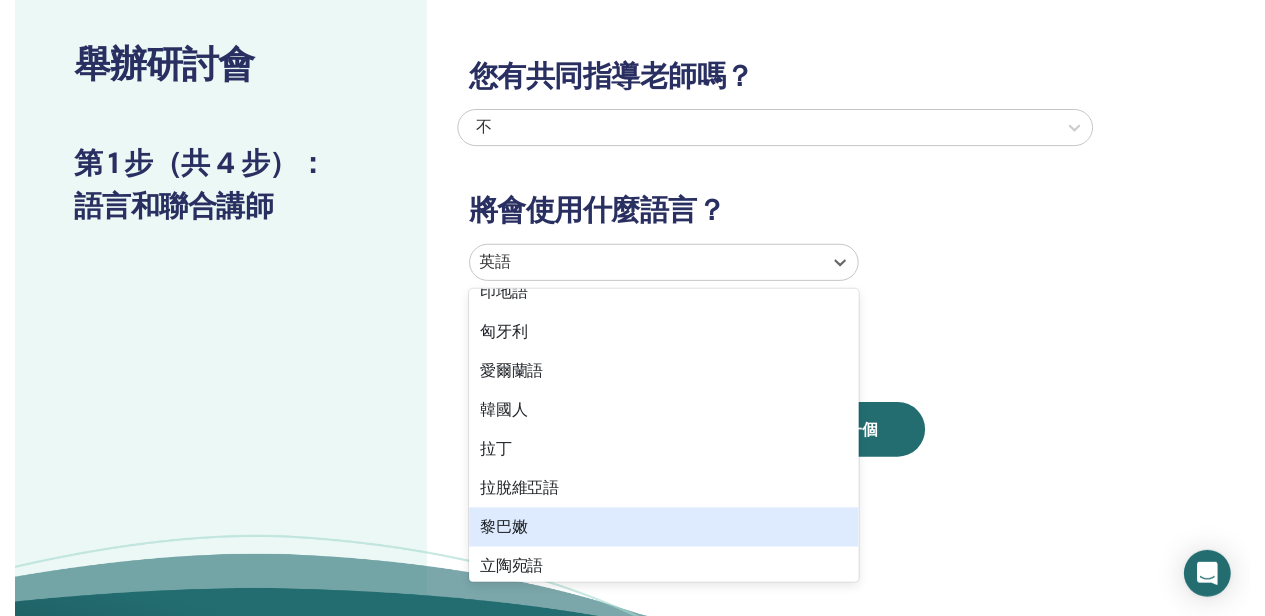 scroll, scrollTop: 1000, scrollLeft: 0, axis: vertical 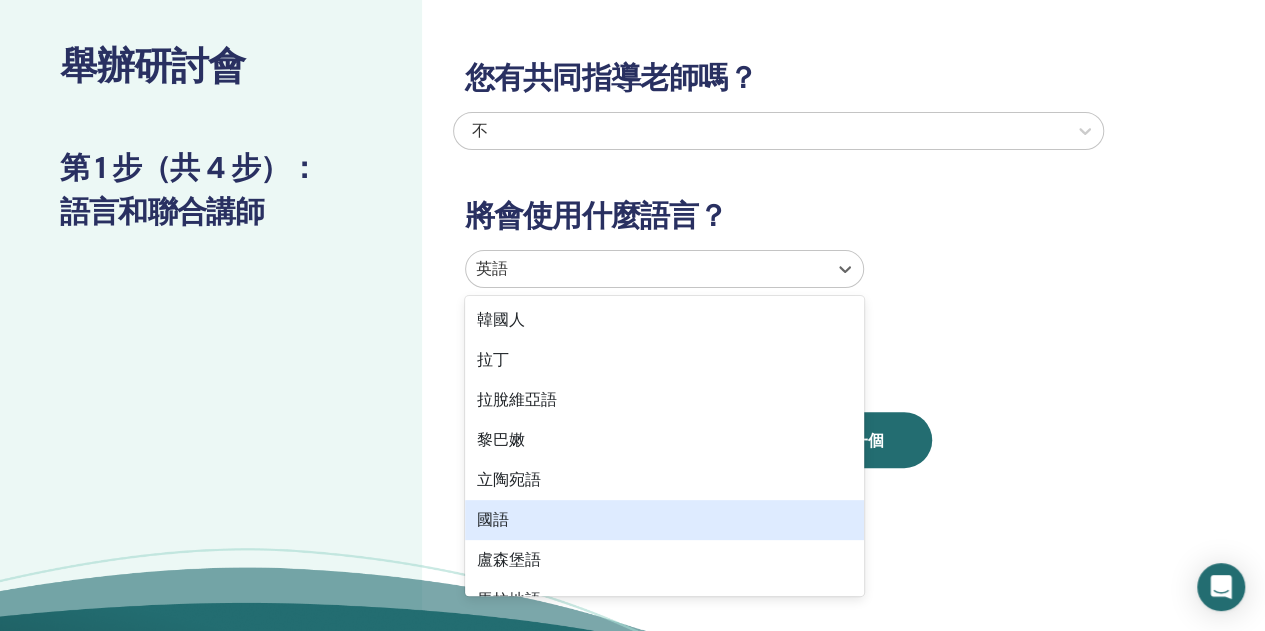 click on "國語" at bounding box center [664, 520] 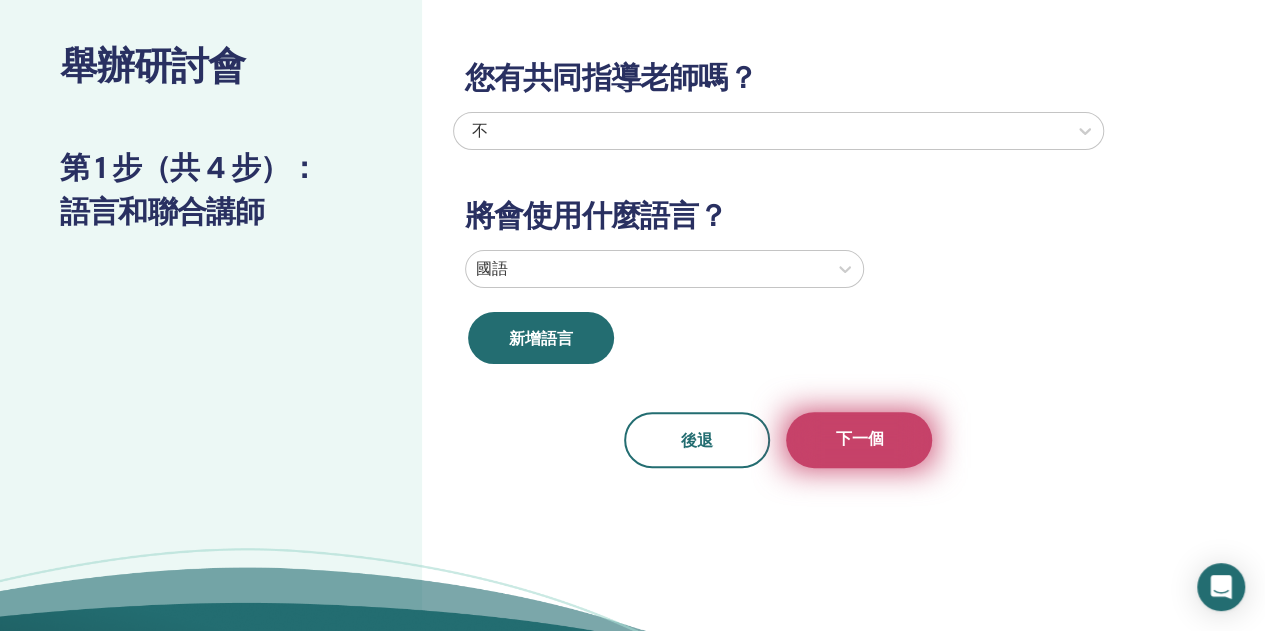 click on "下一個" at bounding box center [859, 438] 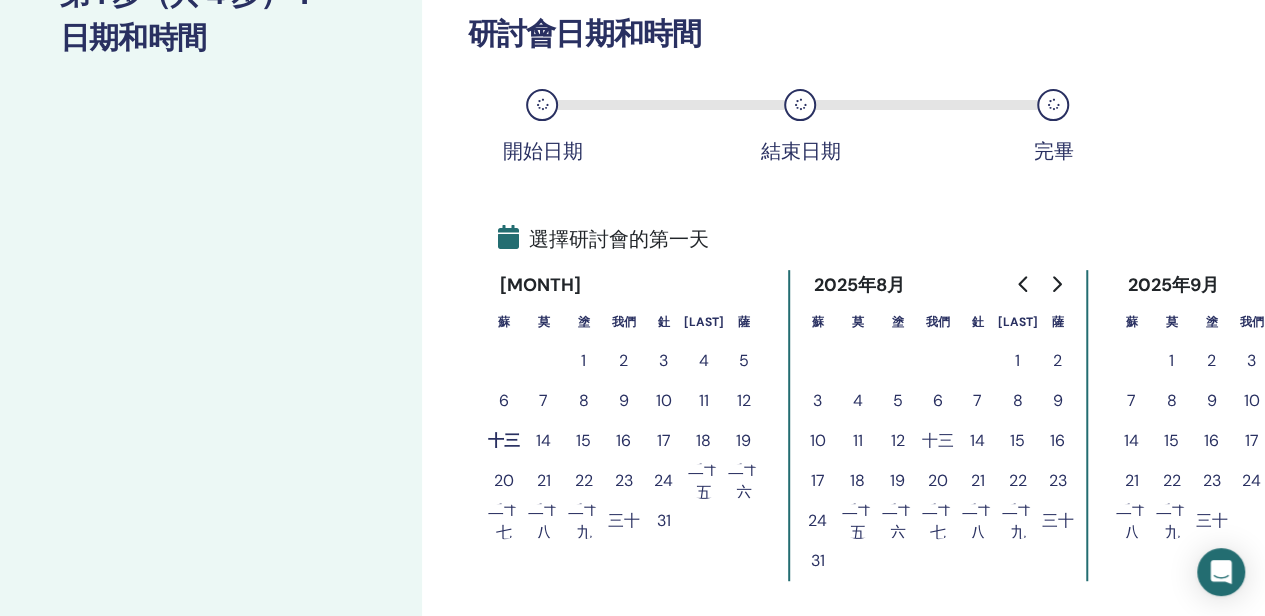 scroll, scrollTop: 300, scrollLeft: 0, axis: vertical 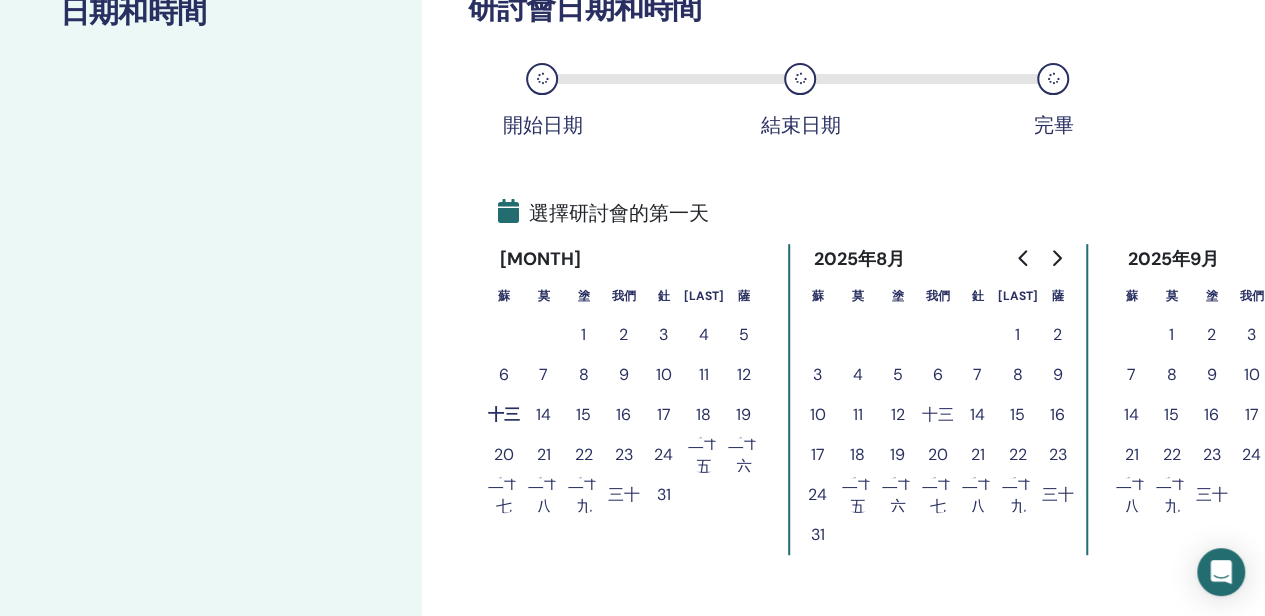 click on "14" at bounding box center (543, 414) 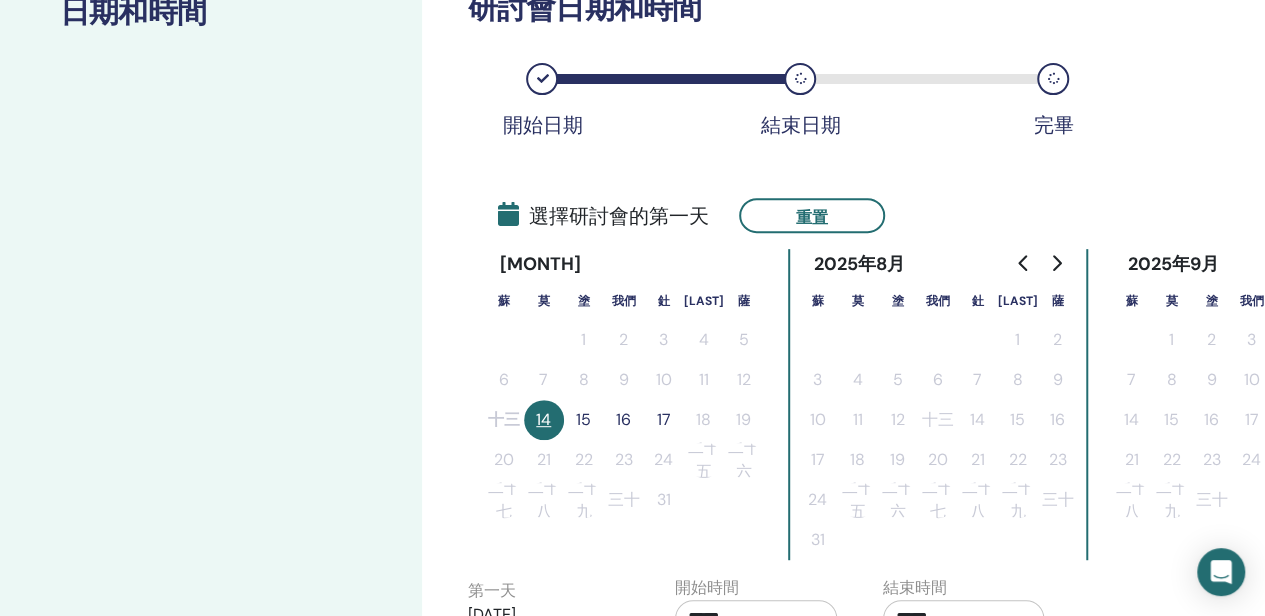 click on "15" at bounding box center (583, 419) 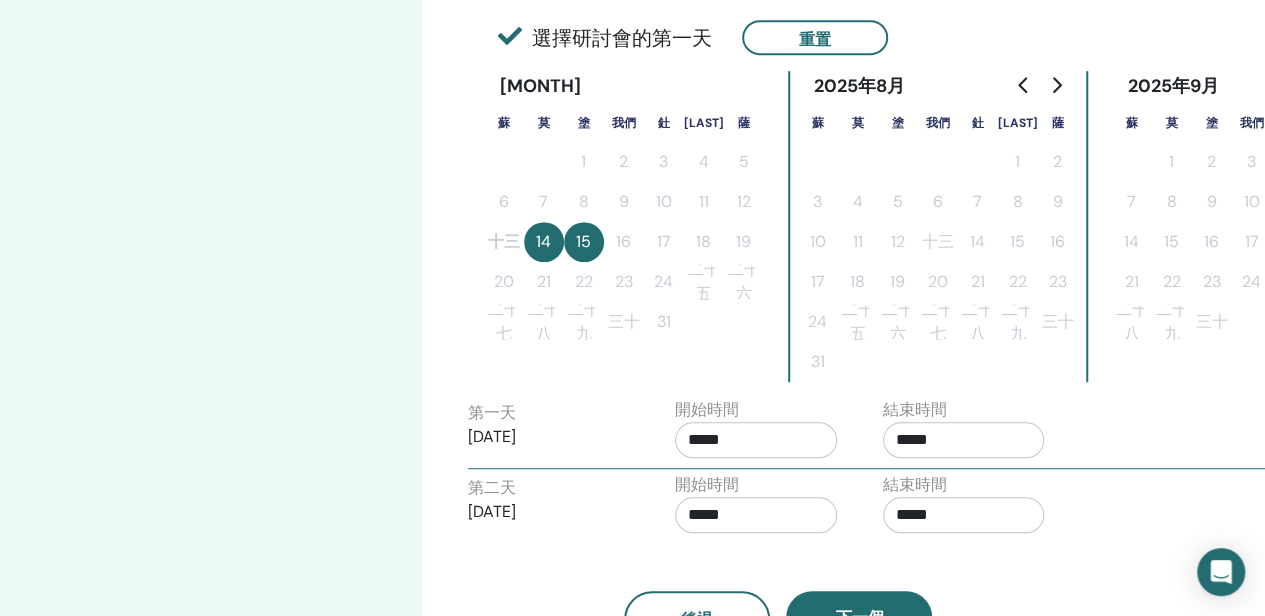 scroll, scrollTop: 500, scrollLeft: 0, axis: vertical 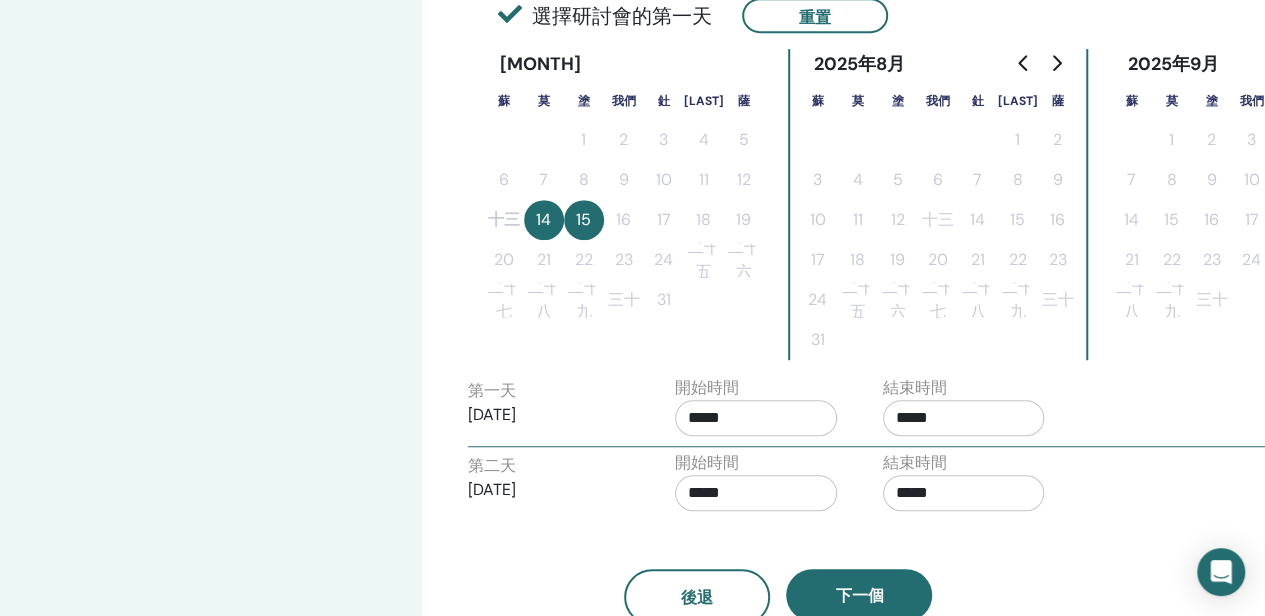 click on "*****" at bounding box center (756, 418) 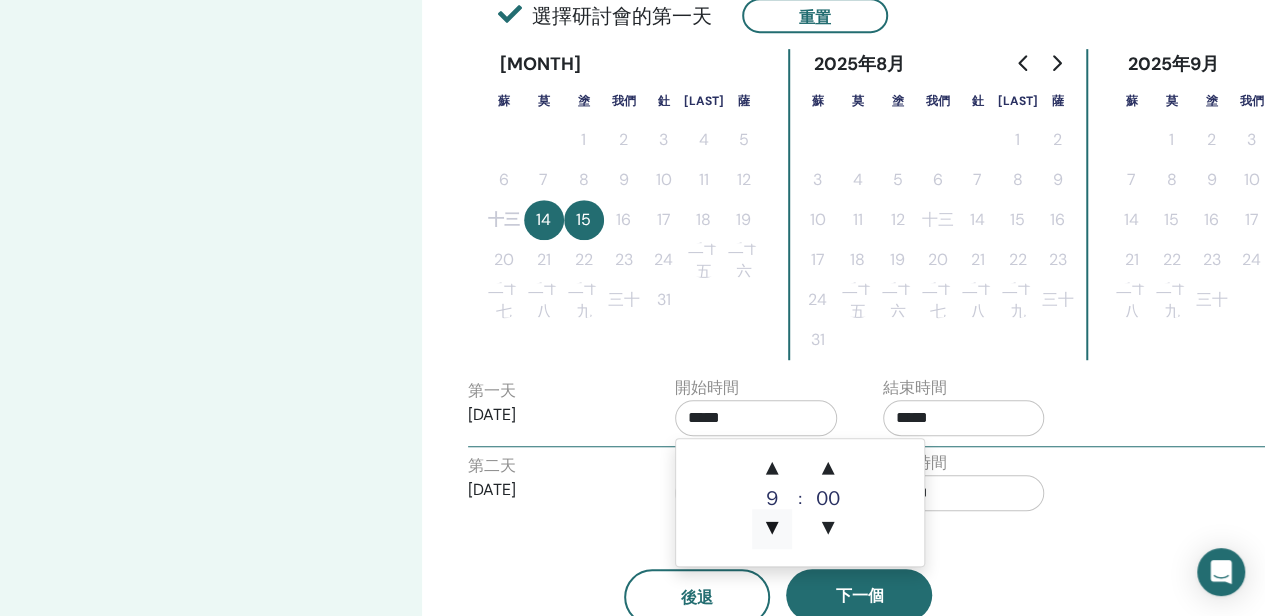 click on "▼" at bounding box center [772, 529] 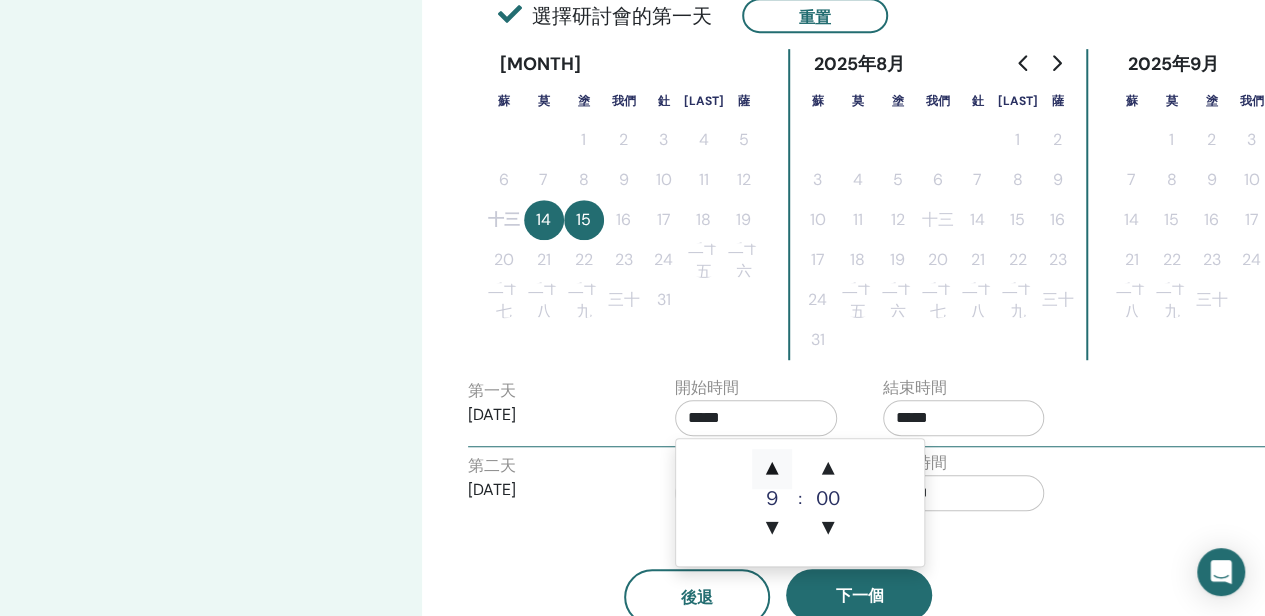 click on "▲" at bounding box center (772, 469) 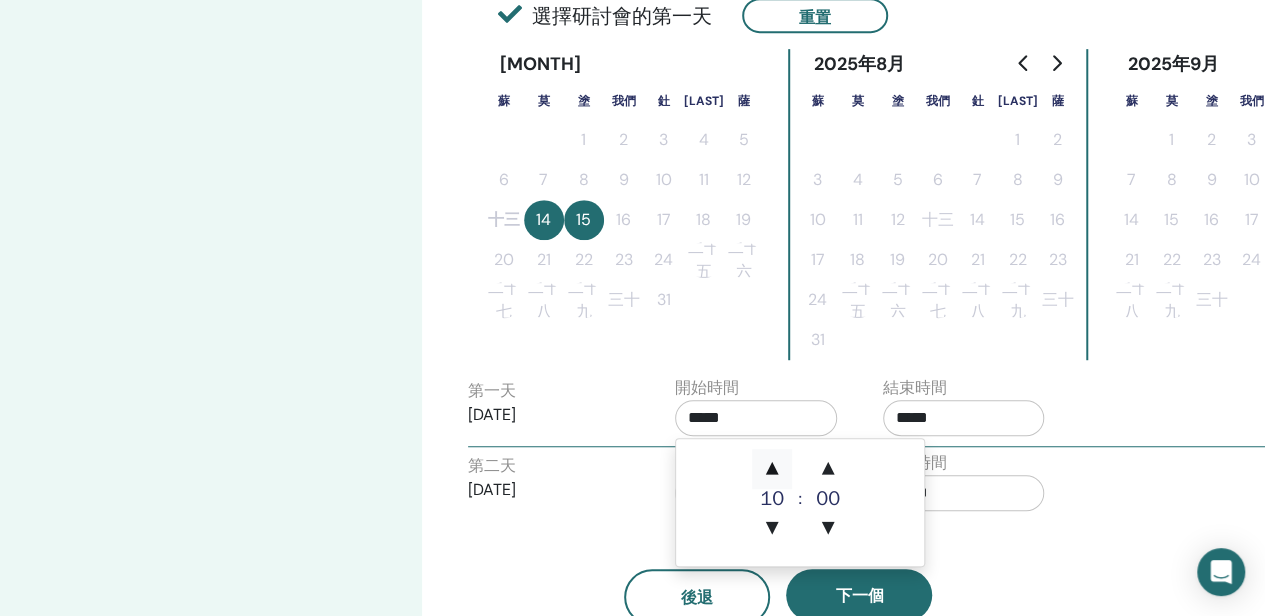 click on "▲" at bounding box center [772, 469] 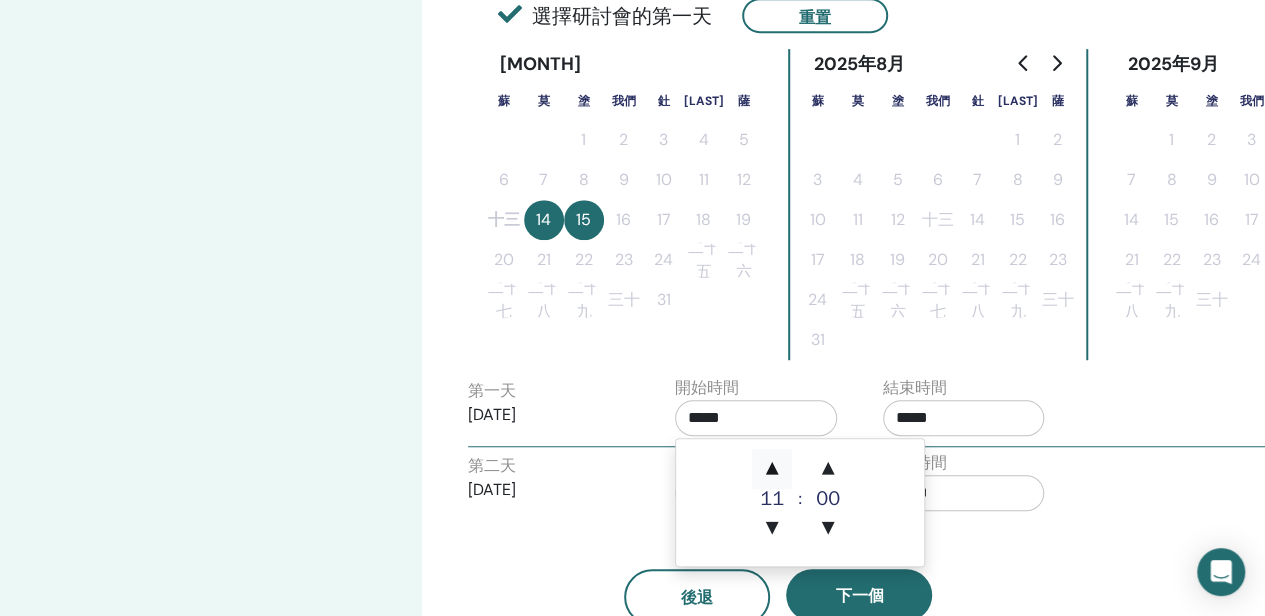 click on "▲" at bounding box center (772, 469) 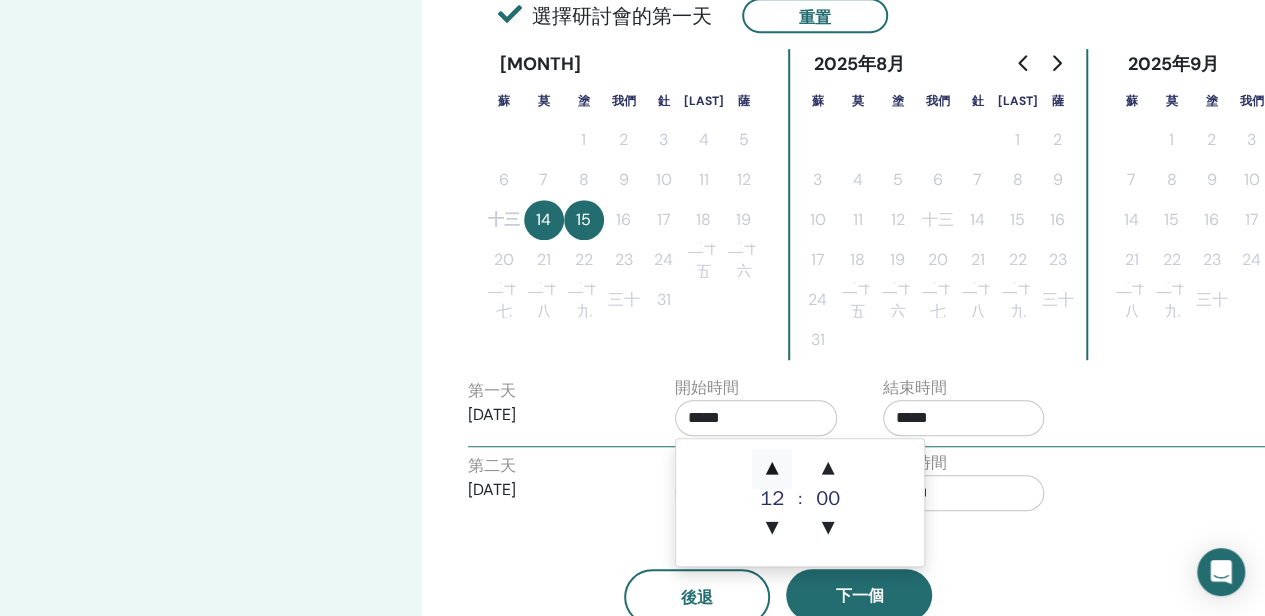 click on "▲" at bounding box center (772, 469) 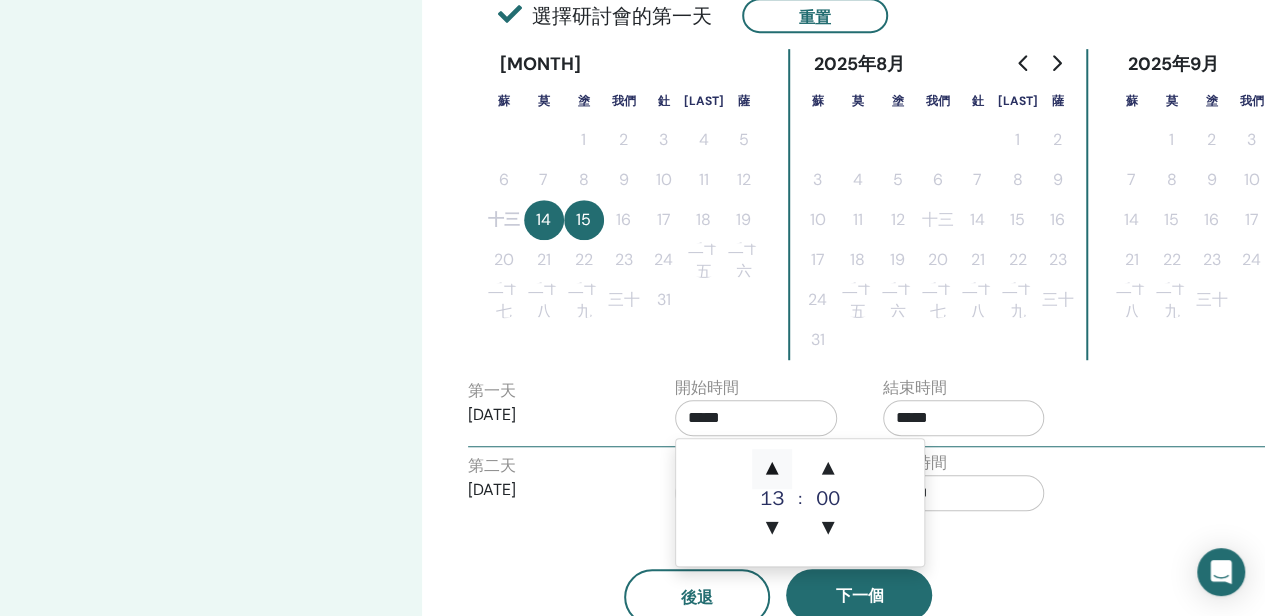 click on "▲" at bounding box center (772, 469) 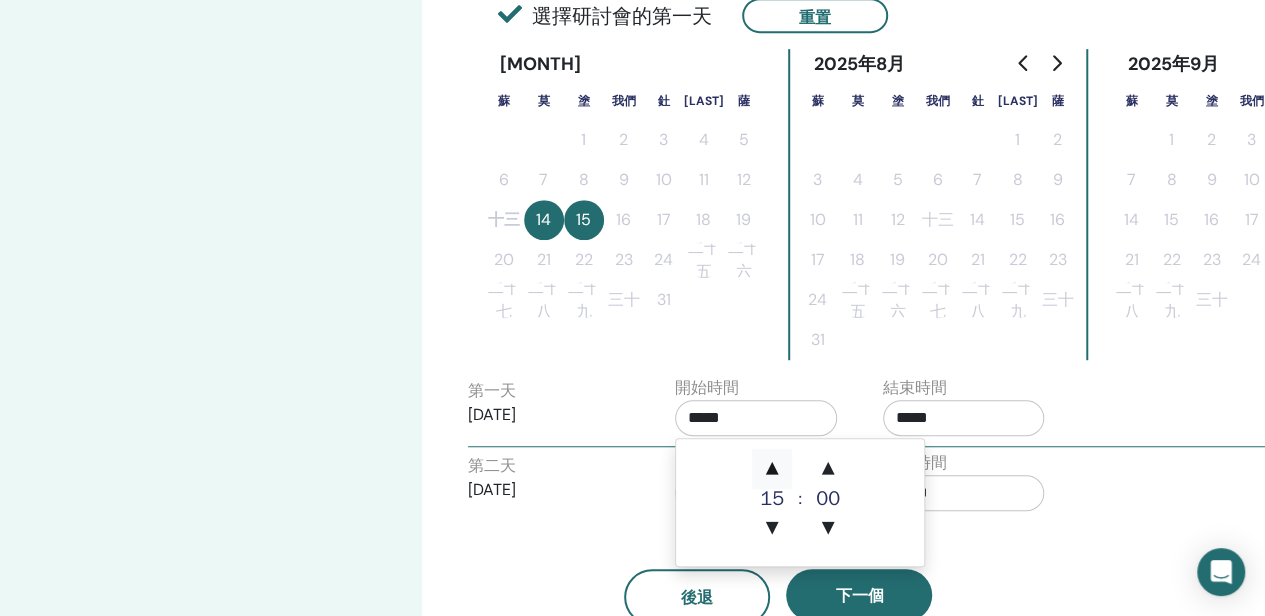 click on "▲" at bounding box center (772, 469) 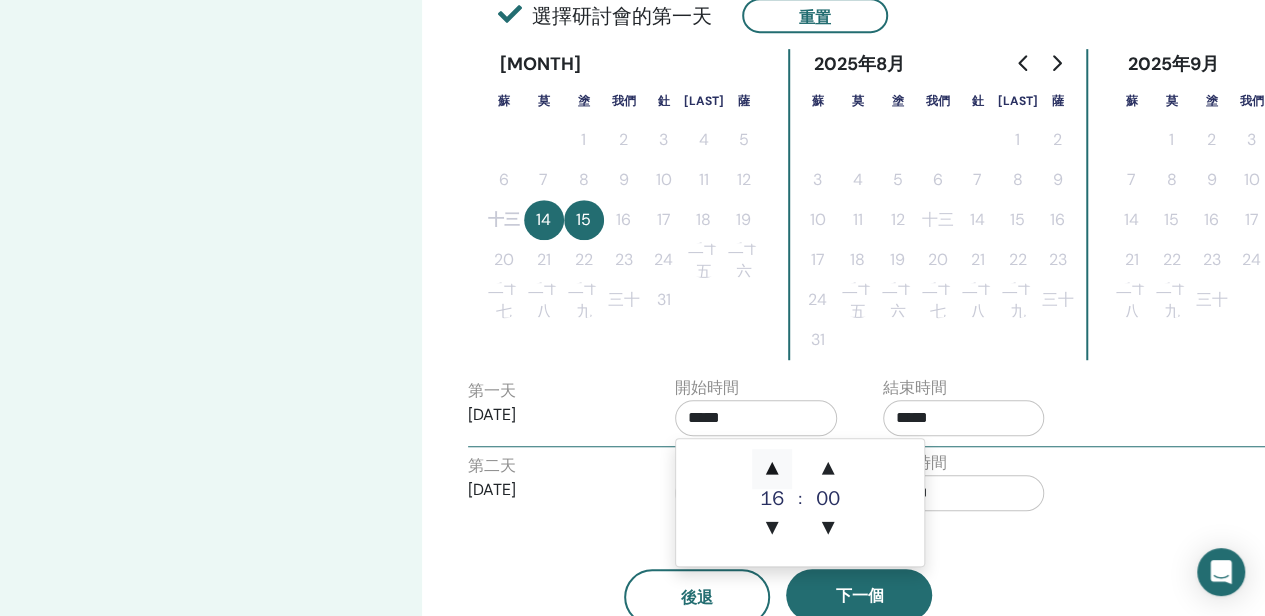 click on "▲" at bounding box center [772, 469] 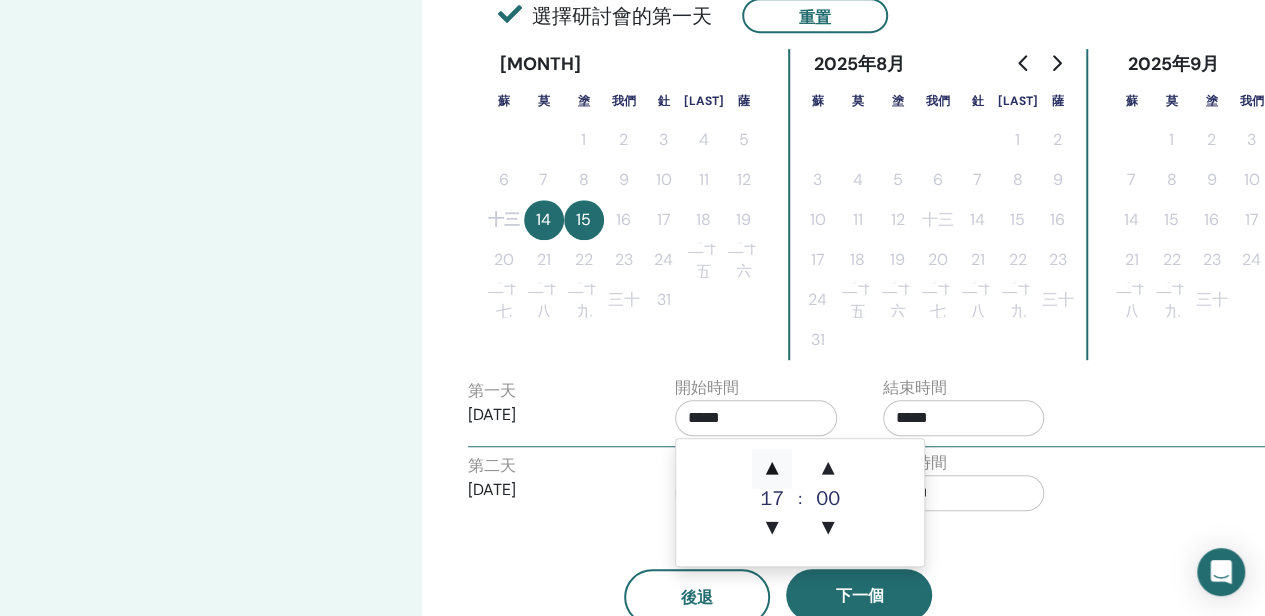 click on "▲" at bounding box center [772, 469] 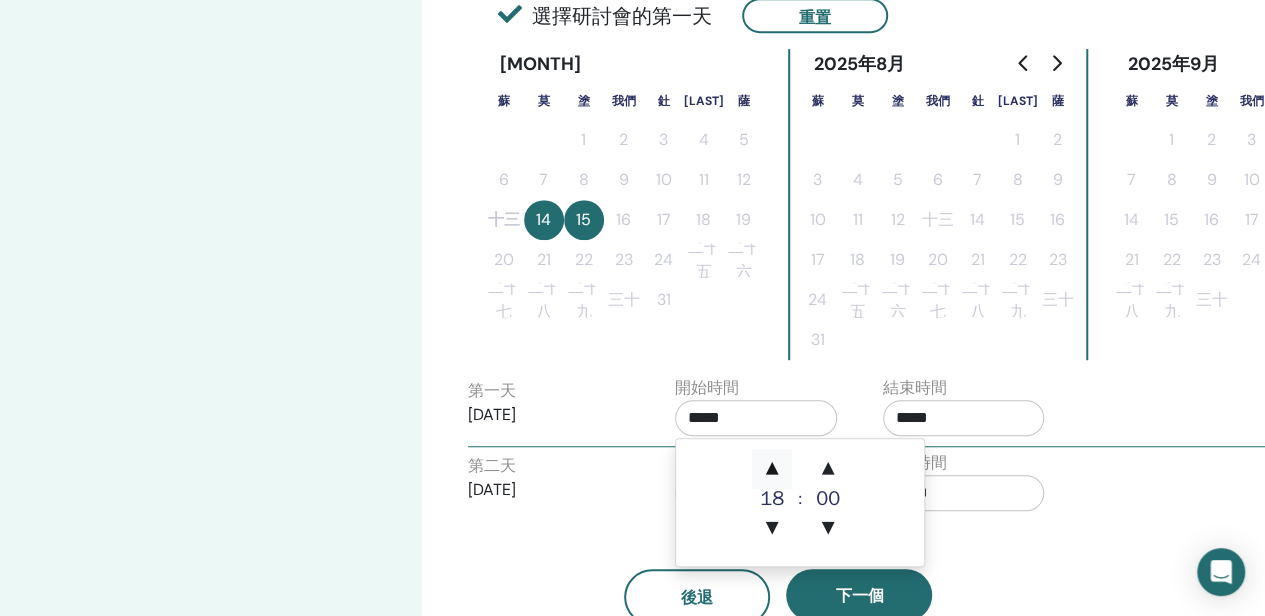 click on "▲" at bounding box center [772, 469] 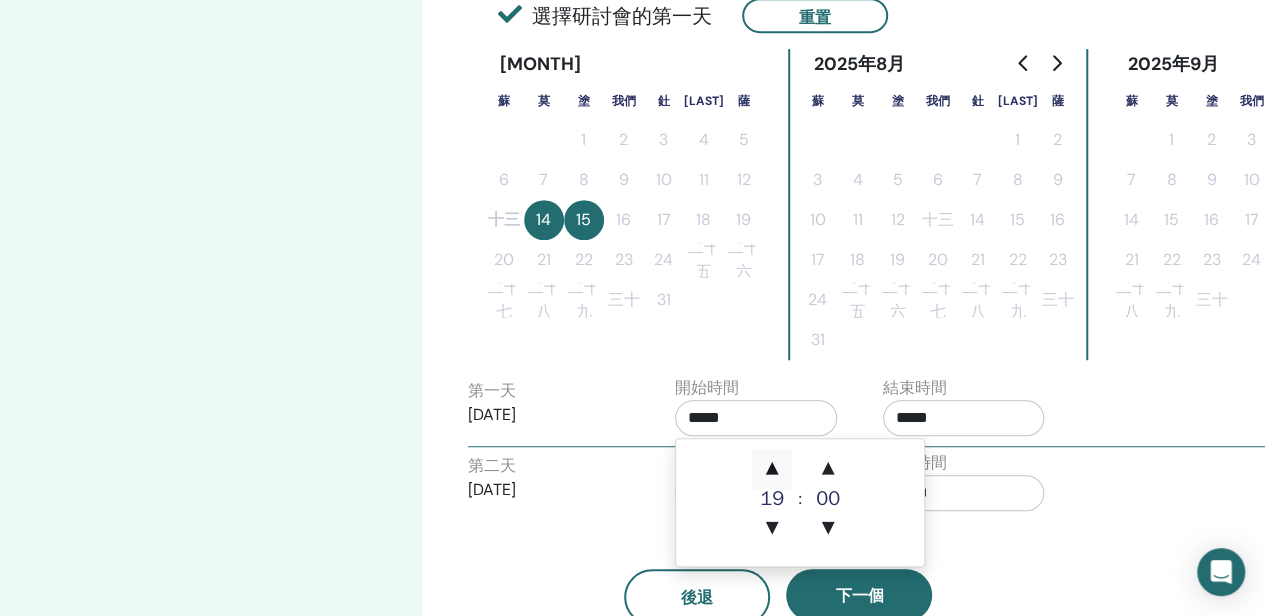 click on "▲" at bounding box center (772, 469) 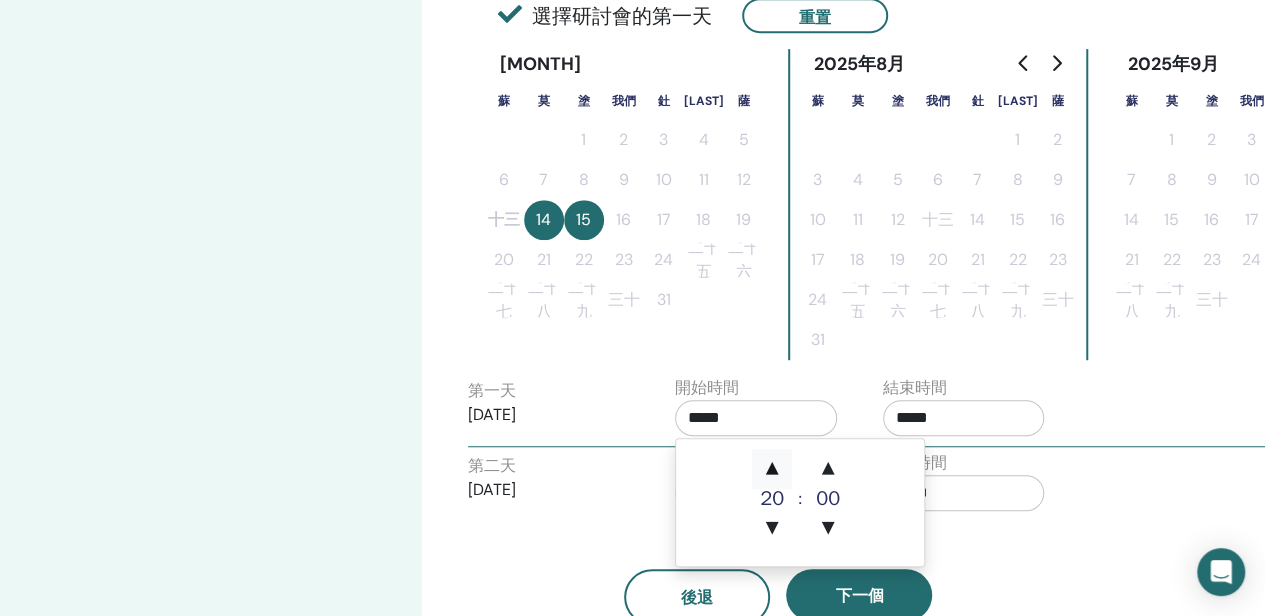 click on "▲" at bounding box center (772, 469) 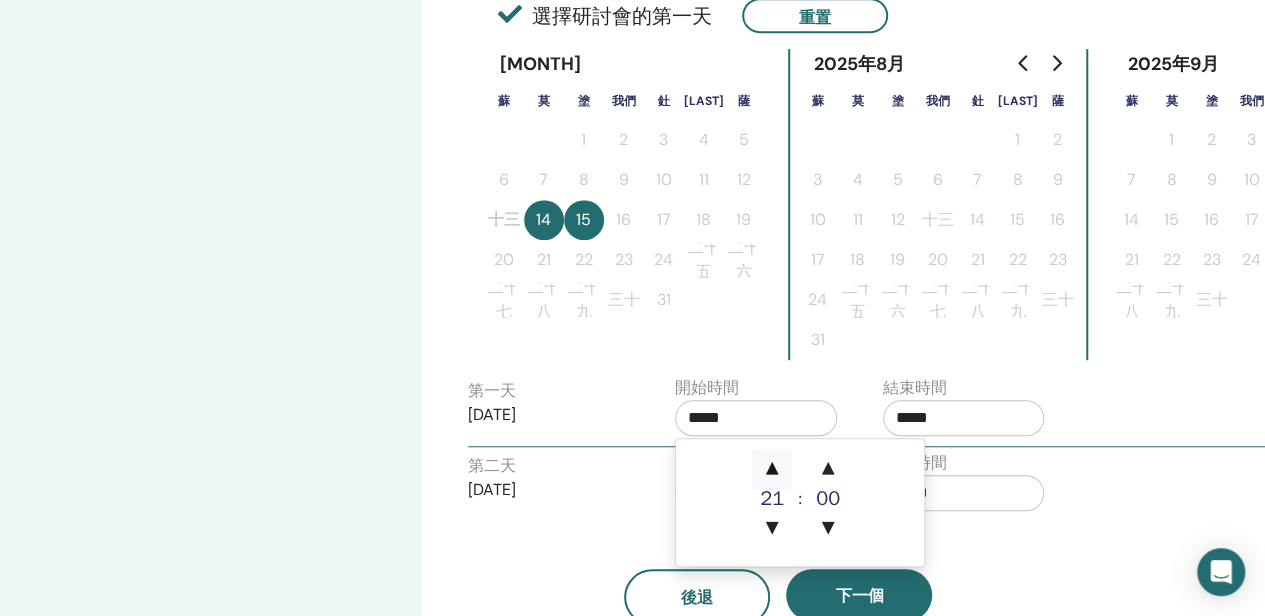click on "▲" at bounding box center [772, 469] 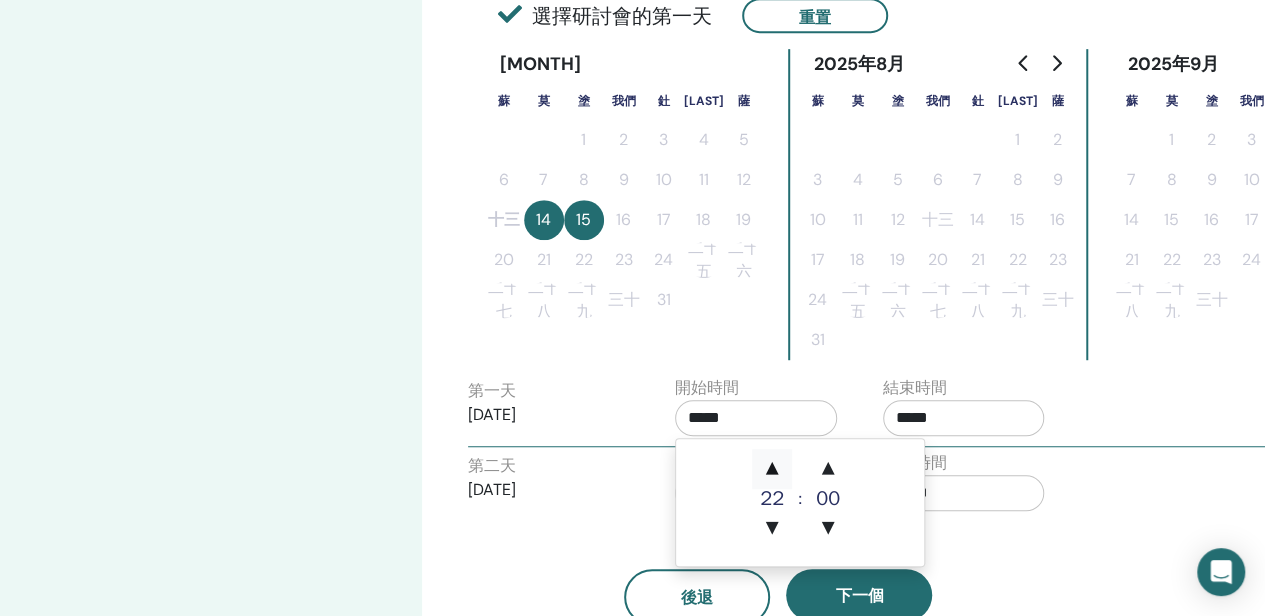 click on "▲" at bounding box center [772, 469] 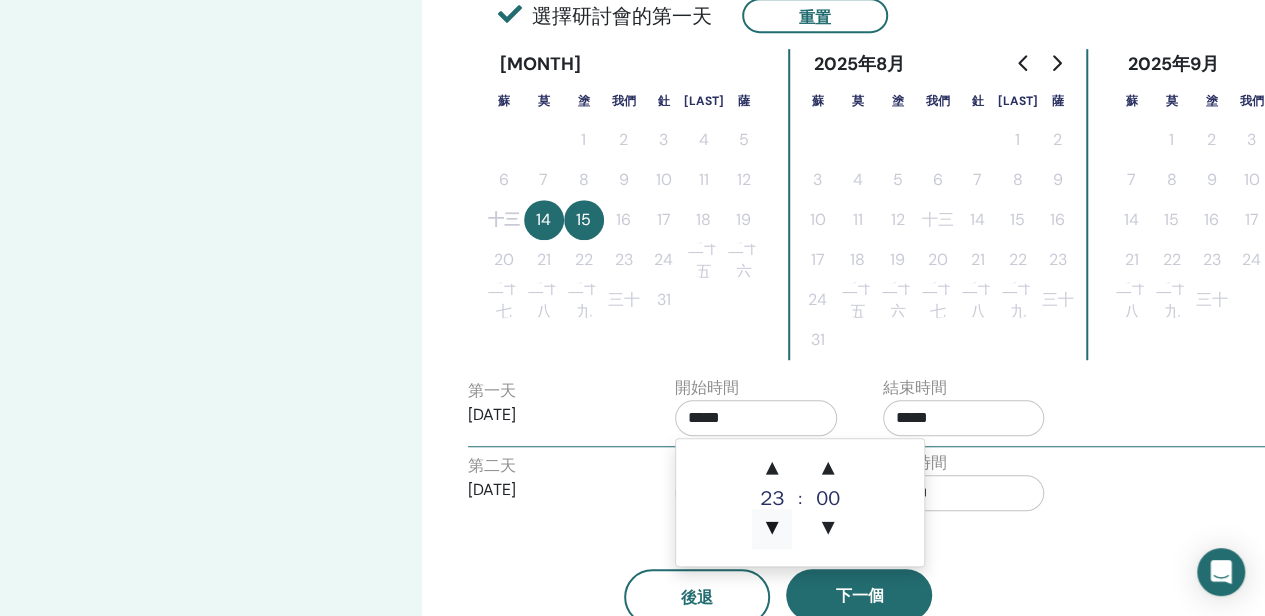 click on "▼" at bounding box center (772, 529) 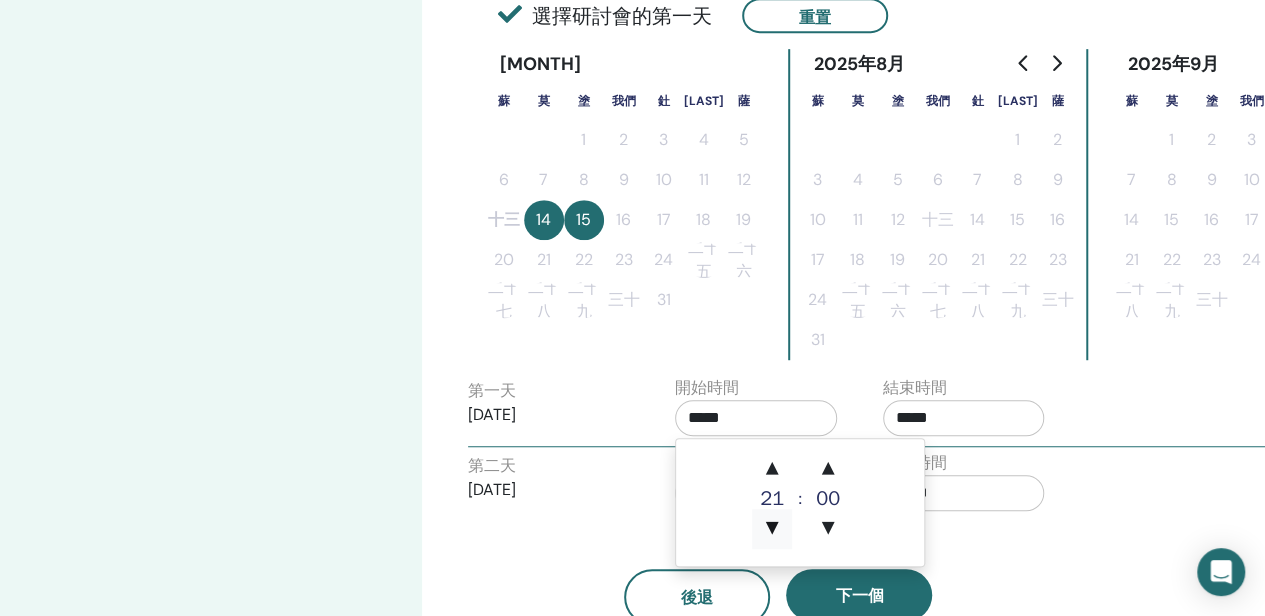 click on "▼" at bounding box center [772, 529] 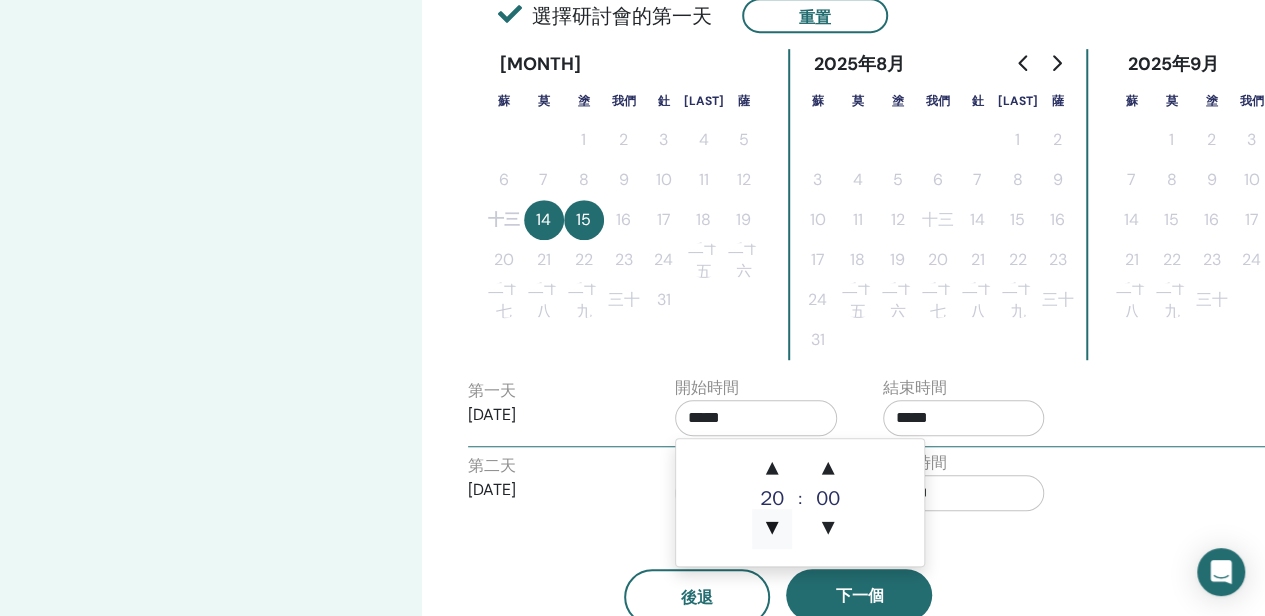 click on "▼" at bounding box center (772, 529) 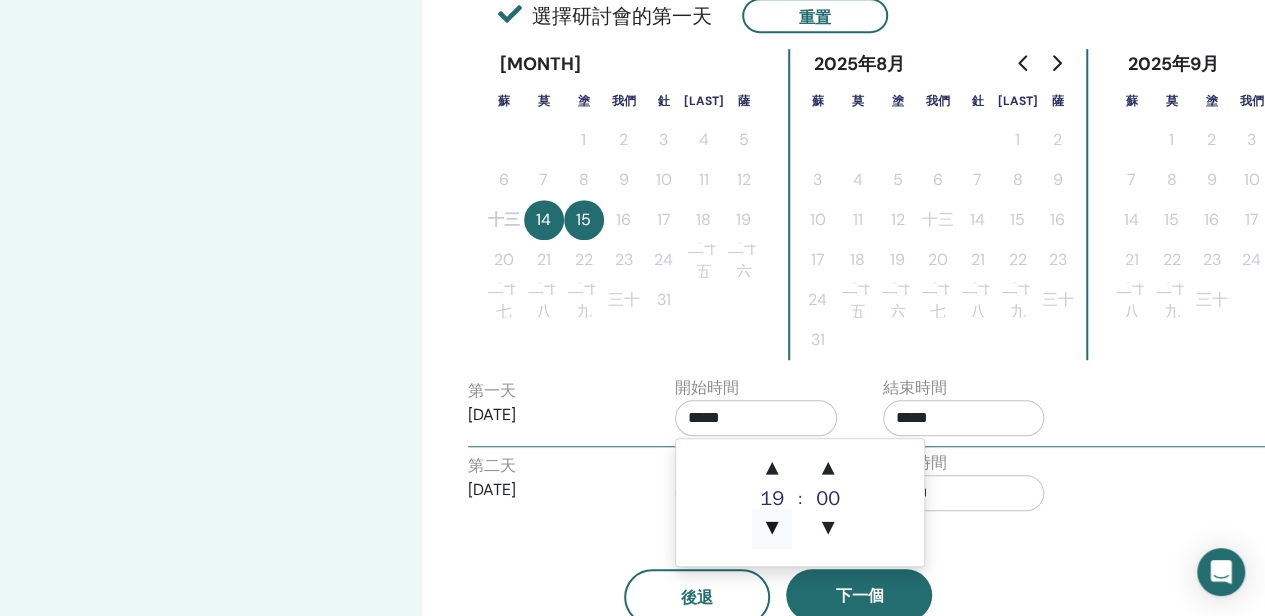 click on "▼" at bounding box center [772, 529] 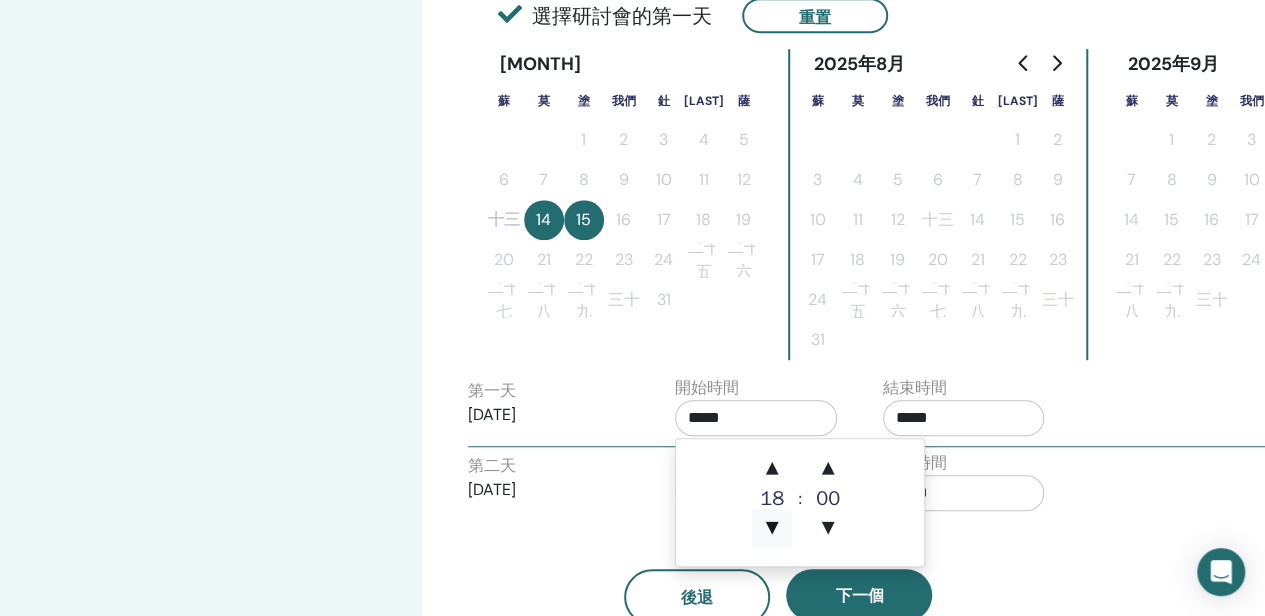 click on "▼" at bounding box center [772, 529] 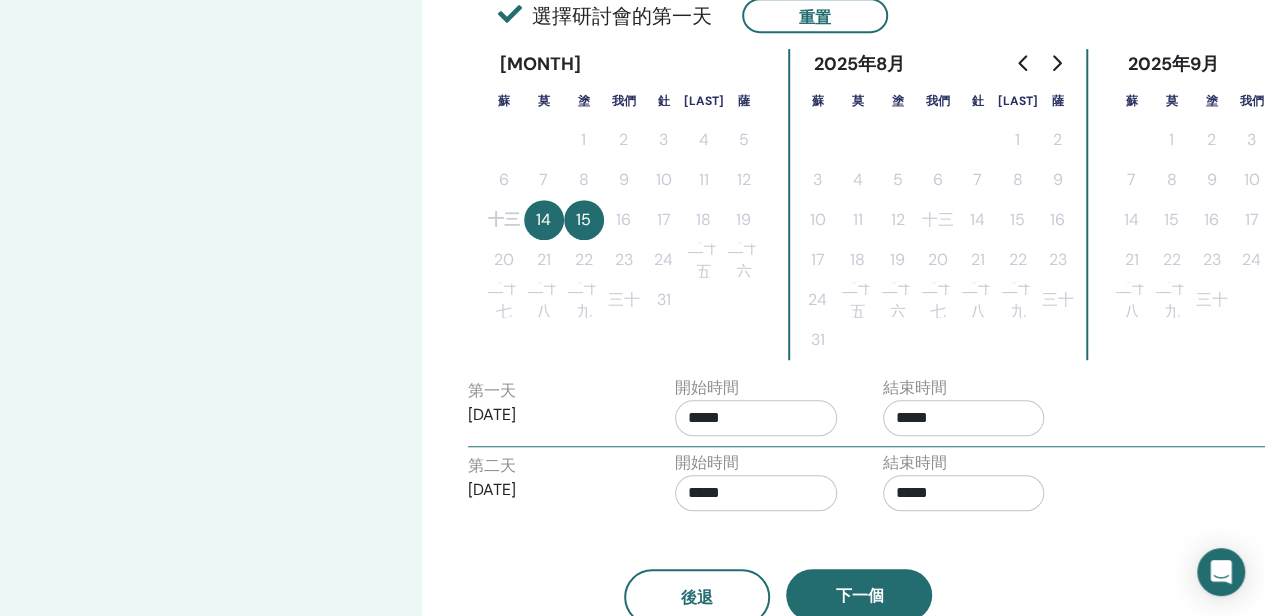click on "第二天 2025年7月15日" at bounding box center [549, 486] 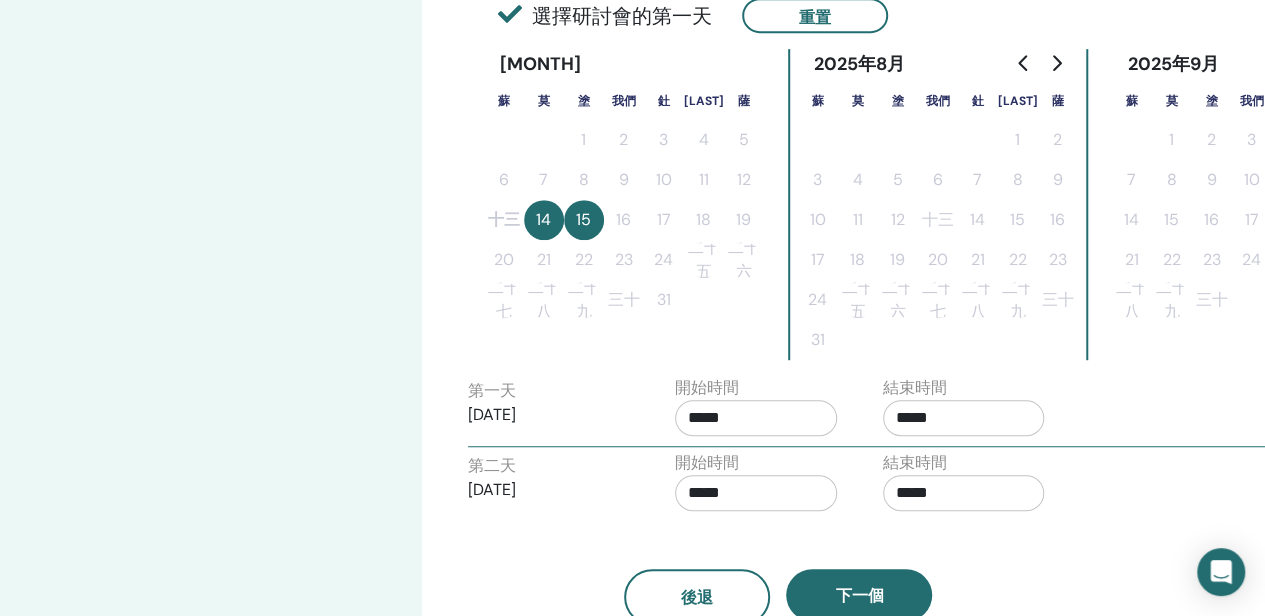 click on "*****" at bounding box center (756, 418) 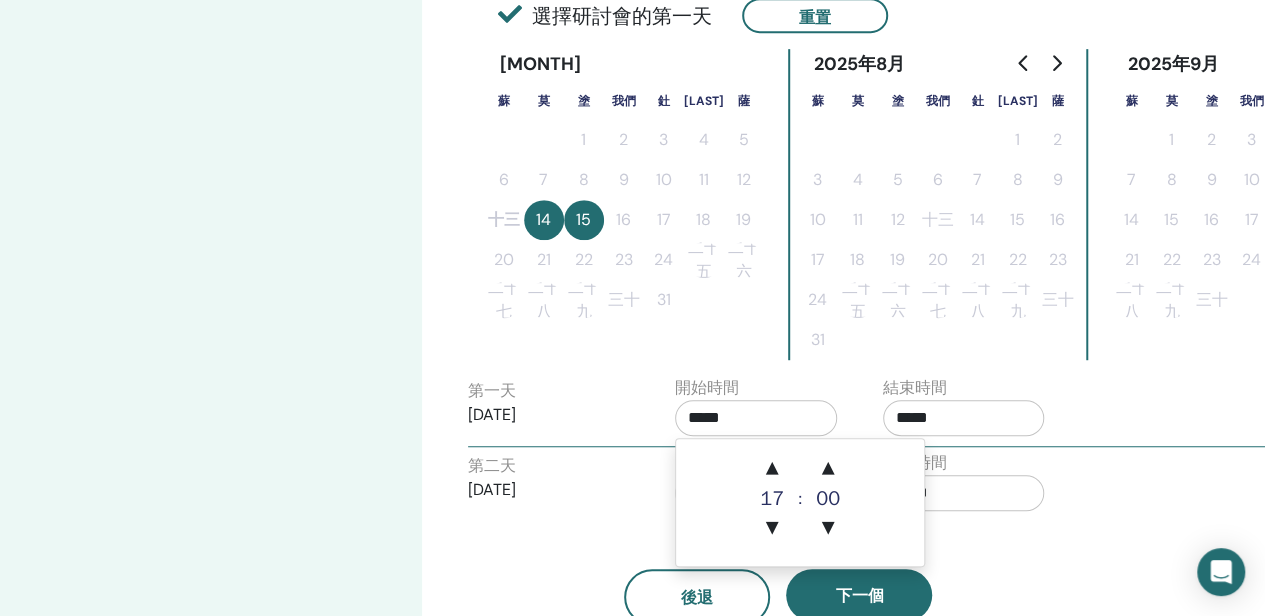 click on "*****" at bounding box center (964, 418) 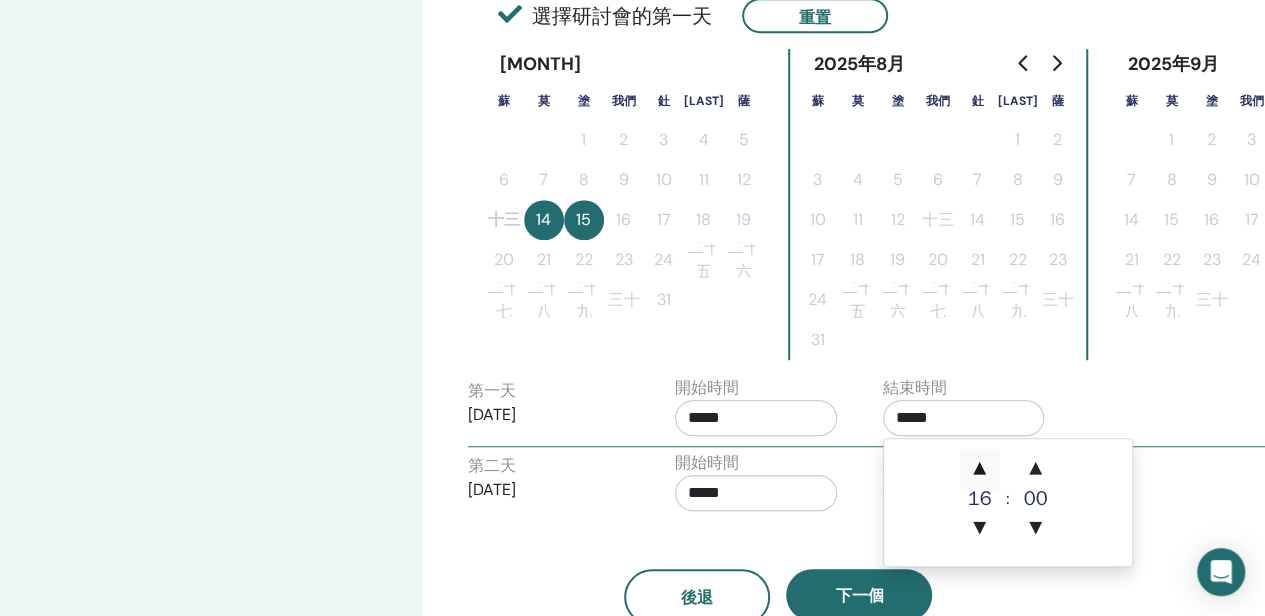 click on "▲" at bounding box center [980, 469] 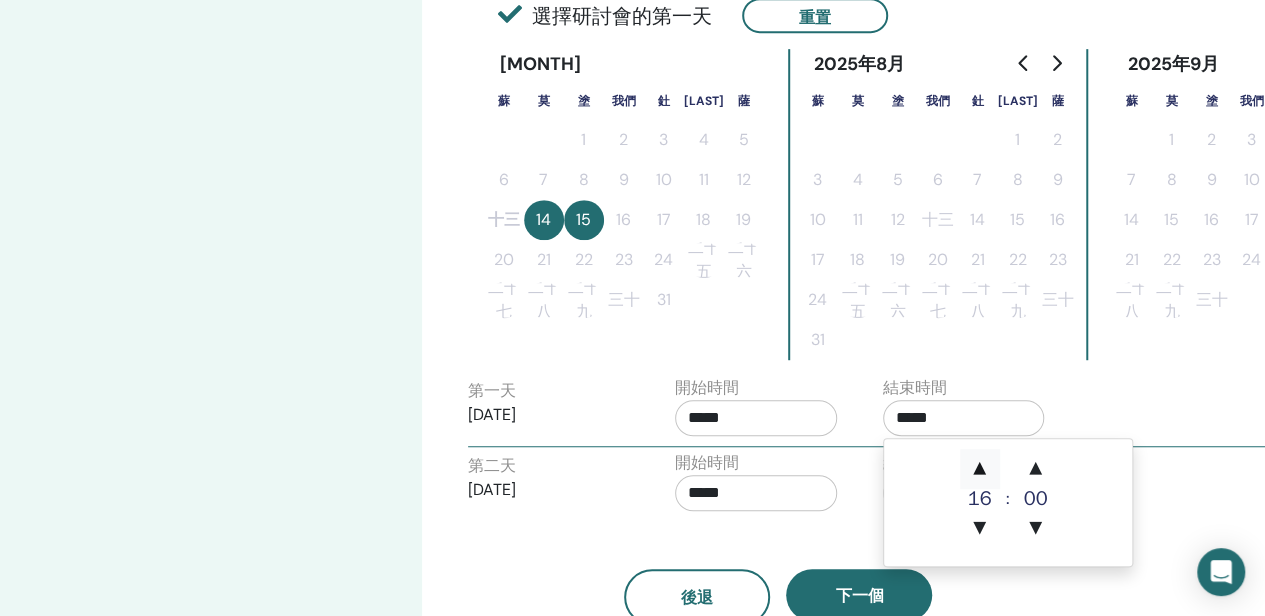 click on "▲" at bounding box center [980, 469] 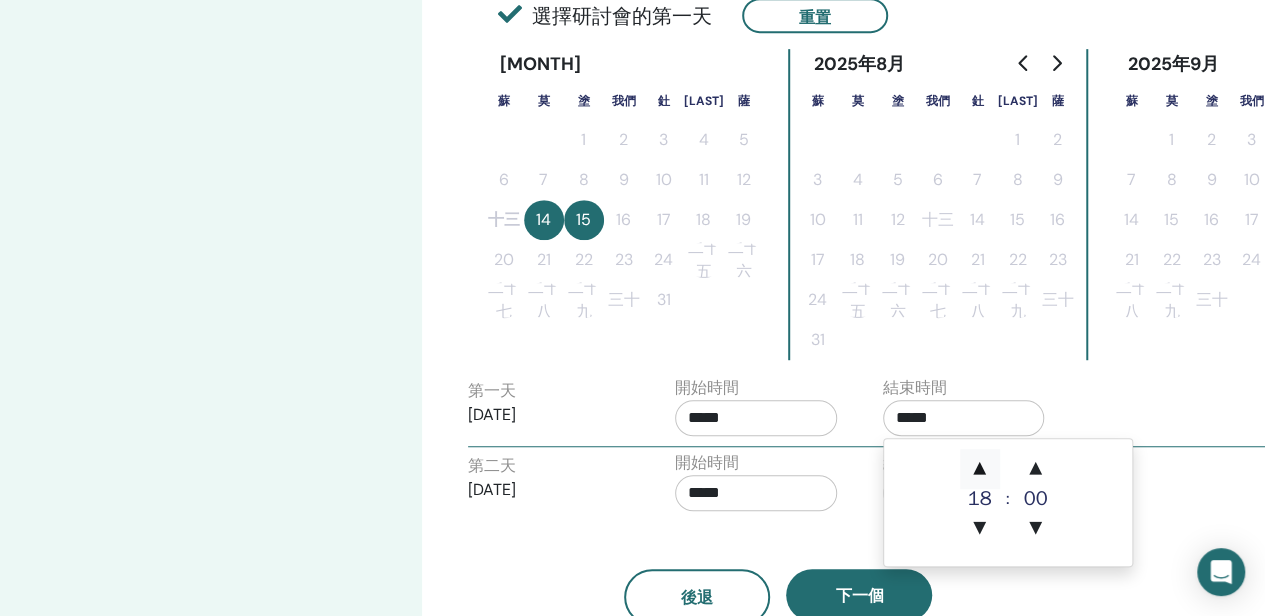 click on "▲" at bounding box center (980, 469) 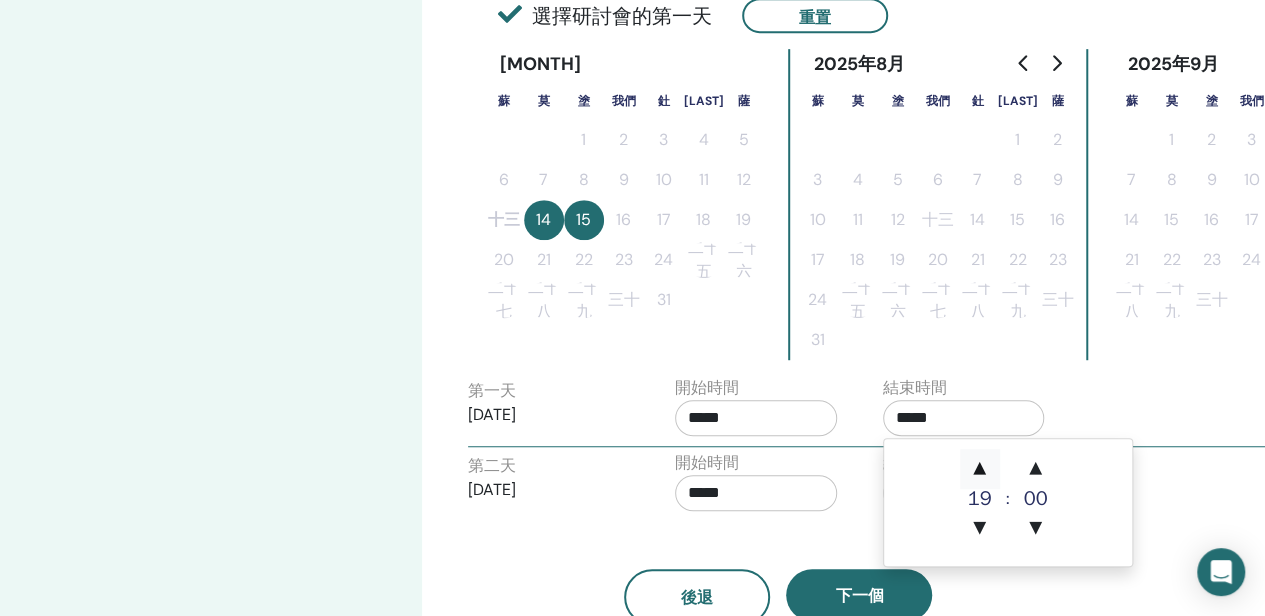 click on "▲" at bounding box center (980, 469) 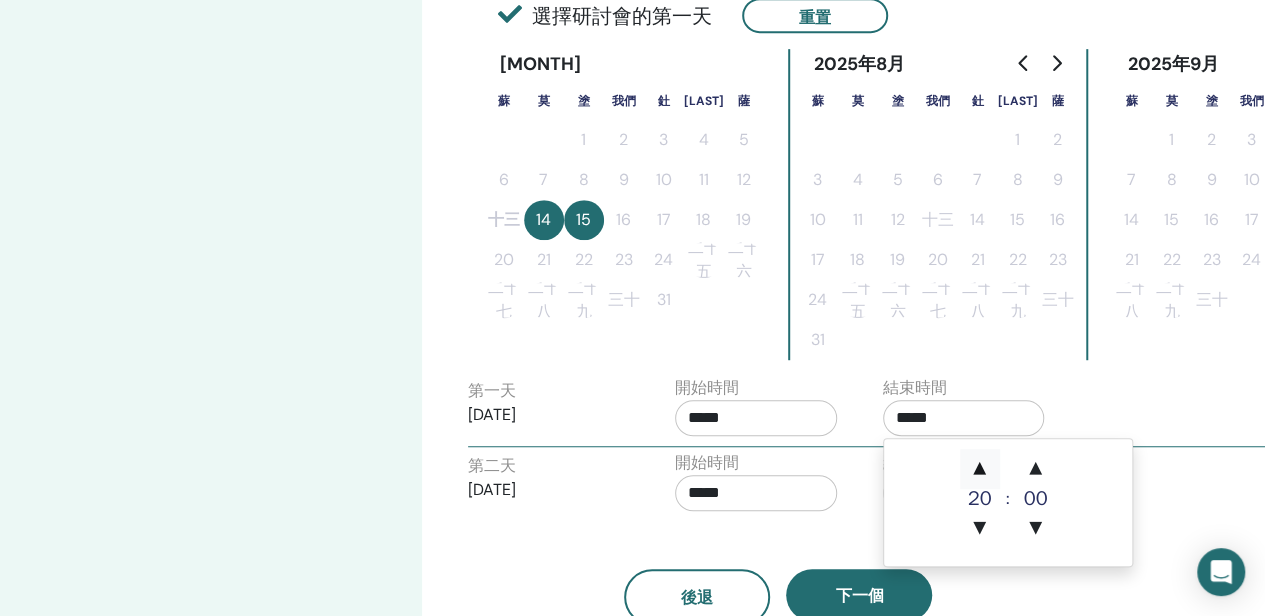 click on "▲" at bounding box center (980, 469) 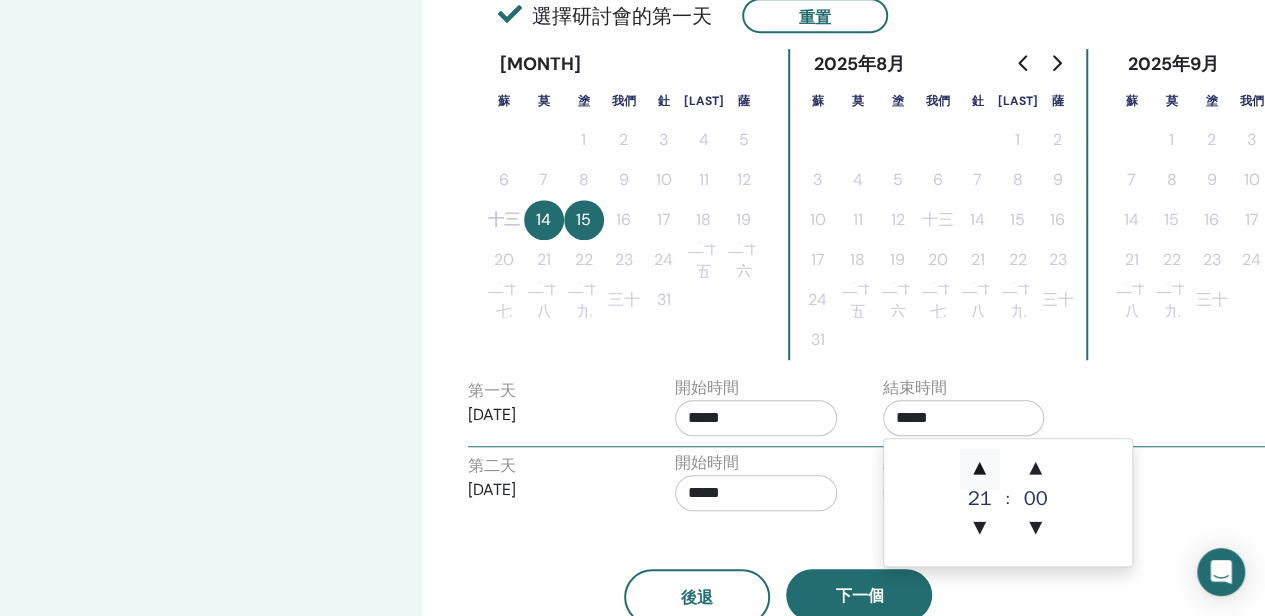 click on "▲" at bounding box center (980, 469) 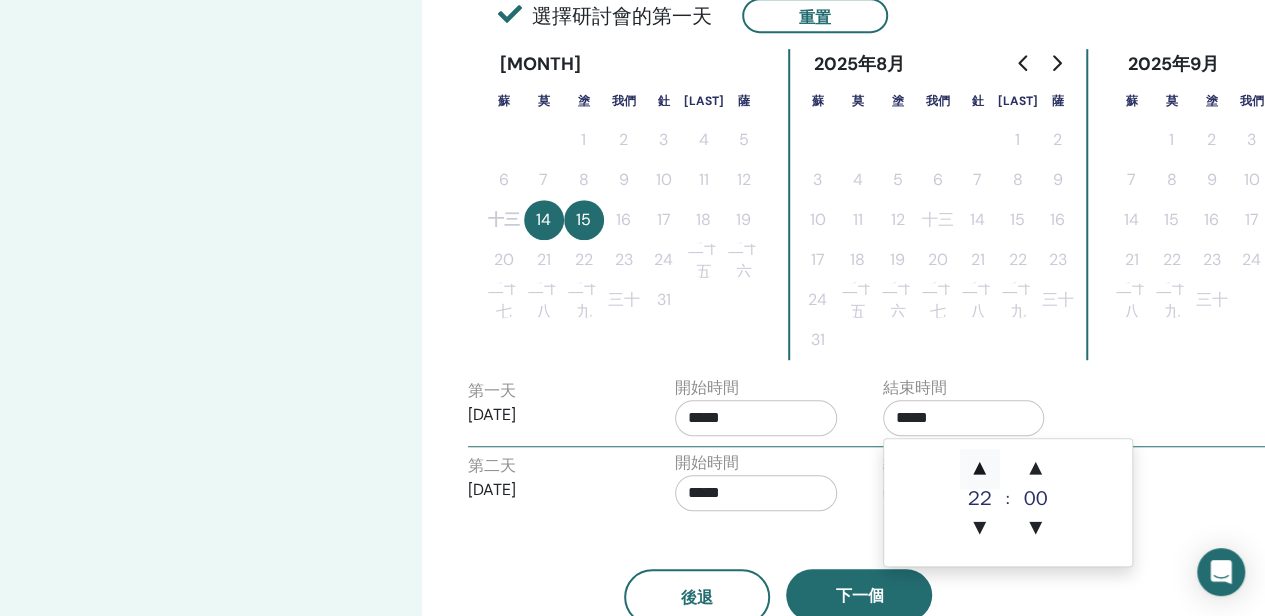 click on "▲" at bounding box center [980, 469] 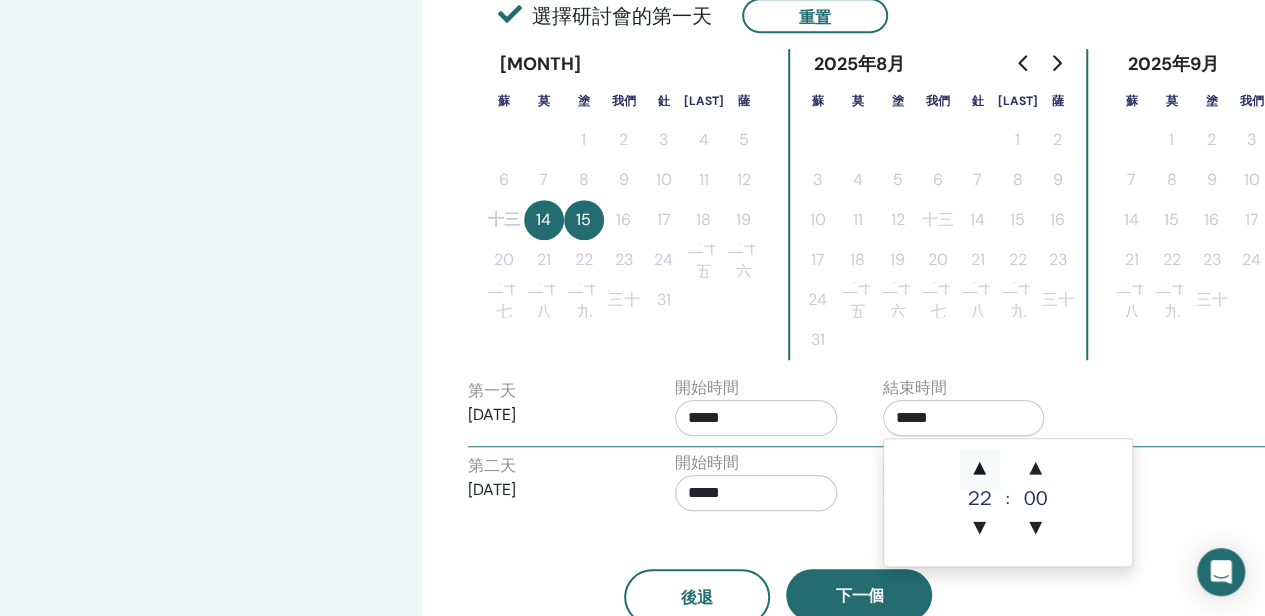type on "*****" 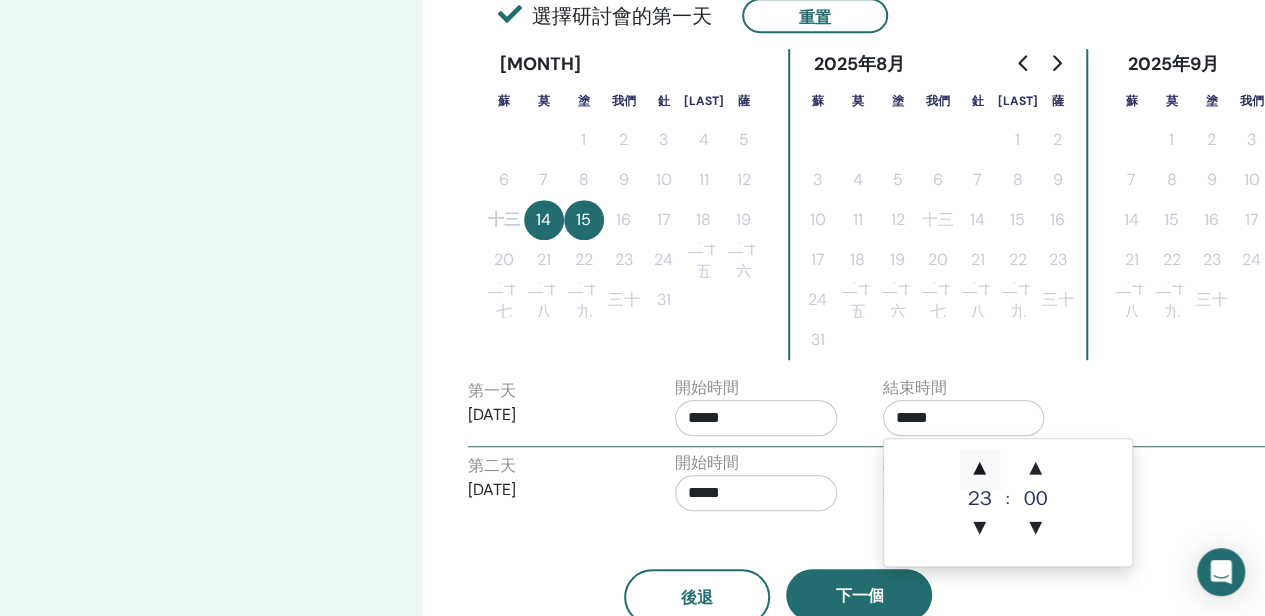 click on "▲" at bounding box center (980, 469) 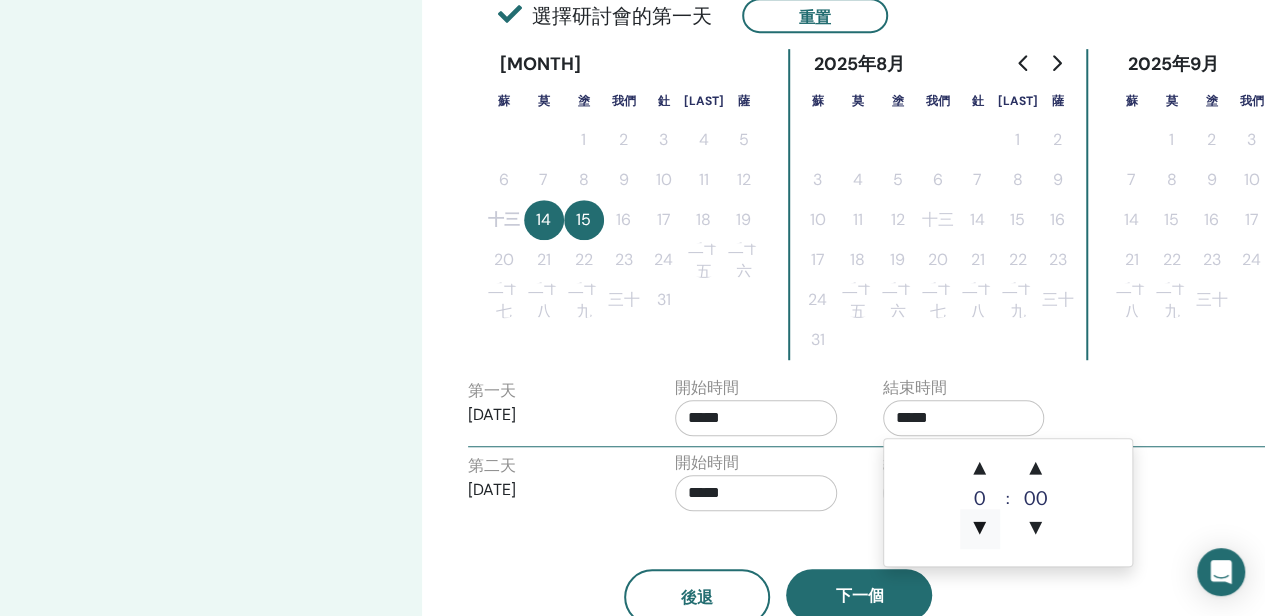 click on "▼" at bounding box center [980, 529] 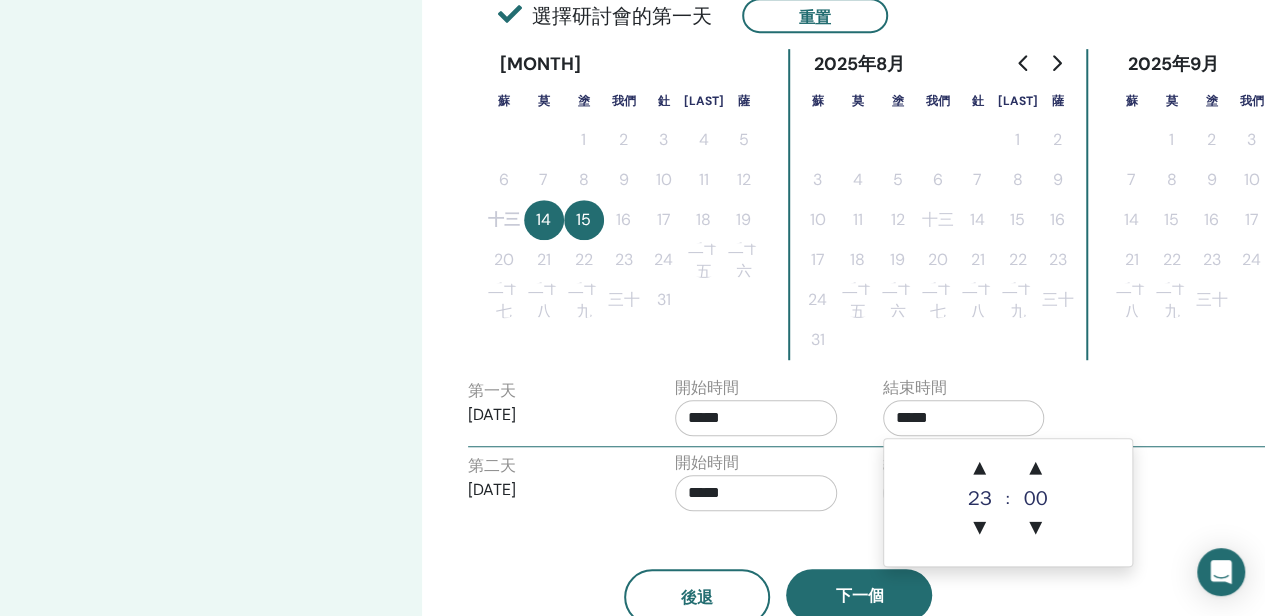 click on "第一 天 2025年7月14日 開始時間 ***** 結束時間 *****" at bounding box center (868, 411) 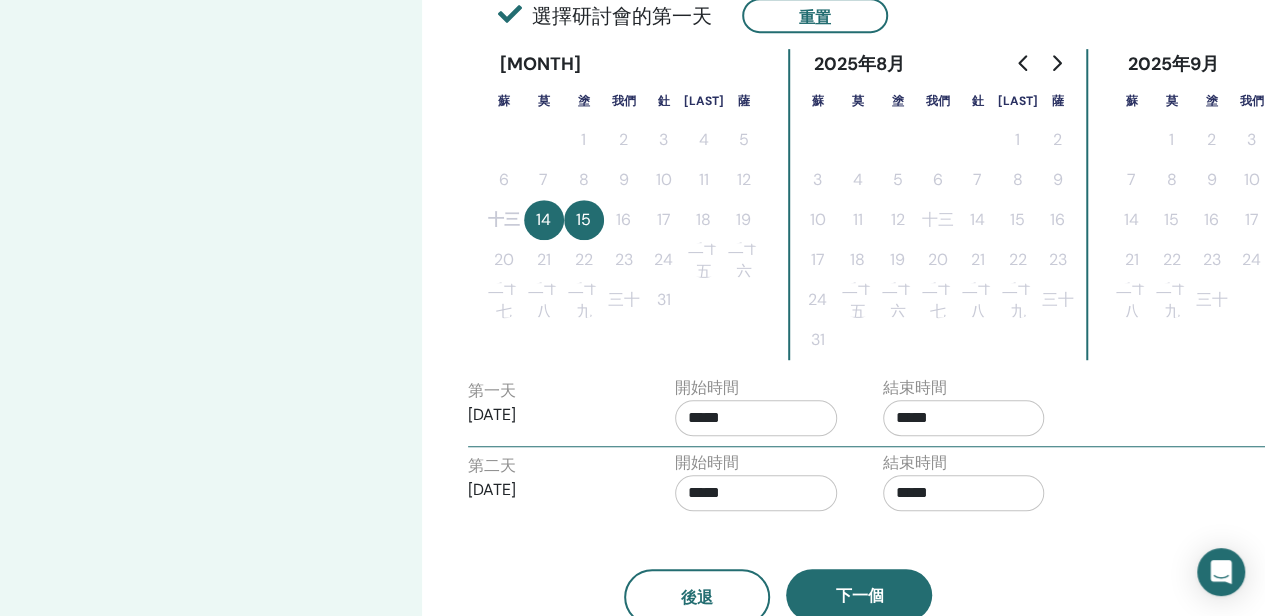 click on "*****" at bounding box center (756, 493) 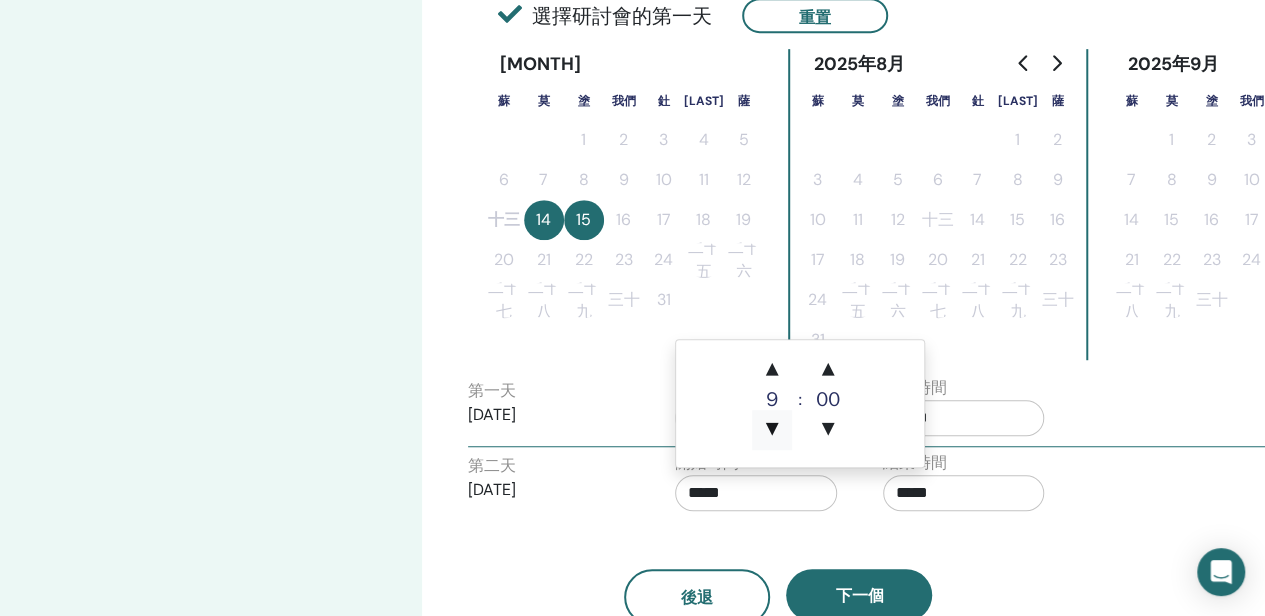 click on "▼" at bounding box center [772, 430] 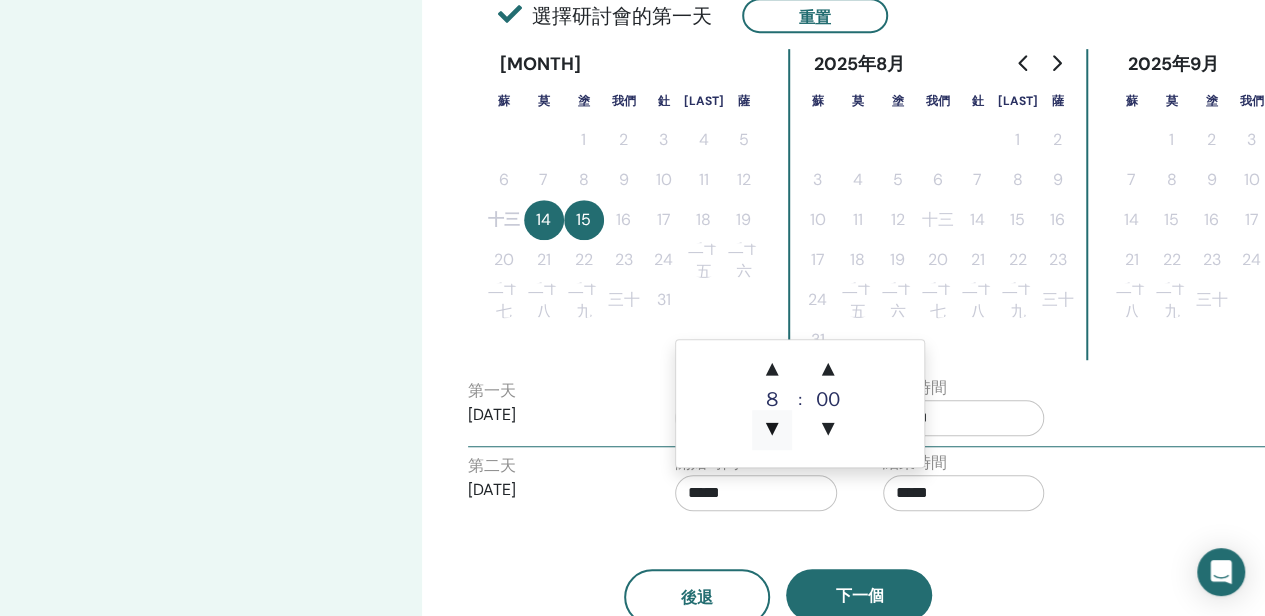 click on "▼" at bounding box center [772, 430] 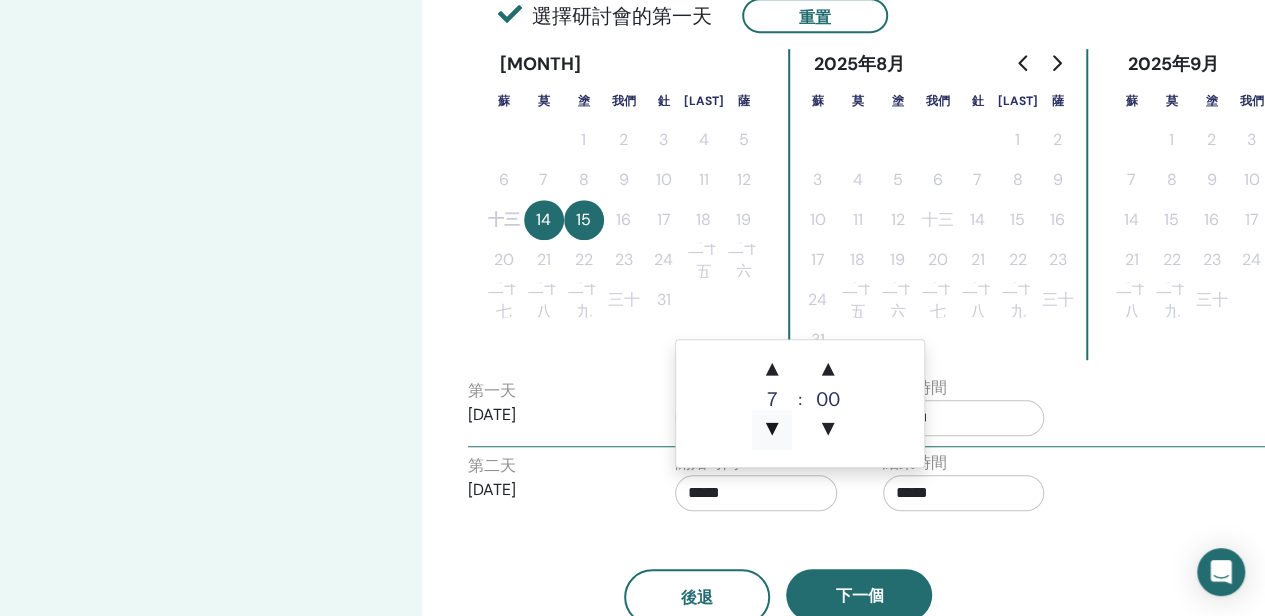 click on "▼" at bounding box center [772, 430] 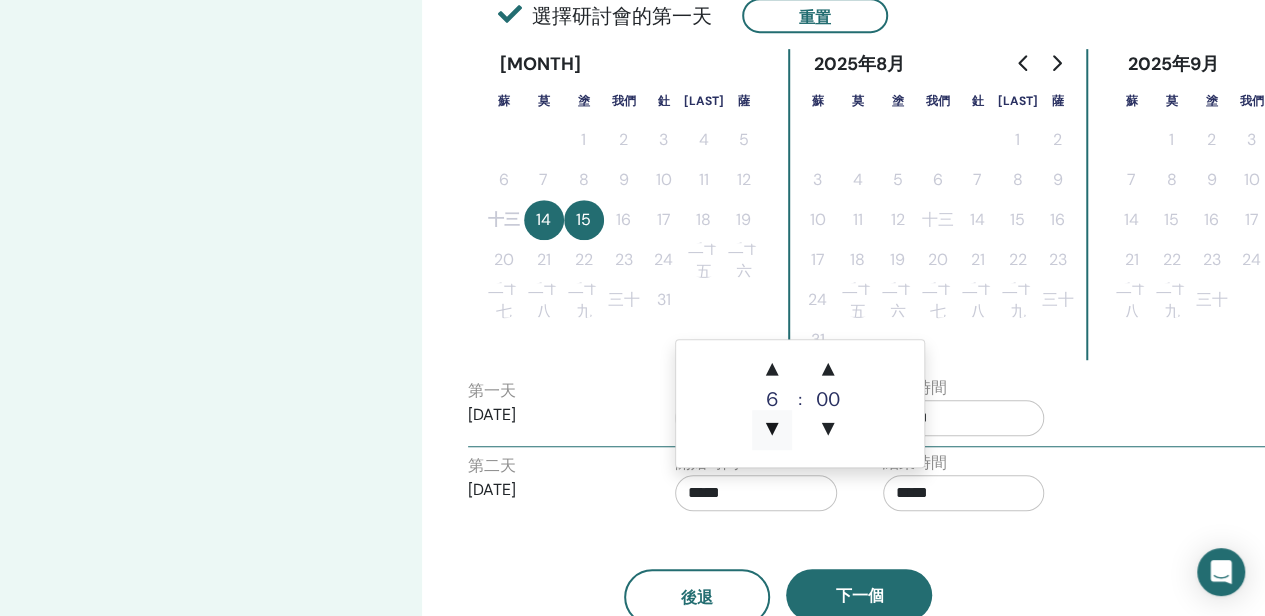 click on "▼" at bounding box center [772, 430] 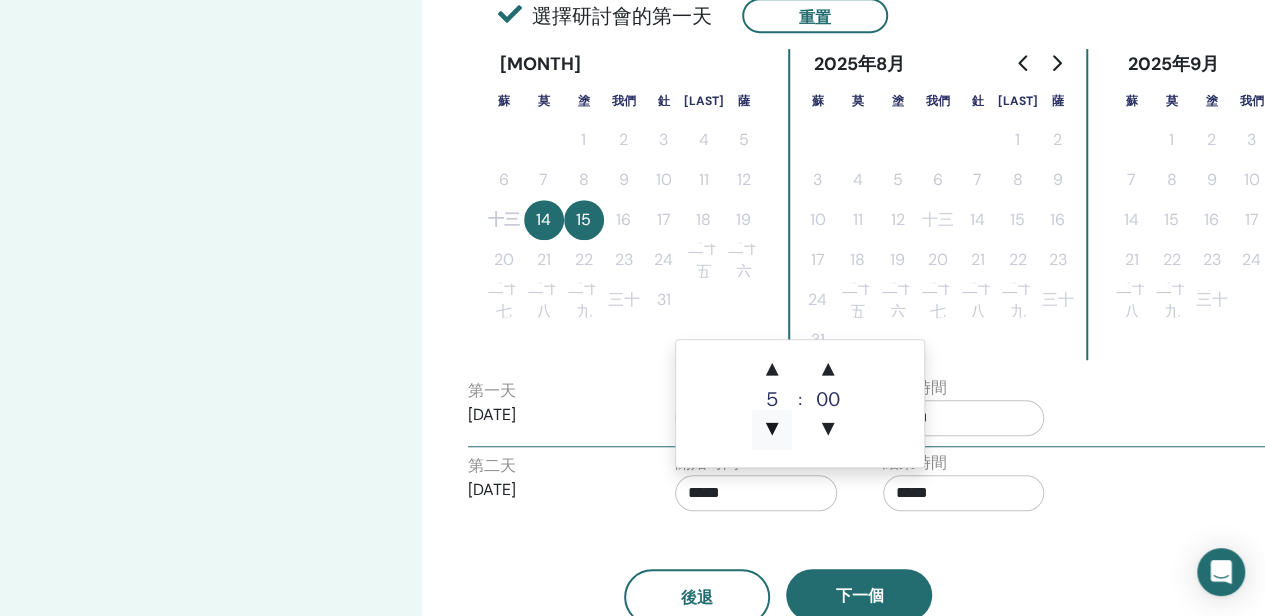 click on "▼" at bounding box center [772, 430] 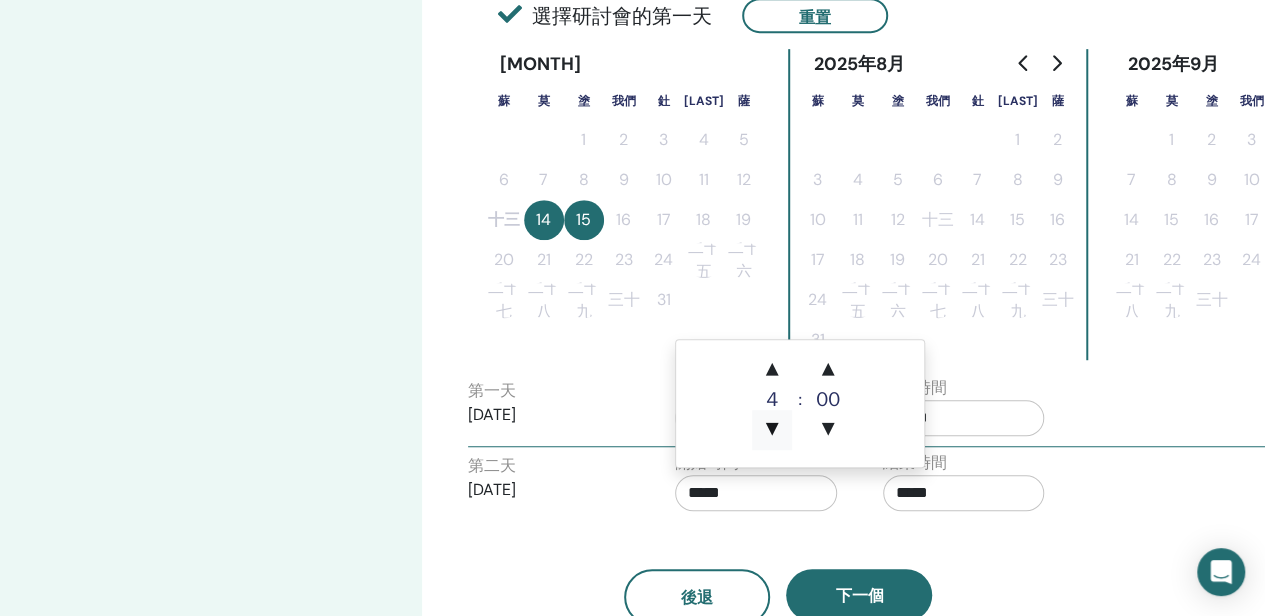 click on "▼" at bounding box center [772, 430] 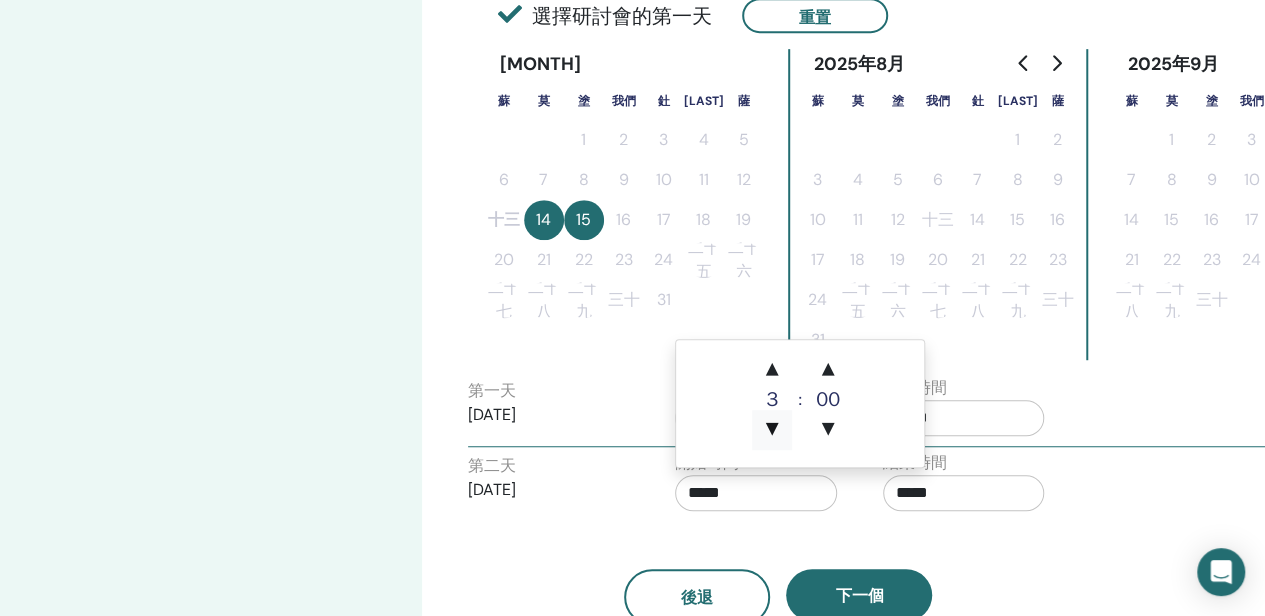 click on "▼" at bounding box center (772, 430) 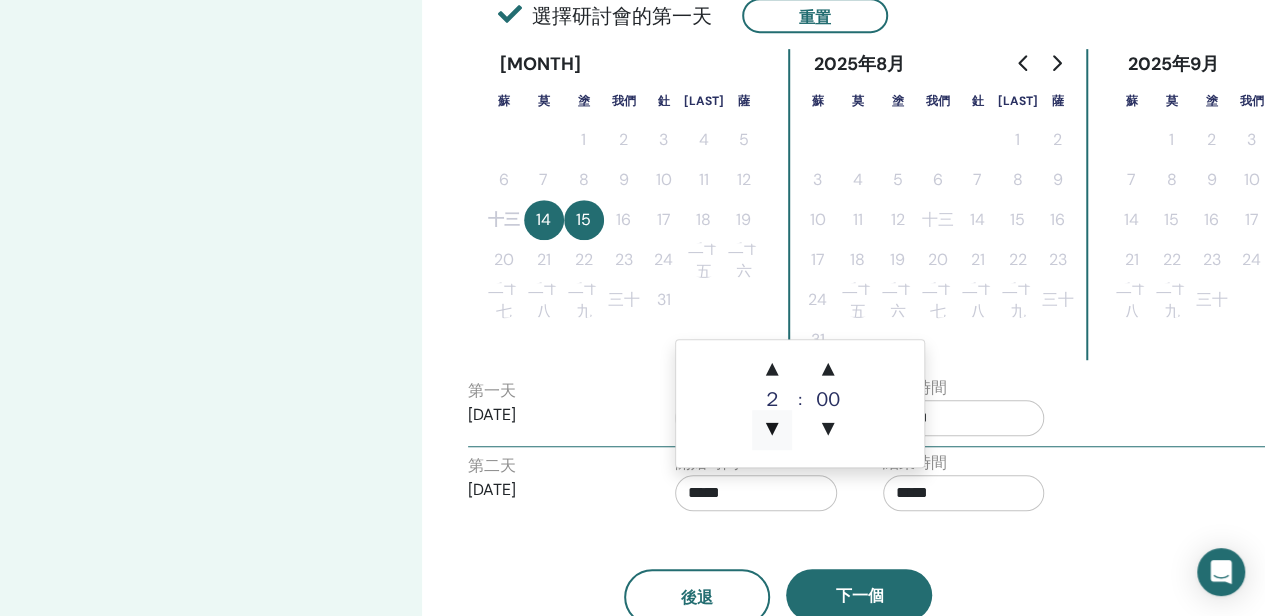 click on "▼" at bounding box center [772, 430] 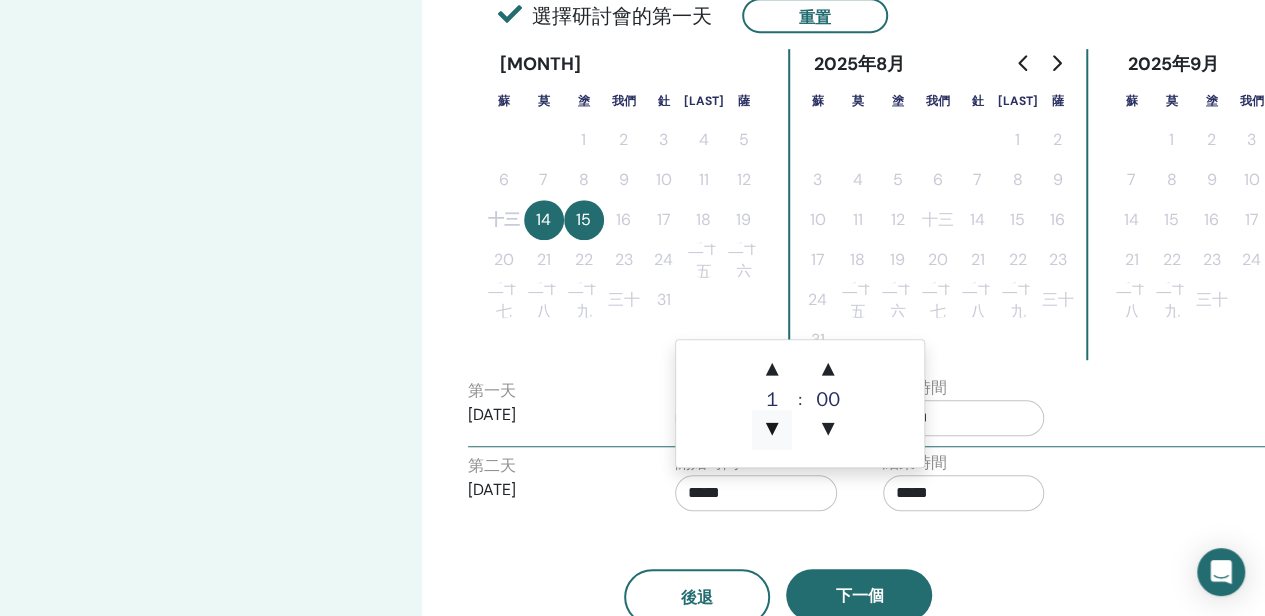 click on "▼" at bounding box center [772, 430] 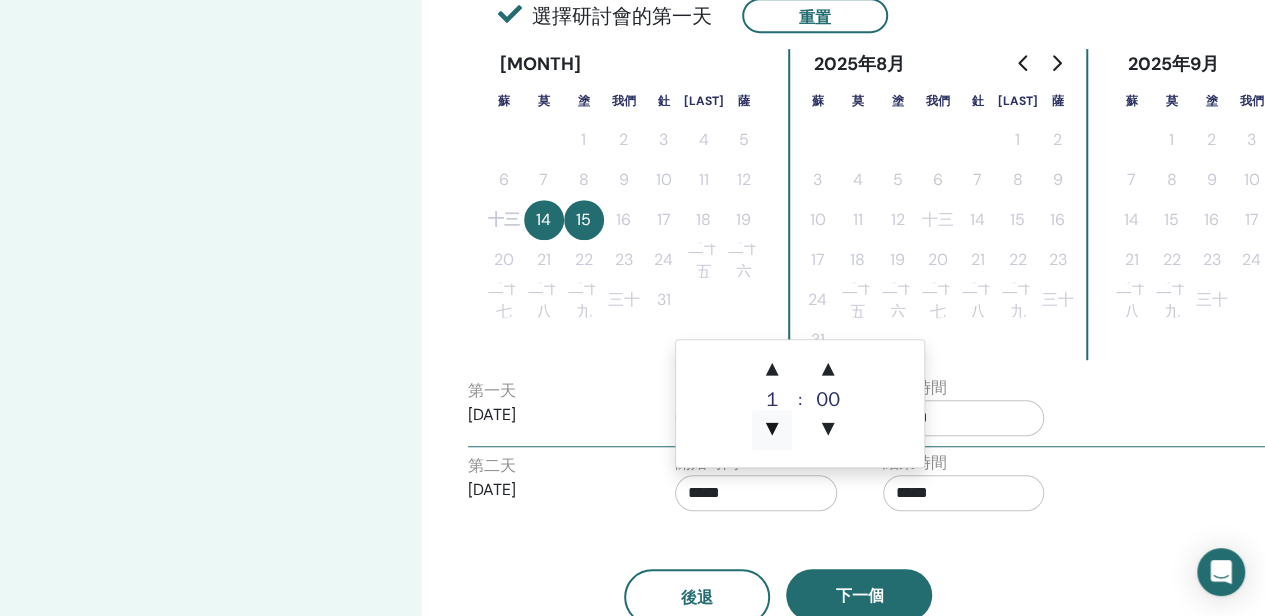 type on "*****" 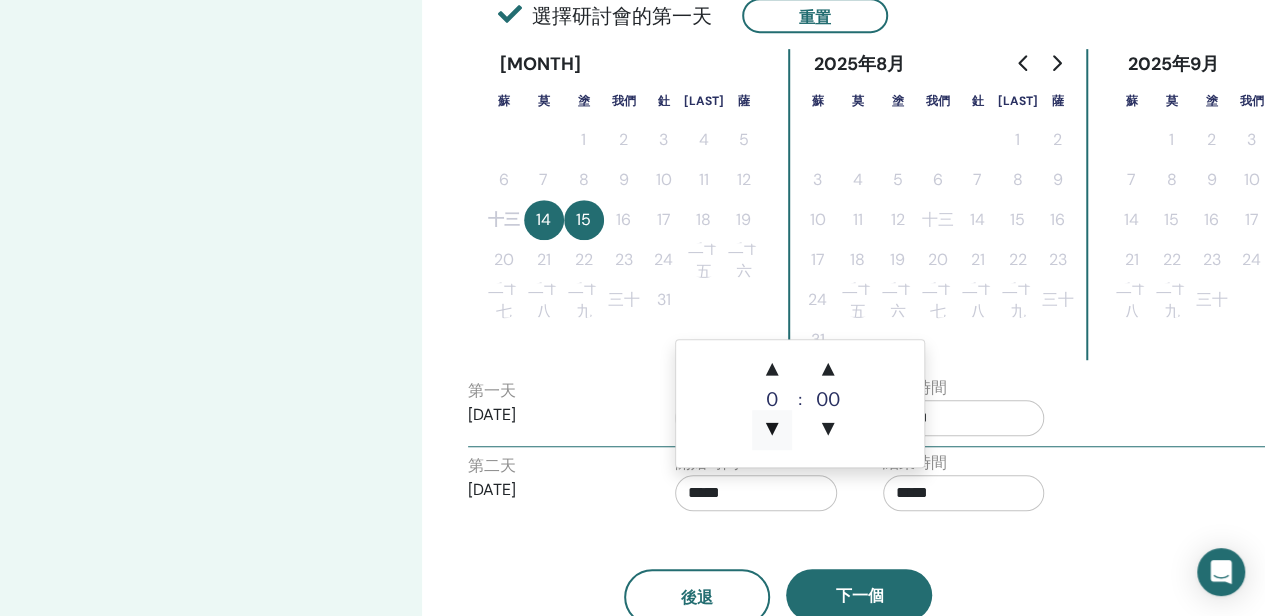 click on "▼" at bounding box center (772, 430) 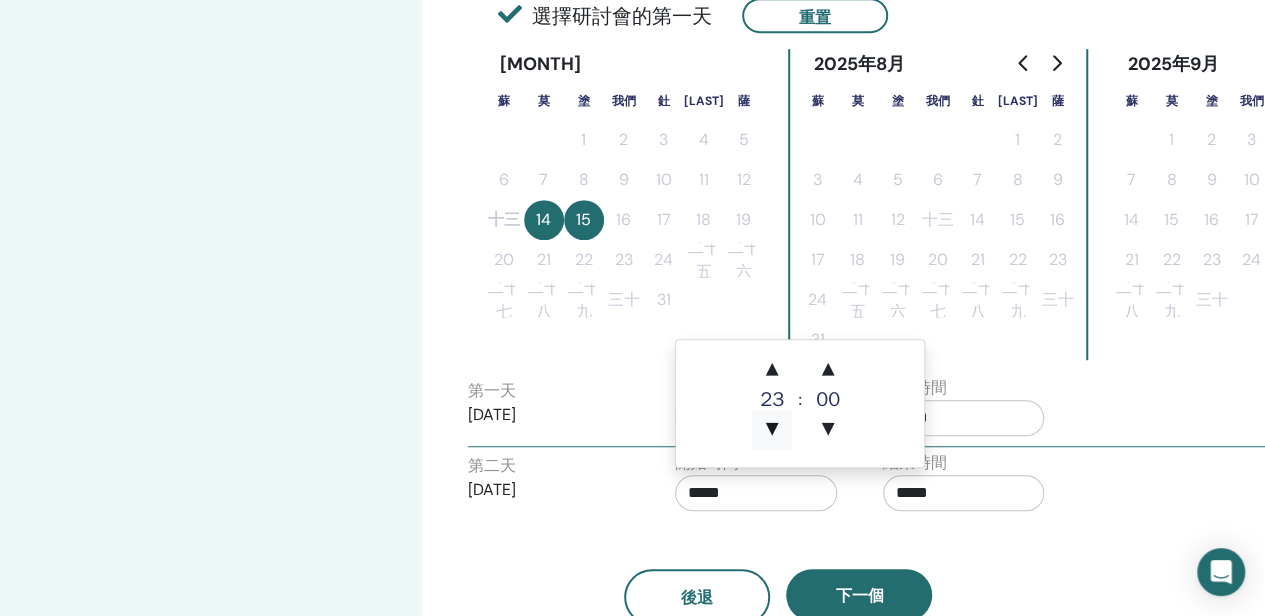 click on "▼" at bounding box center (772, 430) 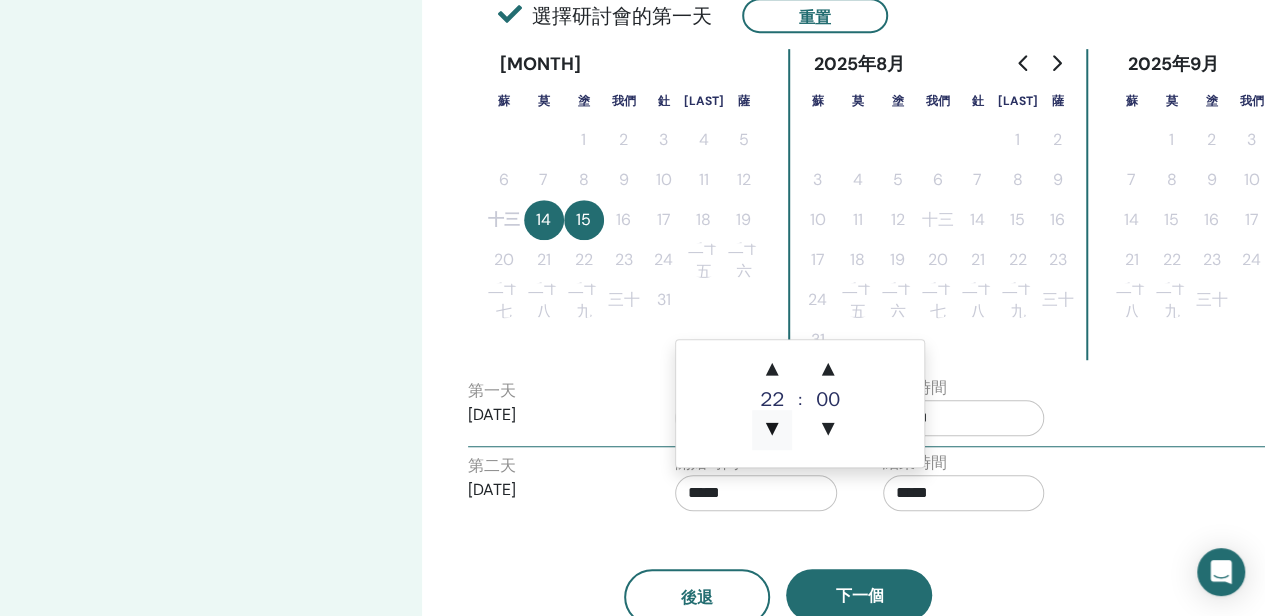click on "▼" at bounding box center [772, 430] 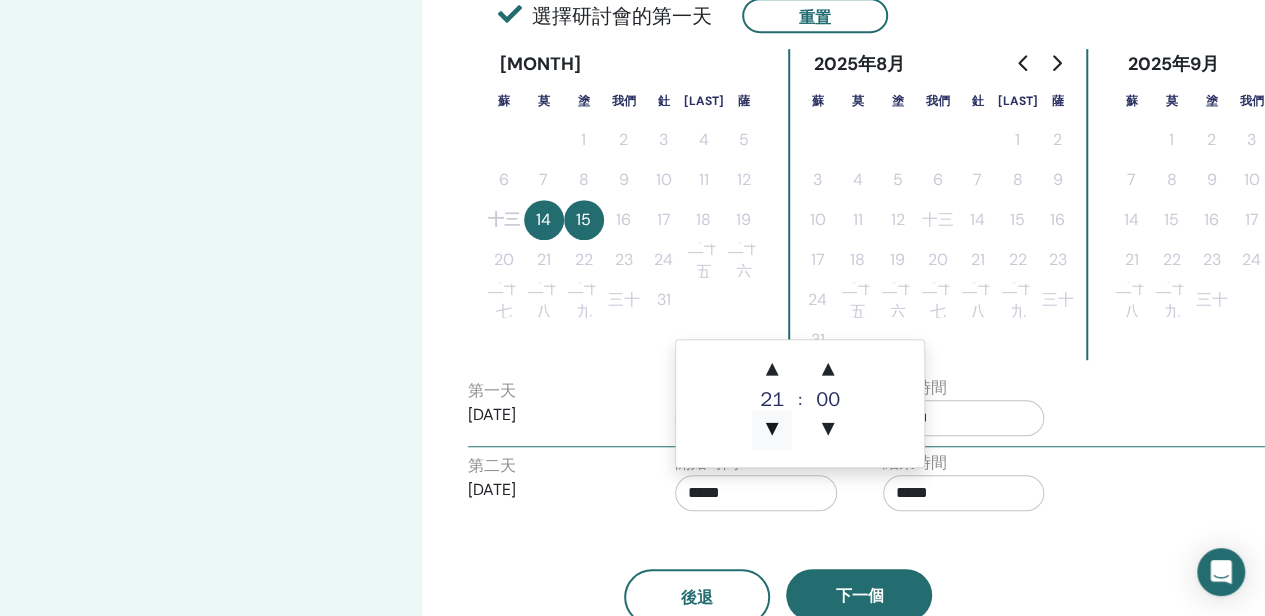 click on "▼" at bounding box center [772, 430] 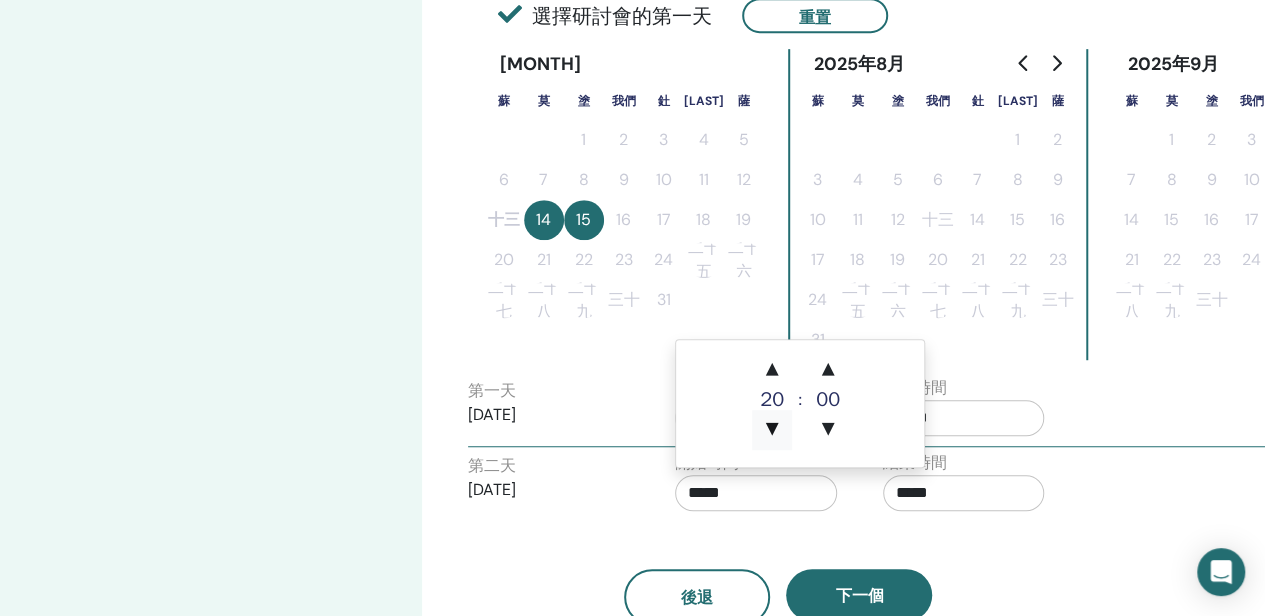 click on "▼" at bounding box center (772, 430) 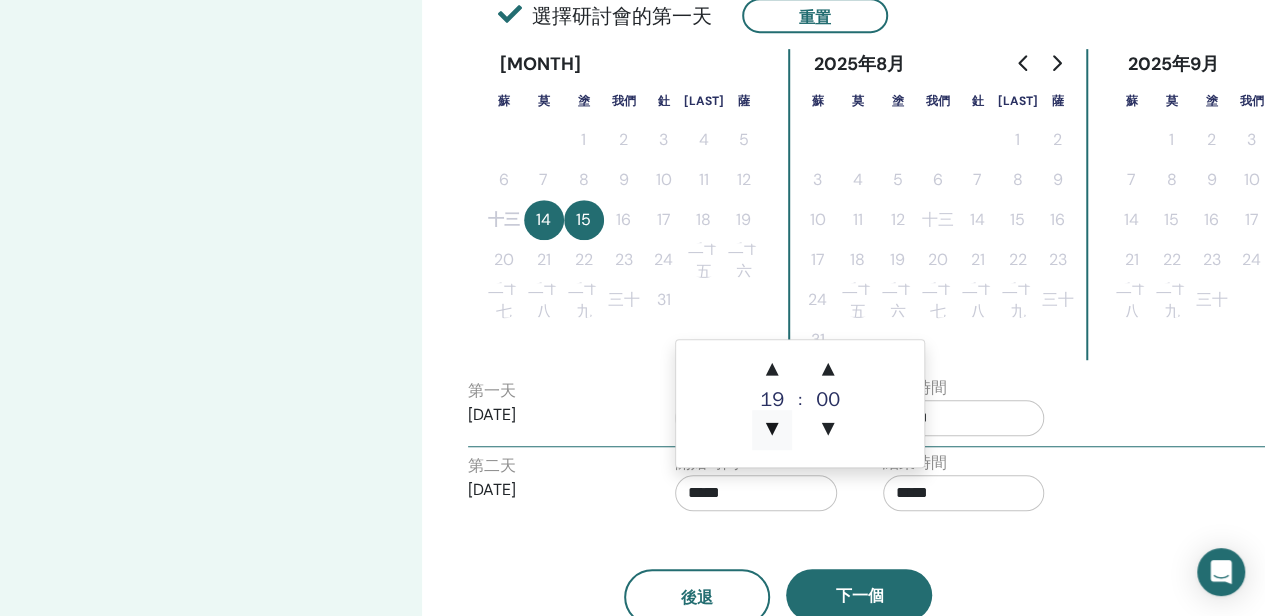 click on "▼" at bounding box center (772, 430) 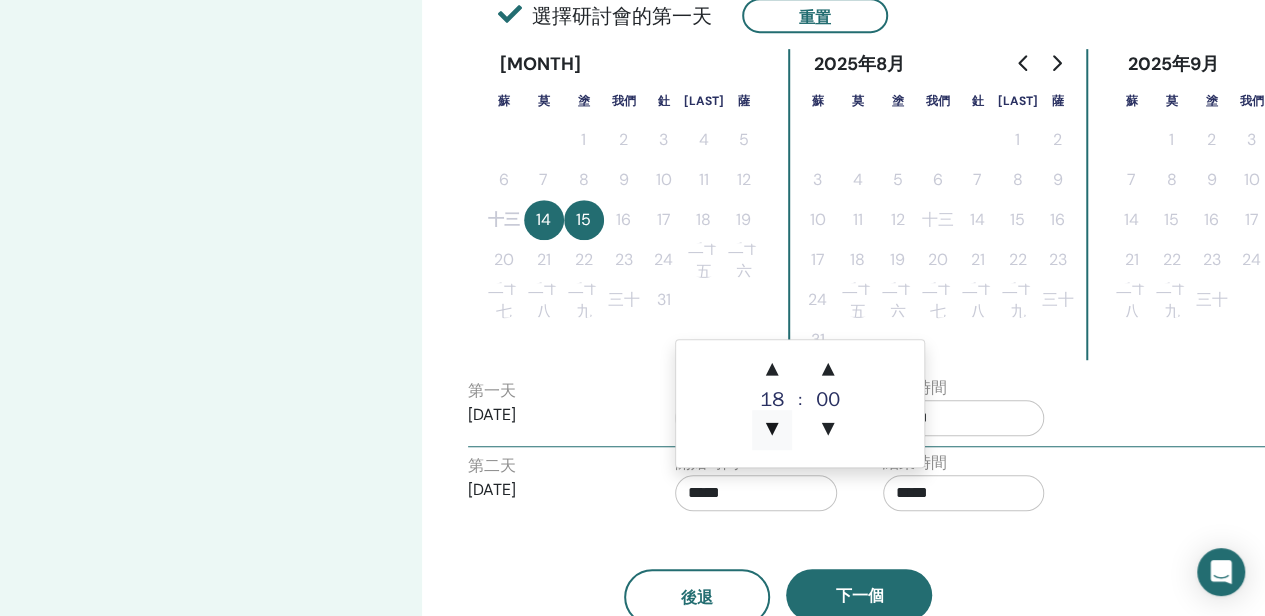 click on "▼" at bounding box center (772, 430) 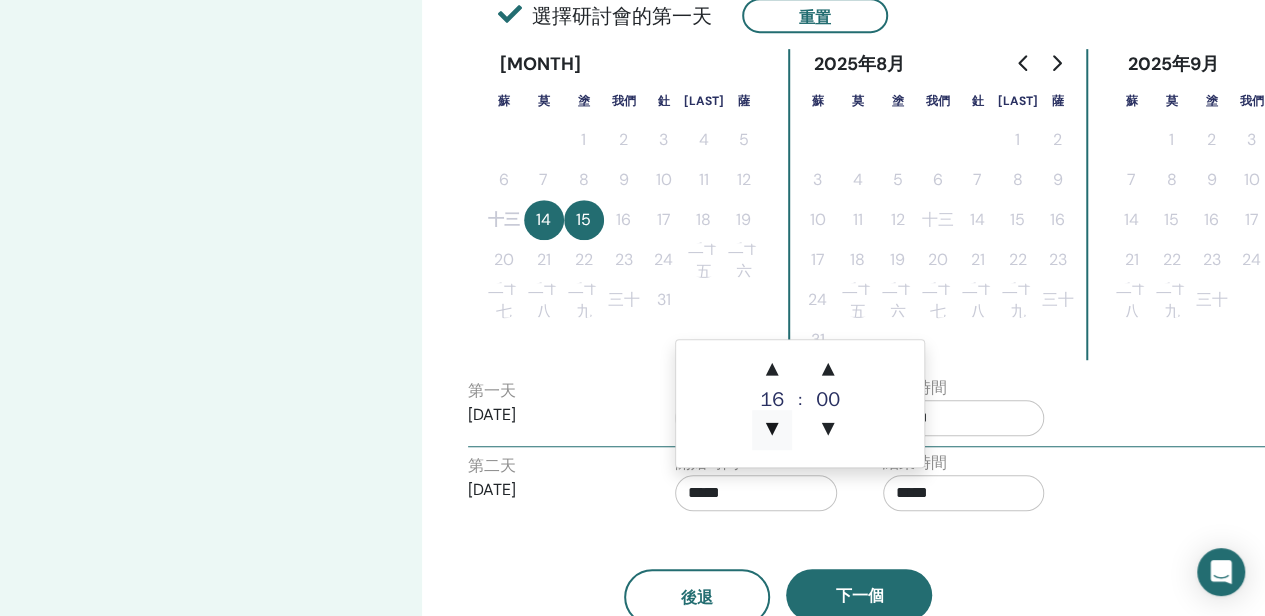 click on "▼" at bounding box center [772, 430] 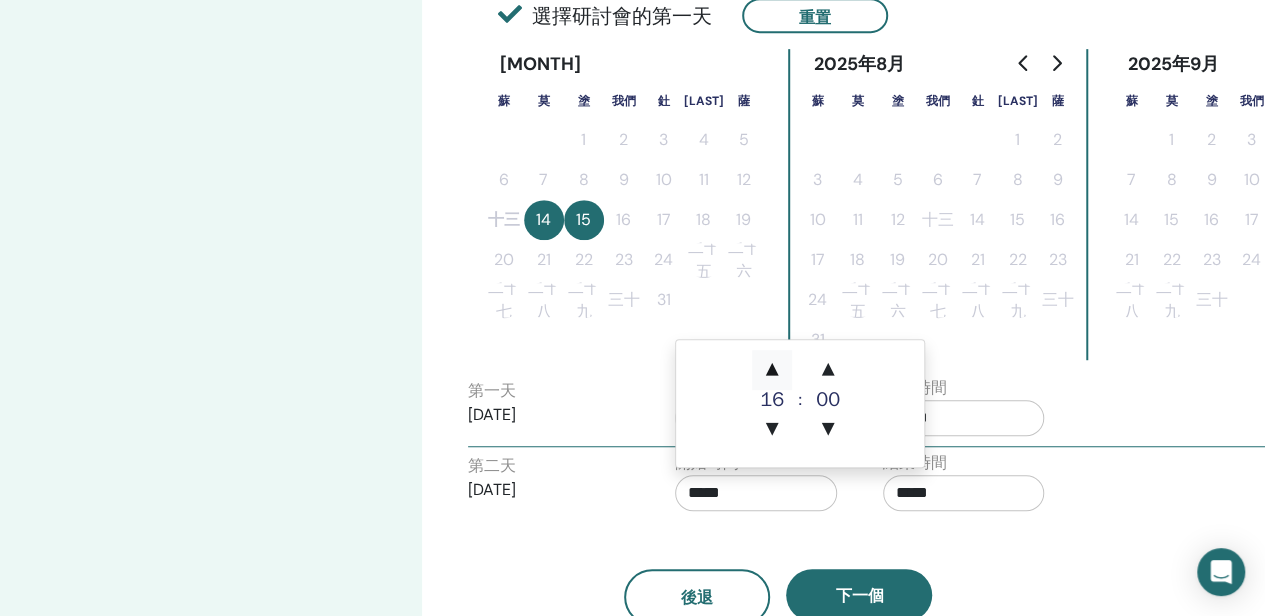 click on "▲" at bounding box center (772, 370) 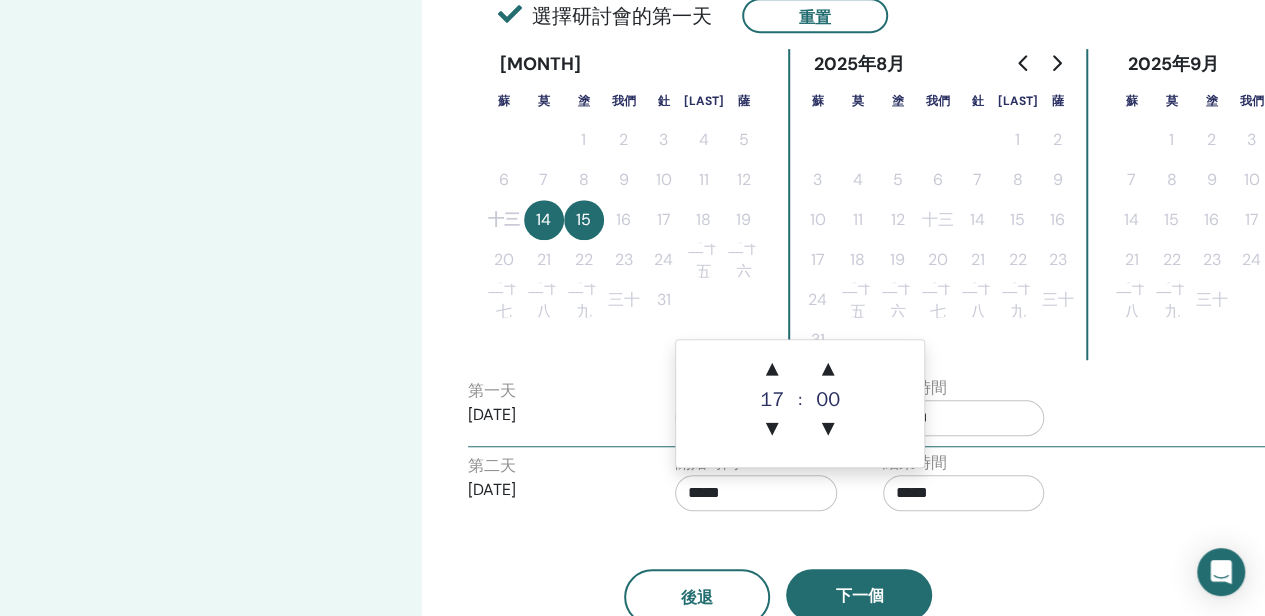 click on "*****" at bounding box center (964, 493) 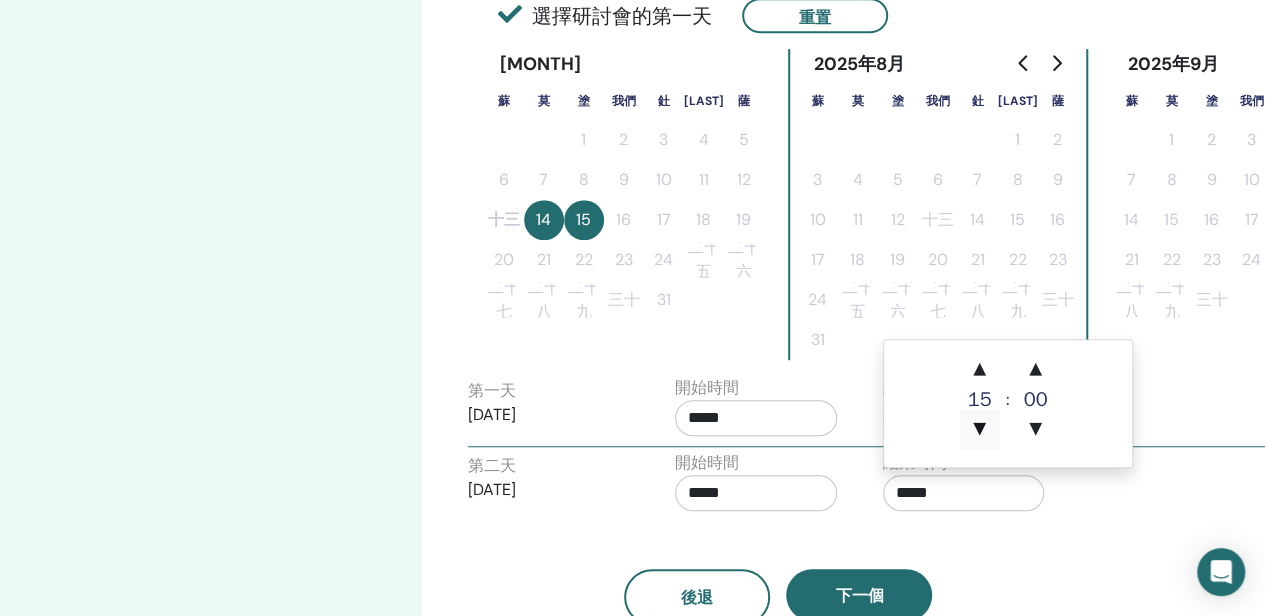 click on "▼" at bounding box center [980, 430] 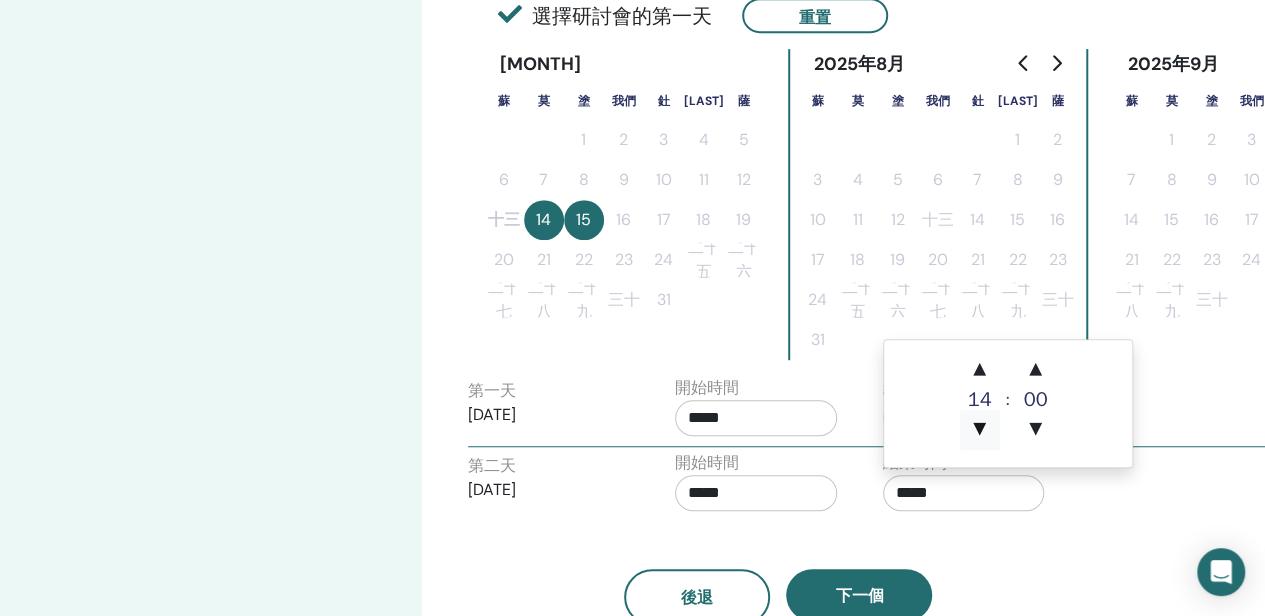 click on "▼" at bounding box center [980, 430] 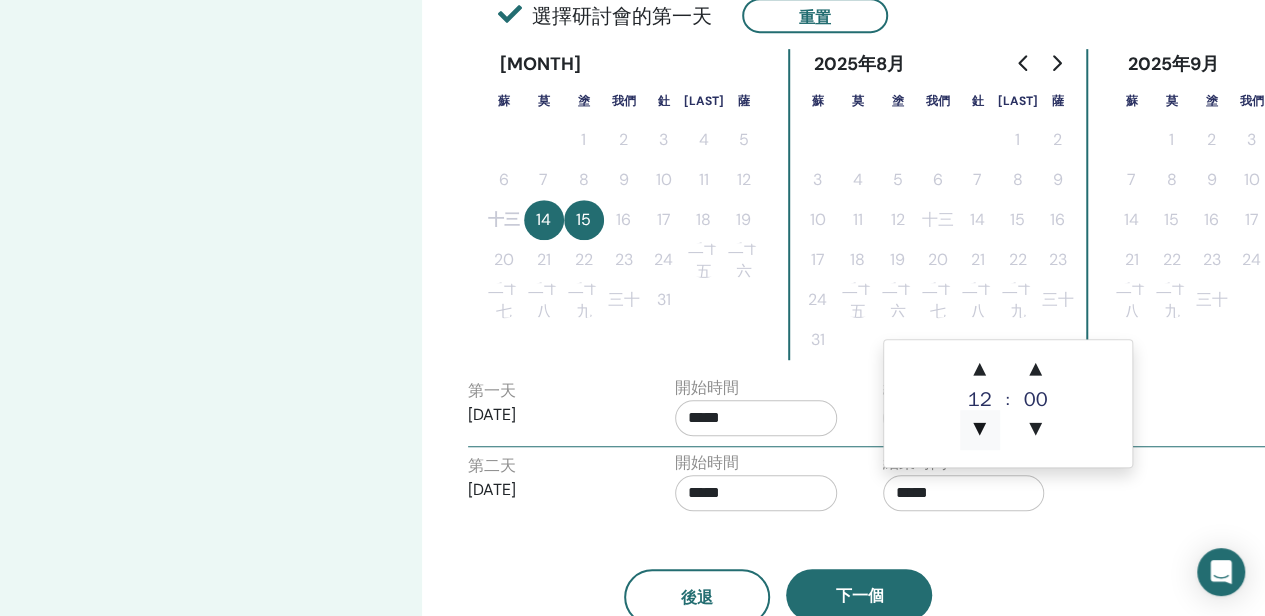 click on "▼" at bounding box center [980, 430] 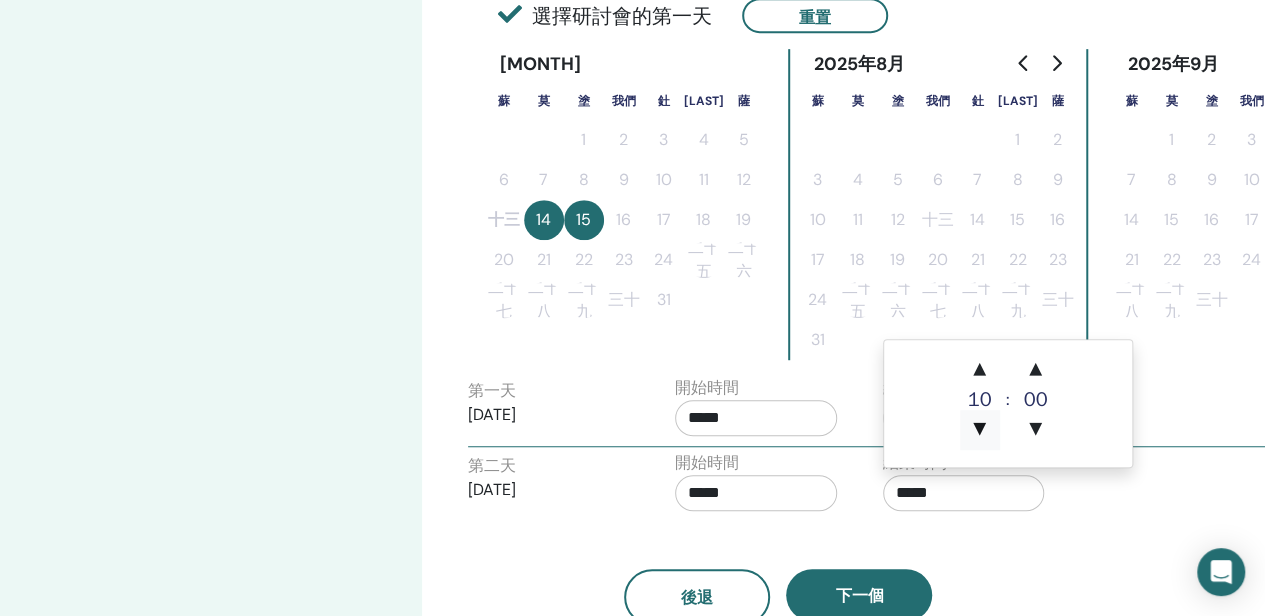 click on "▼" at bounding box center (980, 430) 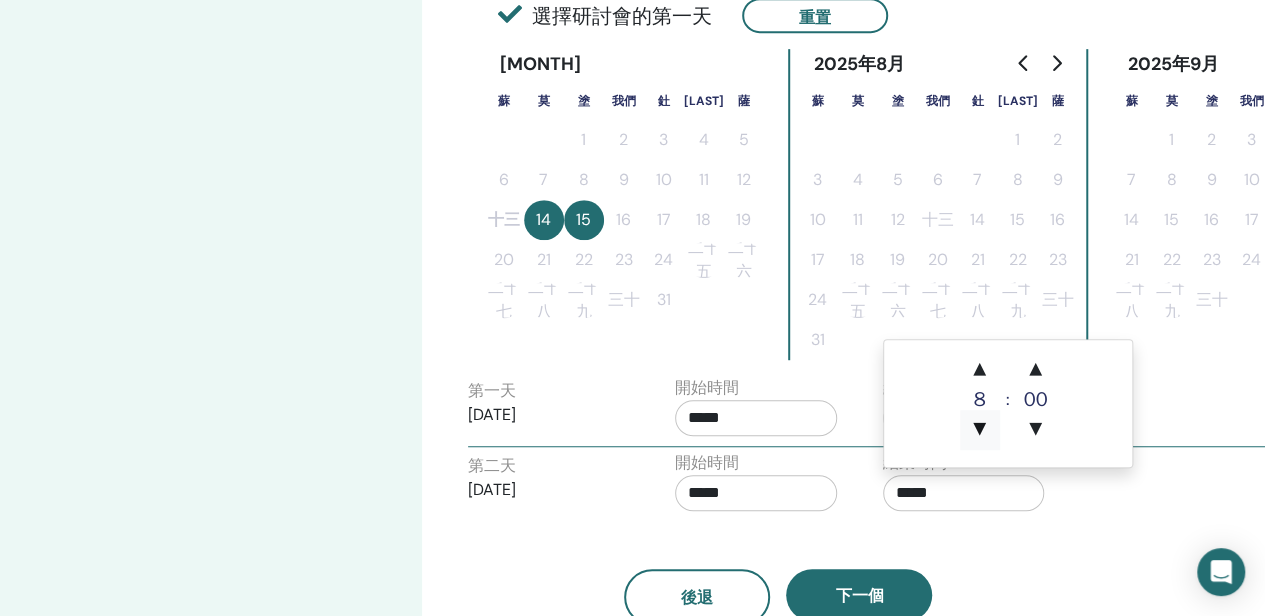click on "▼" at bounding box center [980, 430] 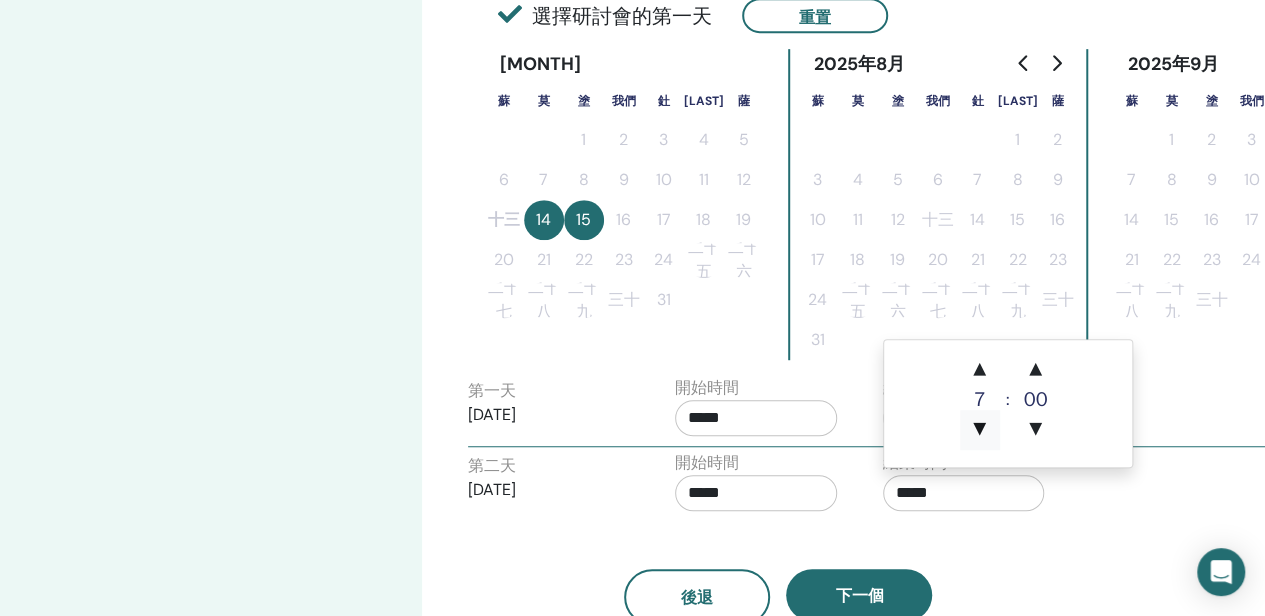 click on "▼" at bounding box center [980, 430] 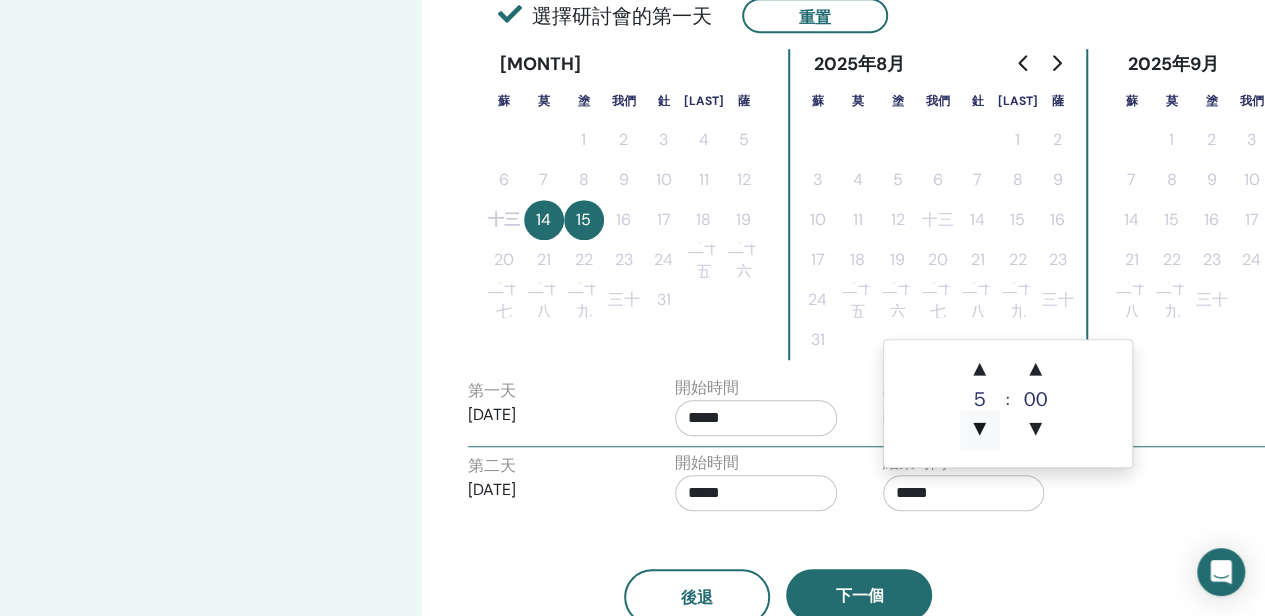 click on "▼" at bounding box center [980, 430] 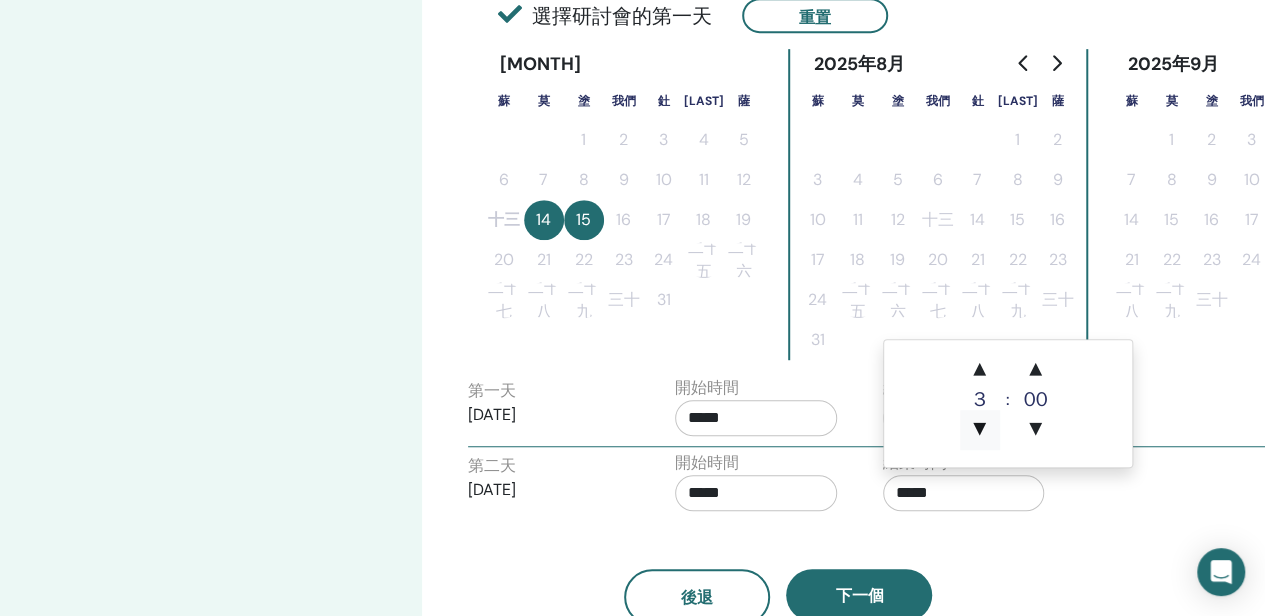 click on "▼" at bounding box center [980, 430] 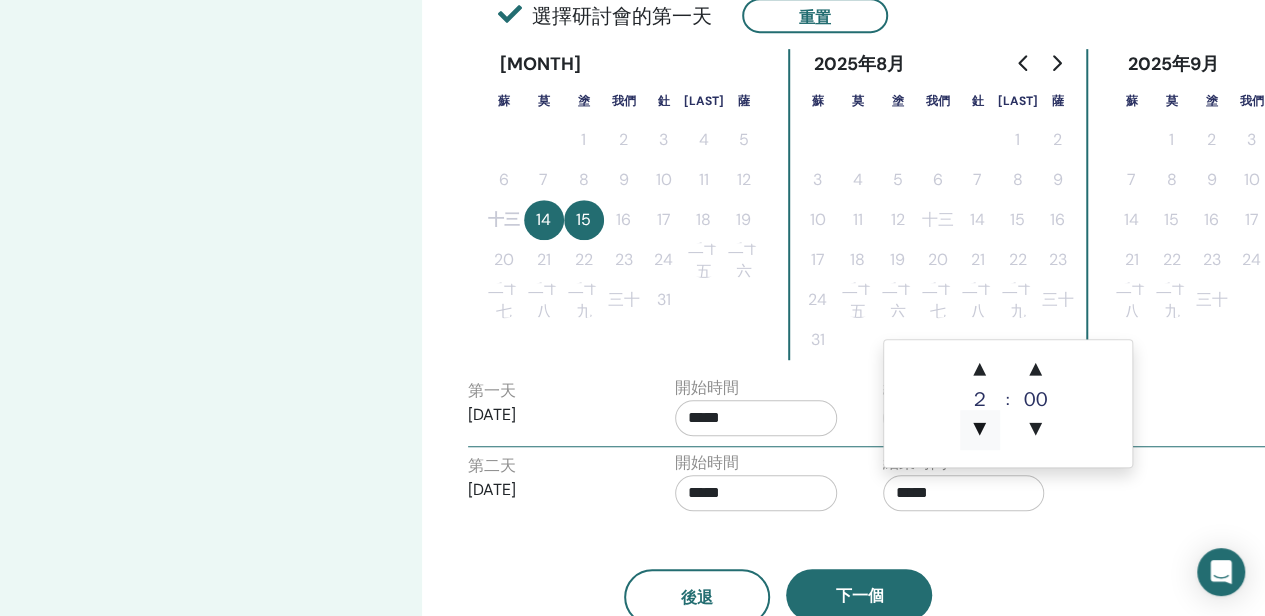 click on "▼" at bounding box center [980, 430] 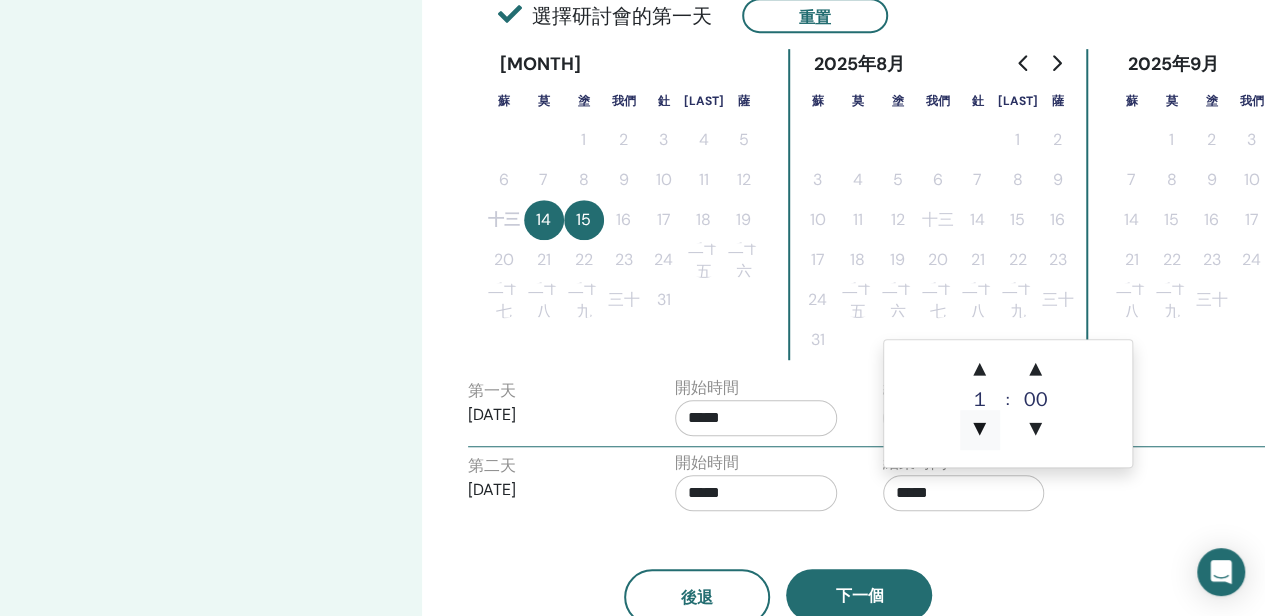 click on "▼" at bounding box center [980, 430] 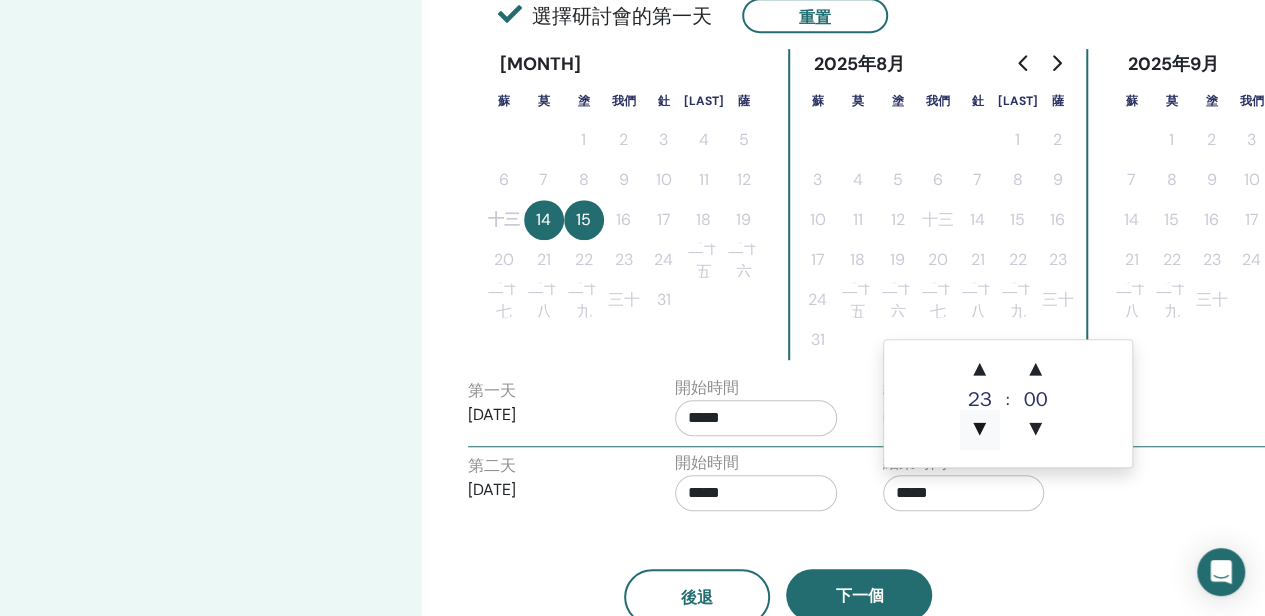 click on "▼" at bounding box center (980, 430) 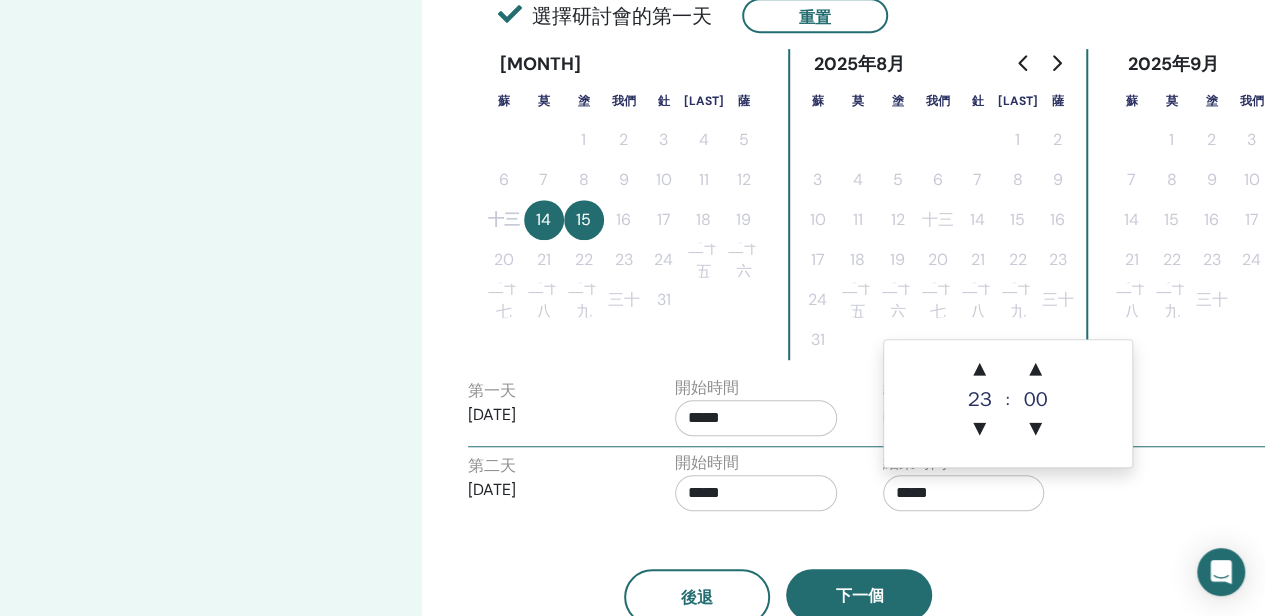 click on "後退 下一個" at bounding box center (778, 573) 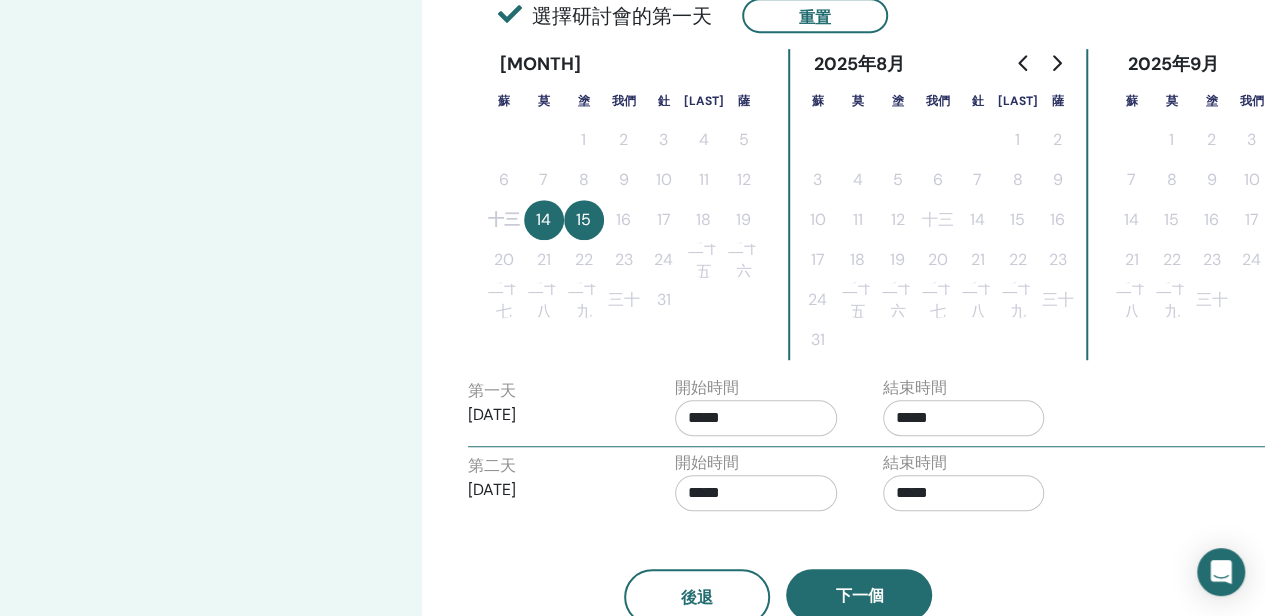 click on "*****" at bounding box center [756, 493] 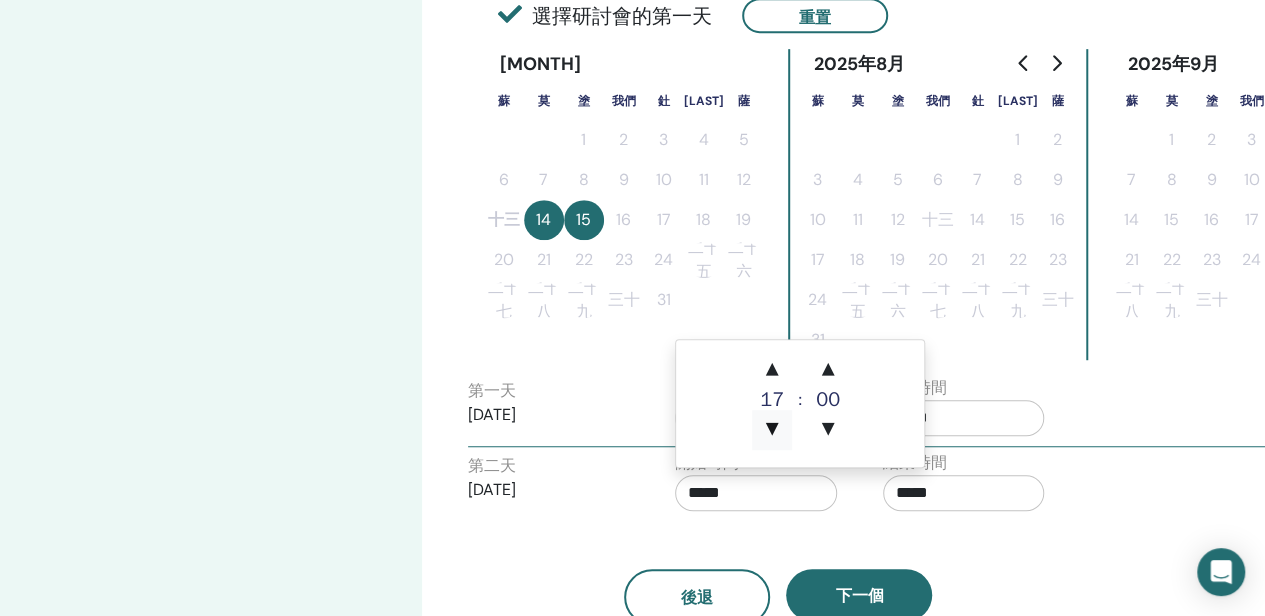 click on "▼" at bounding box center (772, 430) 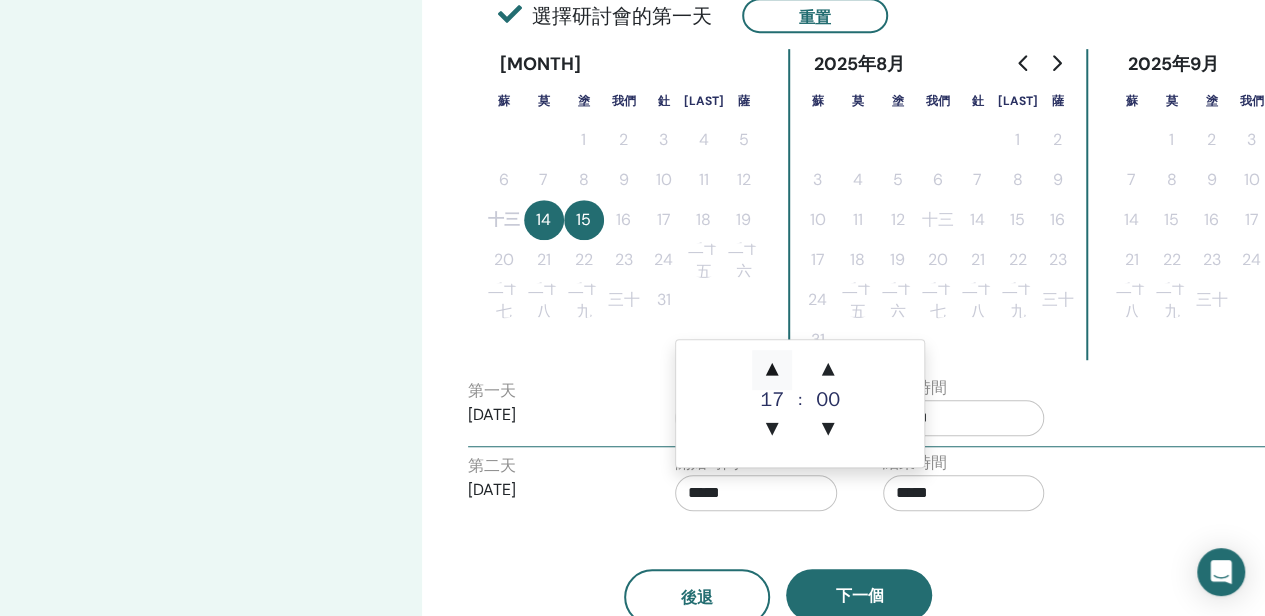 click on "▲" at bounding box center [772, 370] 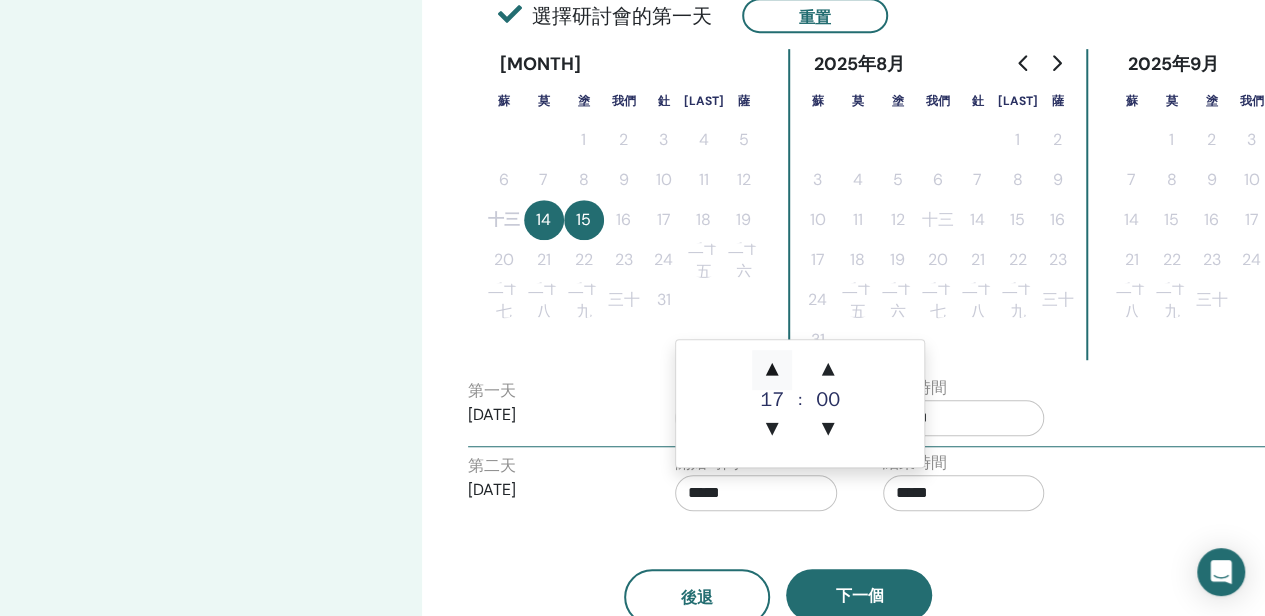 type on "*****" 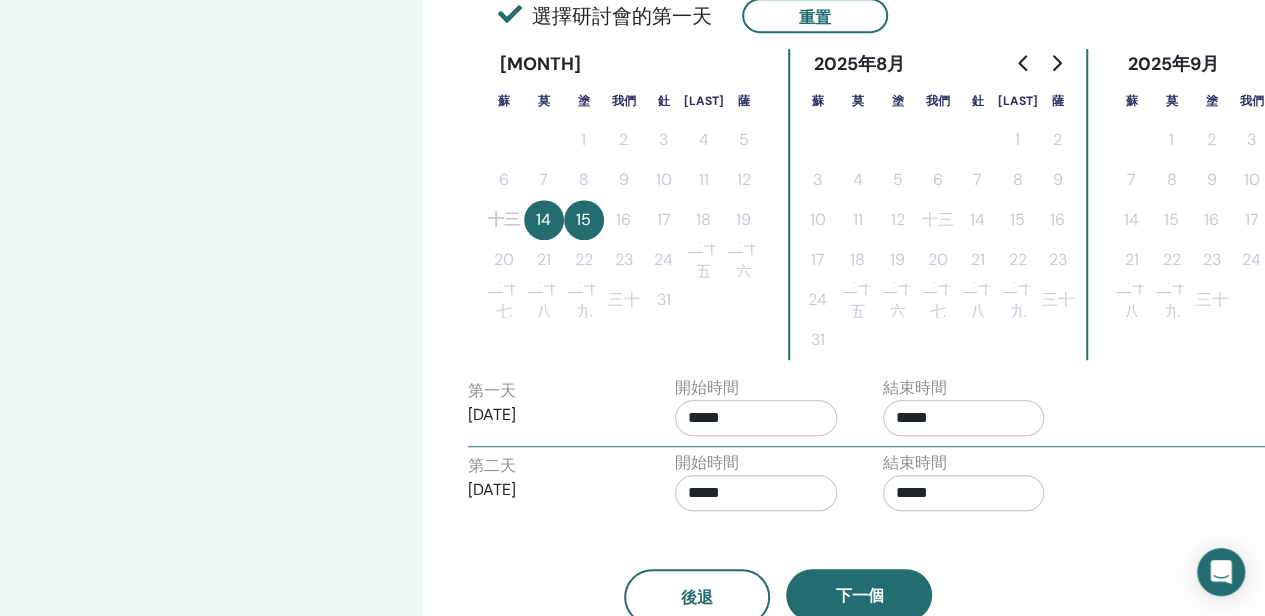 click on "後退 下一個" at bounding box center (778, 573) 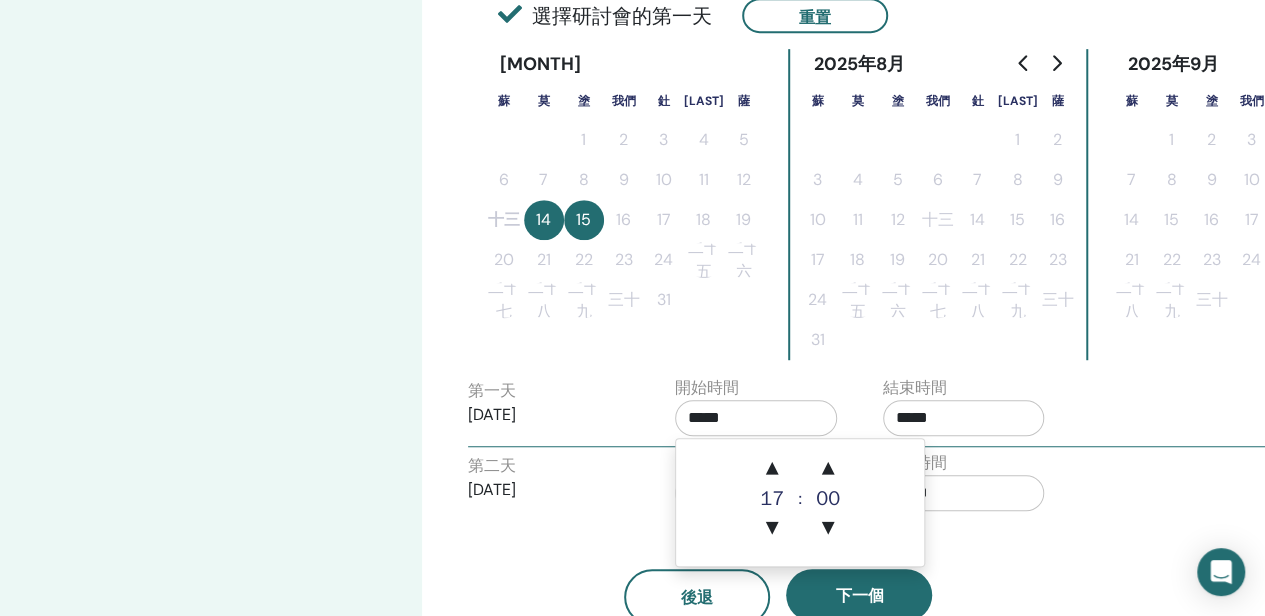 click on "*****" at bounding box center [756, 418] 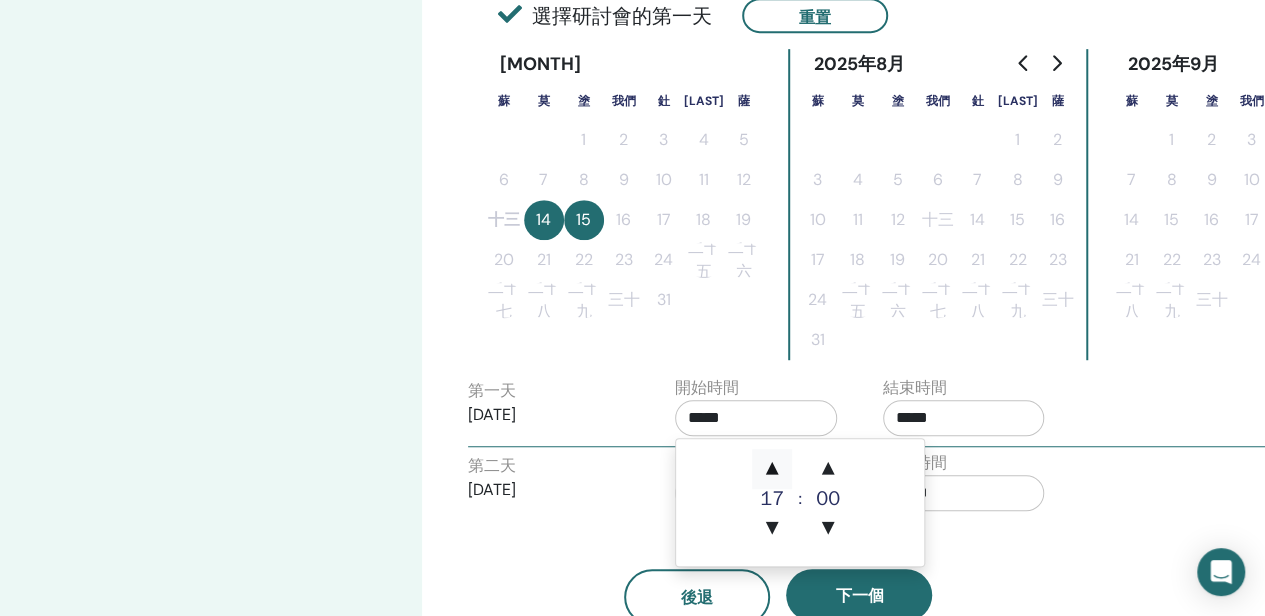 click on "▲" at bounding box center (772, 469) 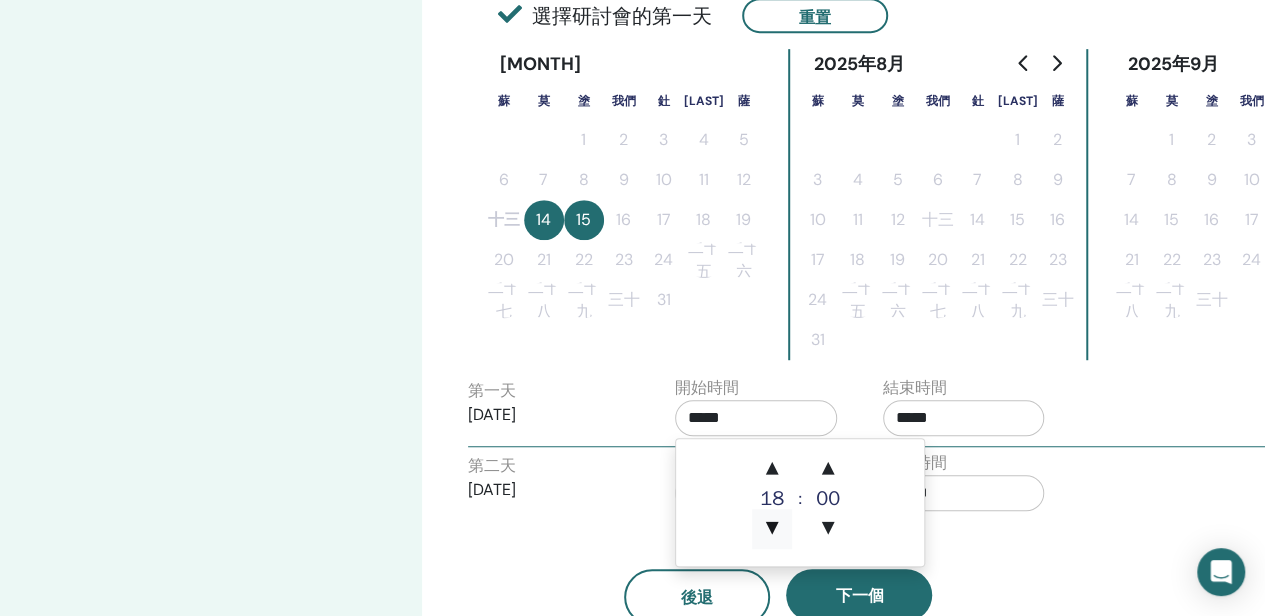 click on "▼" at bounding box center [772, 529] 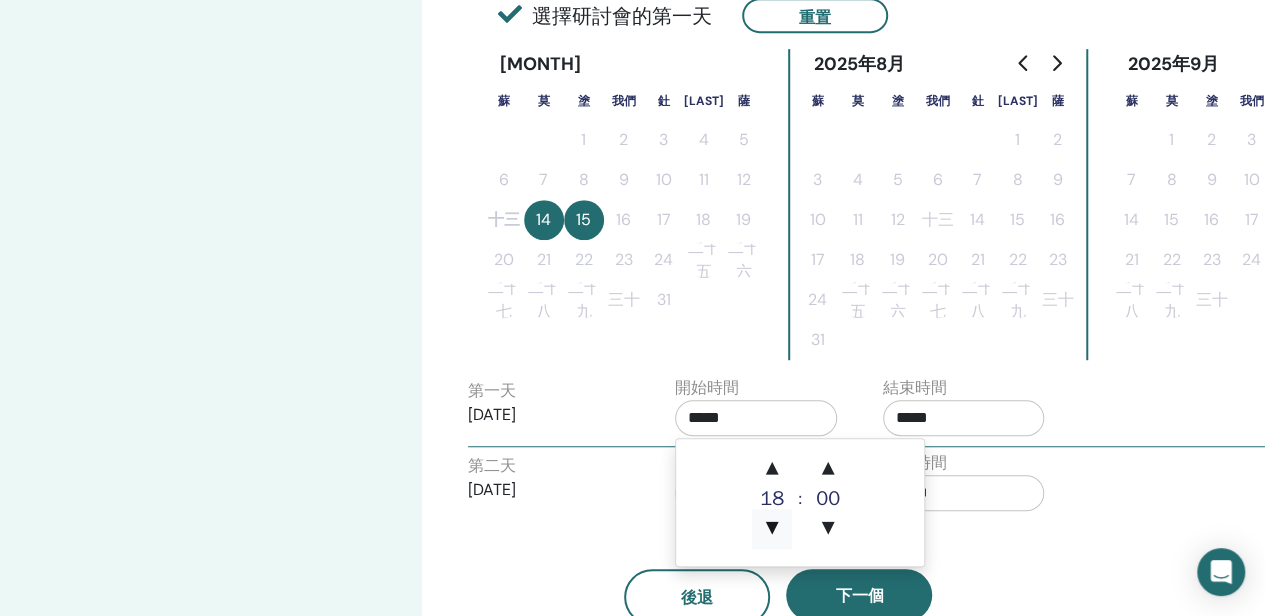 type on "*****" 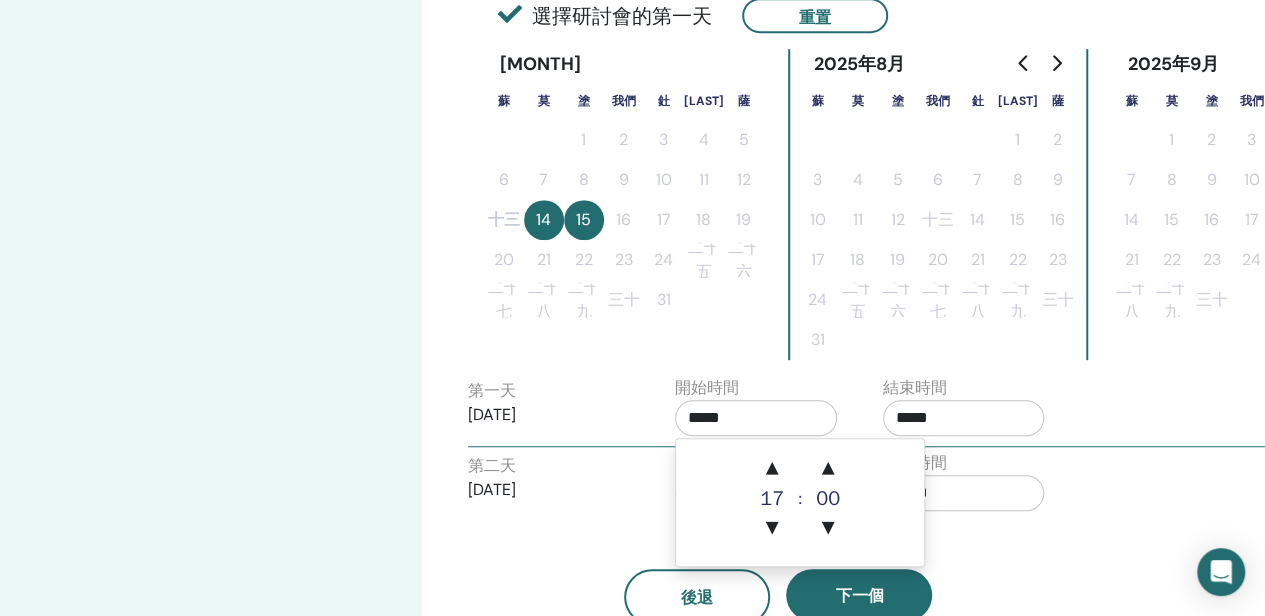 click on "時區 時區 (GMT-8) 美國/阿拉斯加 研討會日期和時間 開始日期 結束日期 完畢 選擇研討會的第一天 重置 2025年7月 蘇 莫 塗 我們 釷 法蘭西斯 薩 1 2 3 4 5 6 7 8 9 10 11 12 十三 14 15 16 17 18 19 20 21 22 23 24 二十五 二十六 二十七 二十八 二十九 三十 31 2025年8月 蘇 莫 塗 我們 釷 法蘭西斯 薩 1 2 3 4 5 6 7 8 9 10 11 12 十三 14 15 16 17 18 19 20 21 22 23 24 二十五 二十六 二十七 二十八 二十九 三十 31 2025年9月 蘇 莫 塗 我們 釷 法蘭西斯 薩 1 2 3 4 5 6 7 8 9 10 11 12 十三 14 15 16 17 18 19 20 21 22 23 24 二十五 二十六 二十七 二十八 二十九 三十 第一 天 2025年7月14日 開始時間 ***** 結束時間 ***** 第二天 2025年7月15日 開始時間 ***** 結束時間 ***** 後退 下一個" at bounding box center [778, 118] 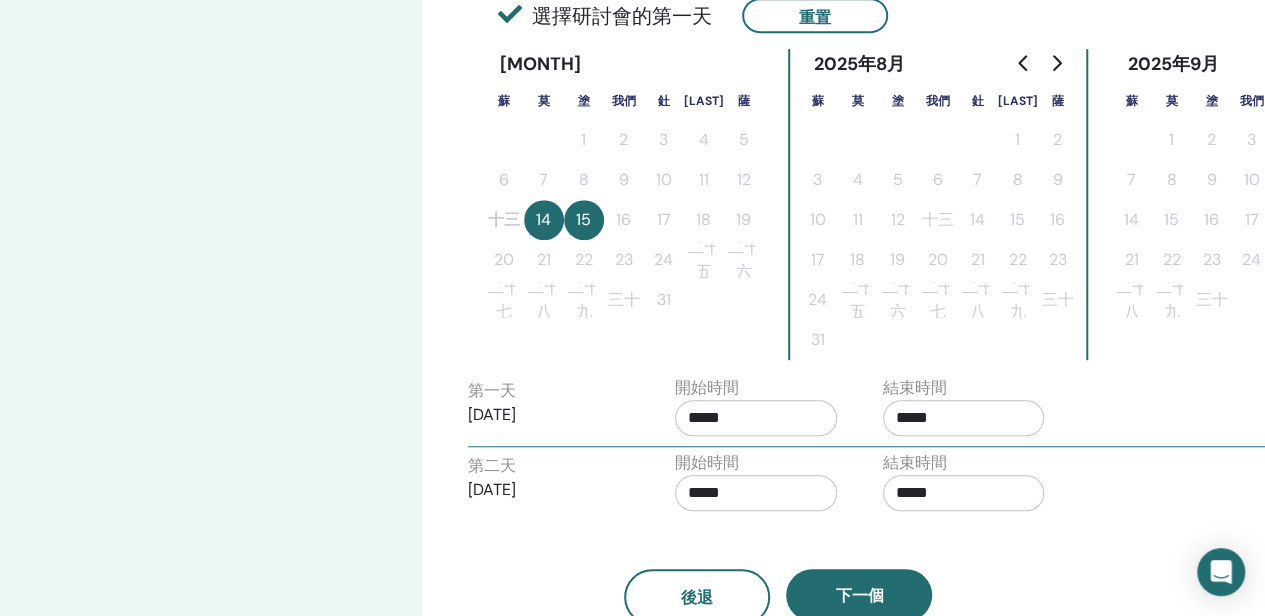 scroll, scrollTop: 600, scrollLeft: 0, axis: vertical 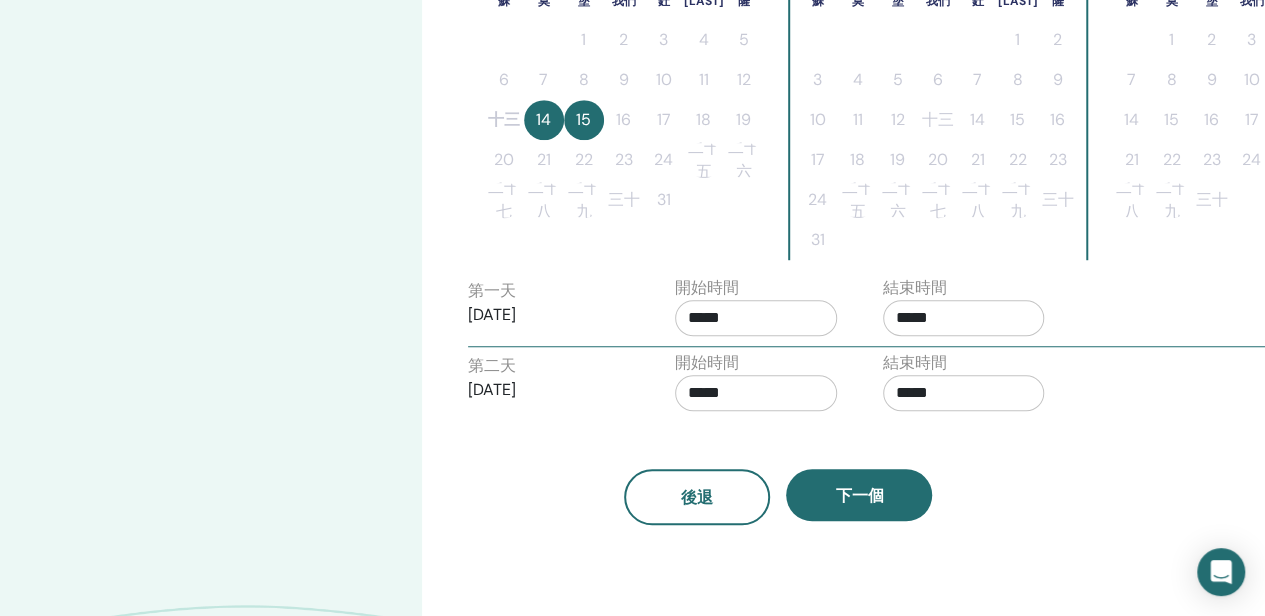 click on "*****" at bounding box center (964, 318) 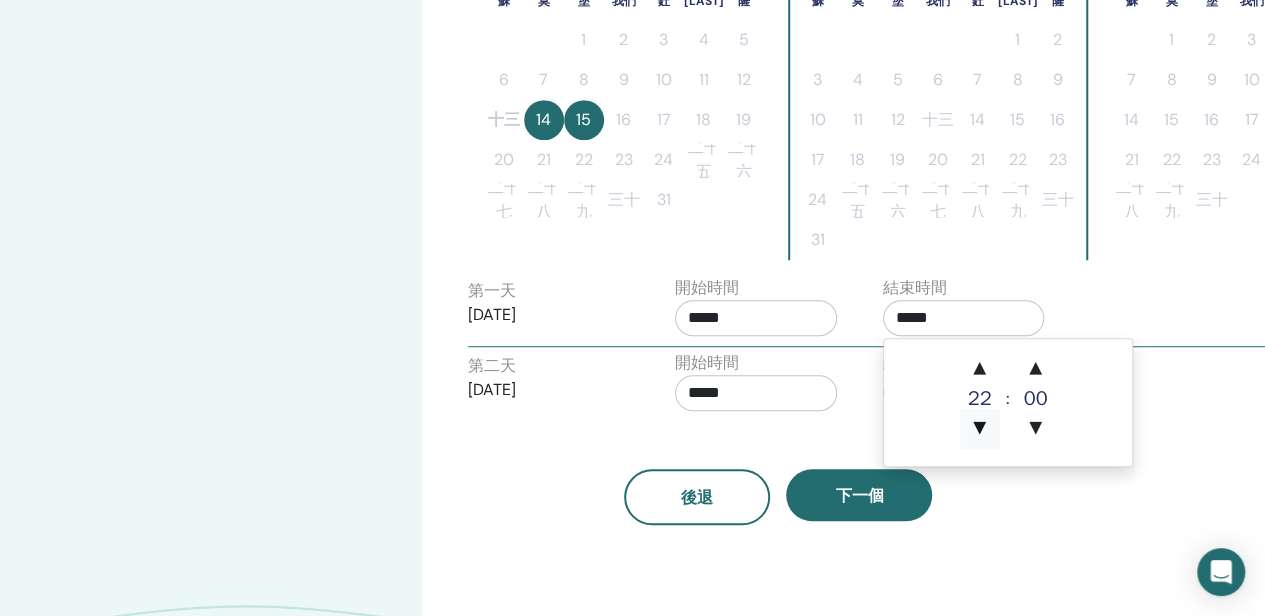 click on "▼" at bounding box center [980, 429] 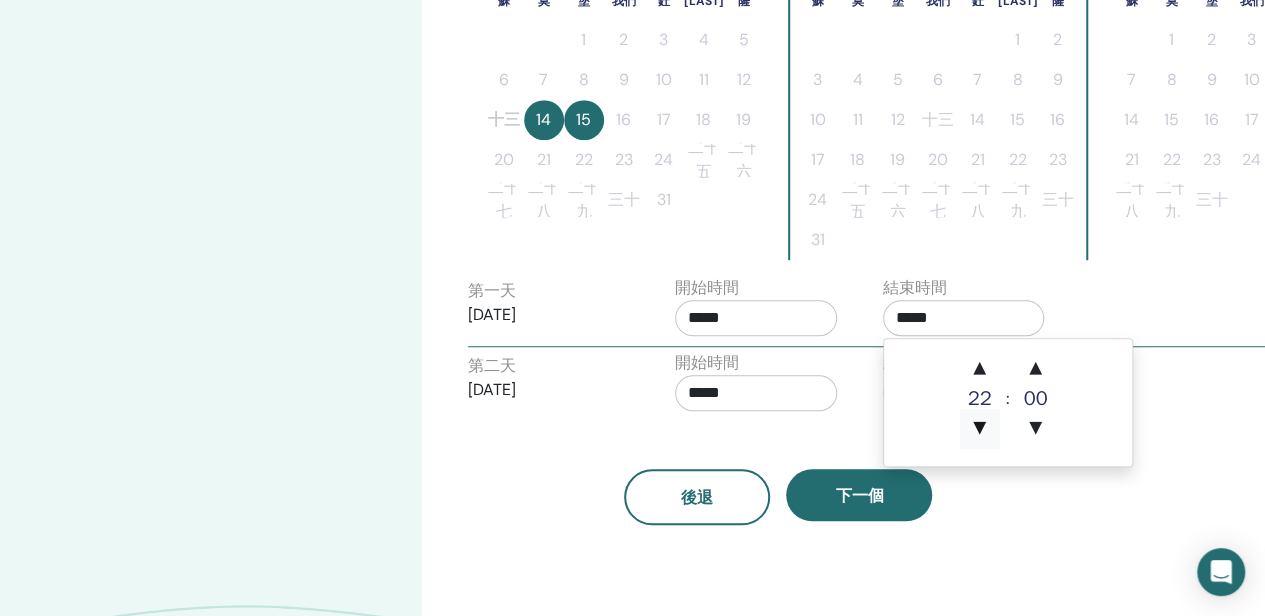 type on "*****" 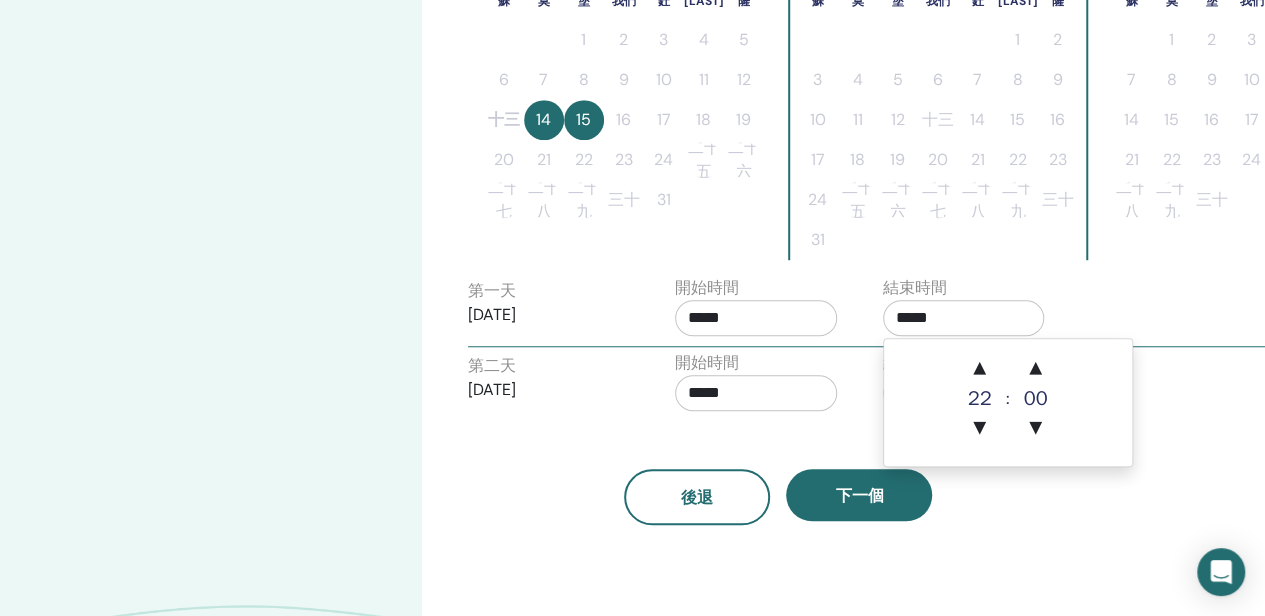 click on "開始時間 *****" at bounding box center [764, 386] 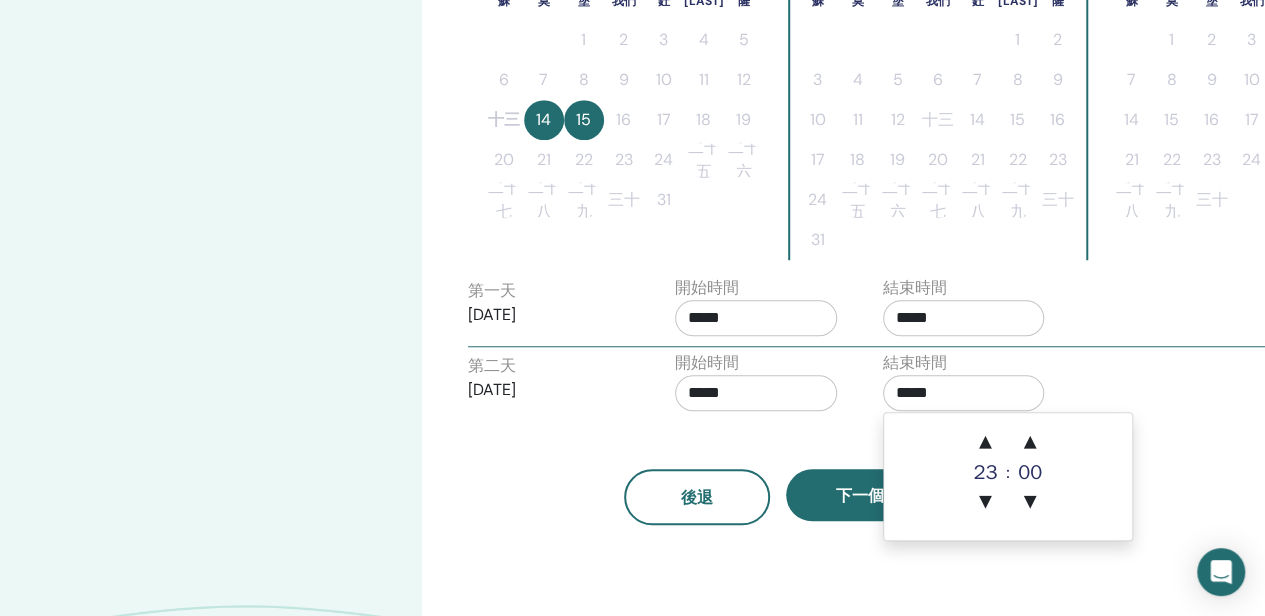 click on "*****" at bounding box center (964, 393) 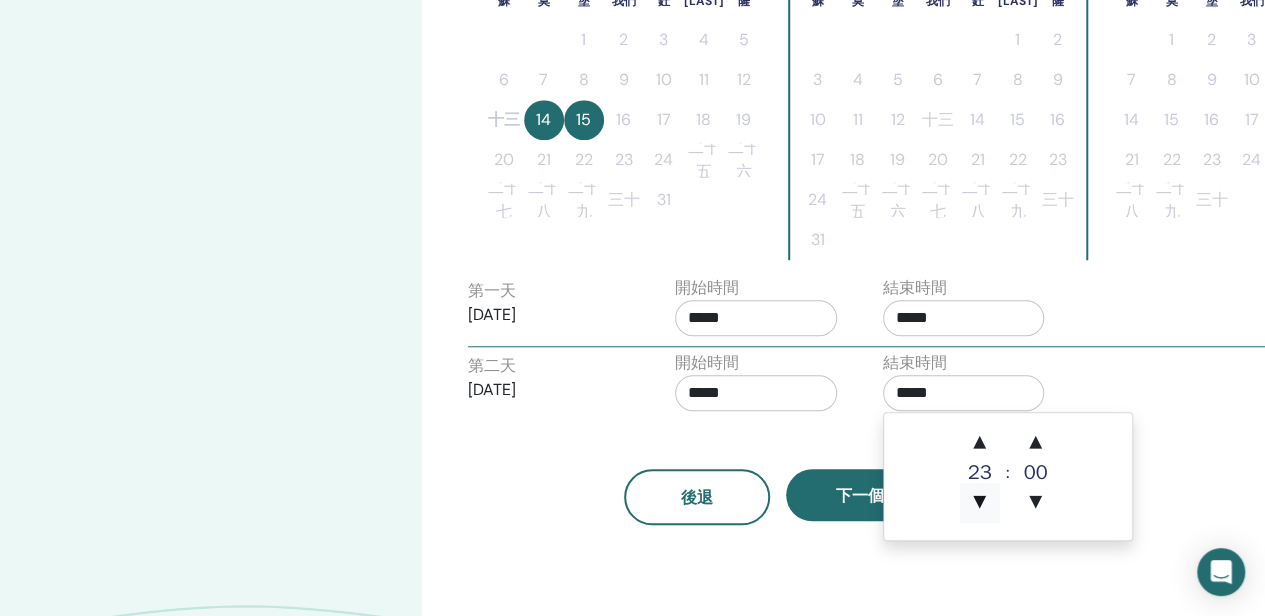 click on "▼" at bounding box center (980, 503) 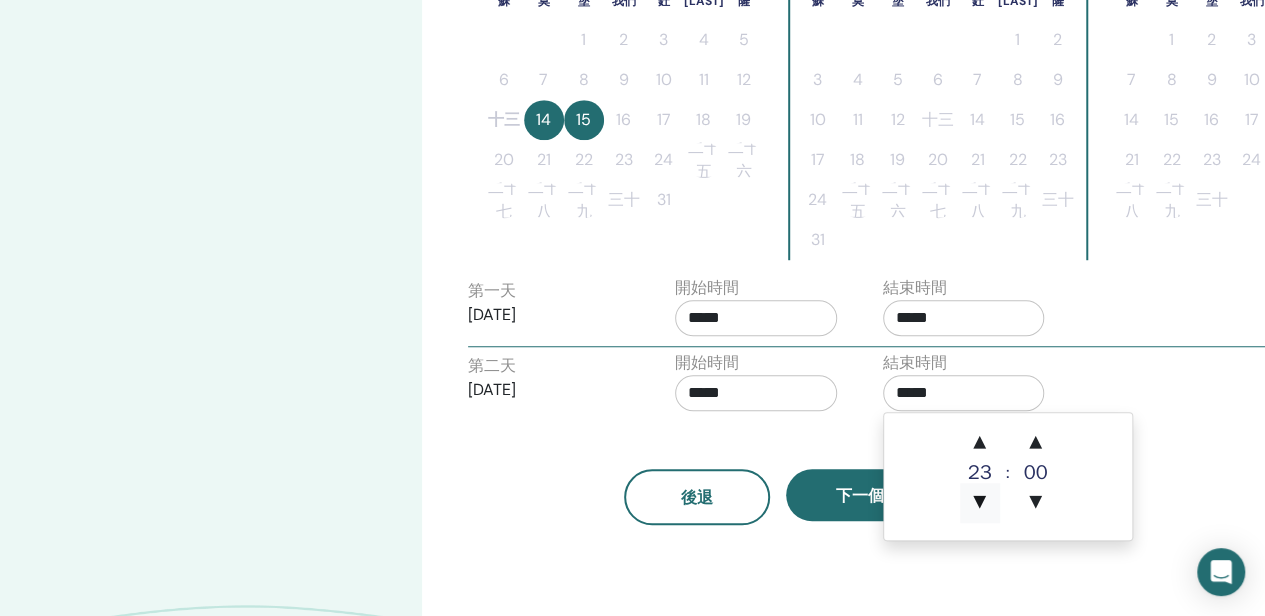 type on "*****" 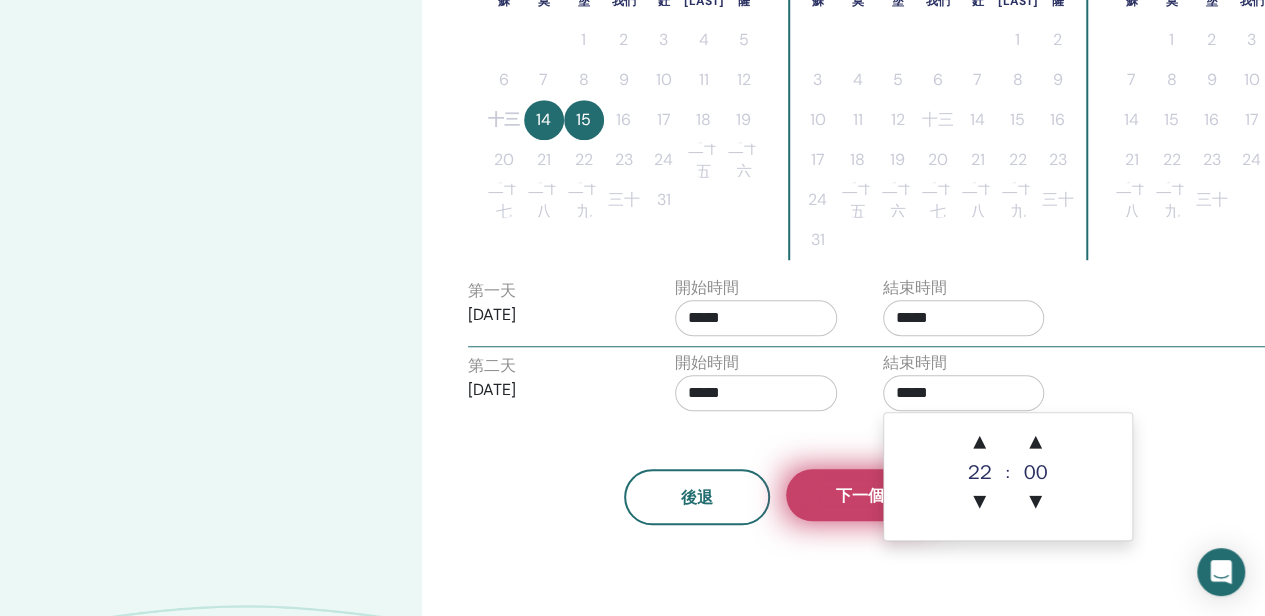 click on "下一個" at bounding box center [859, 495] 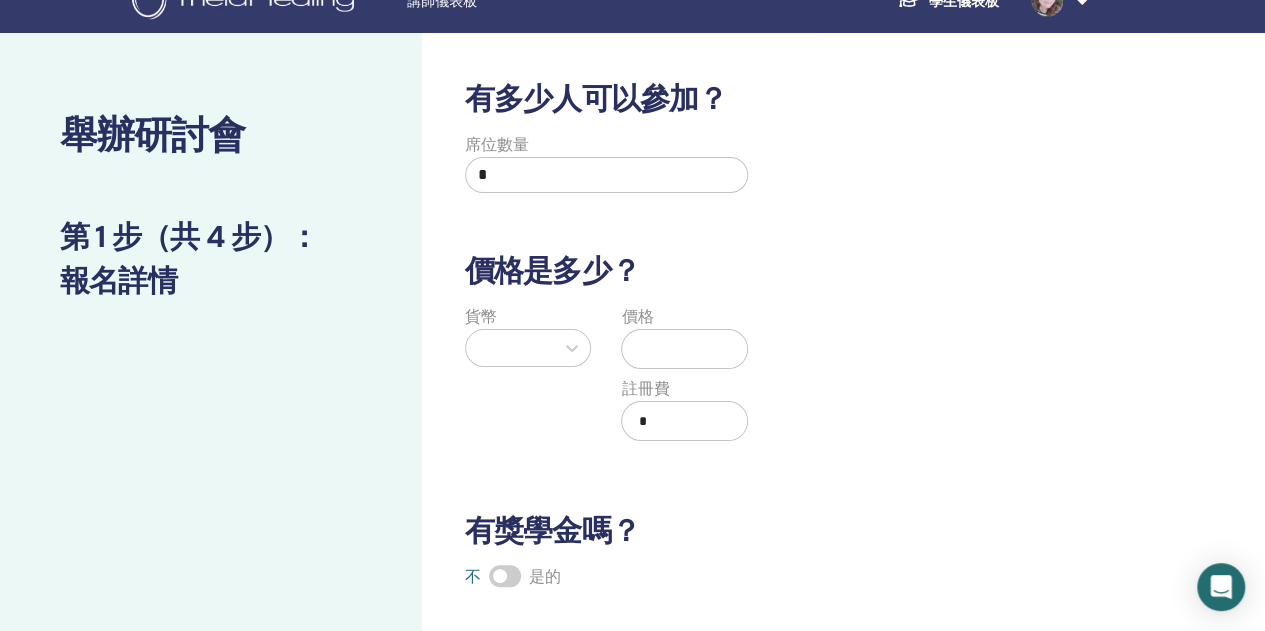 scroll, scrollTop: 0, scrollLeft: 0, axis: both 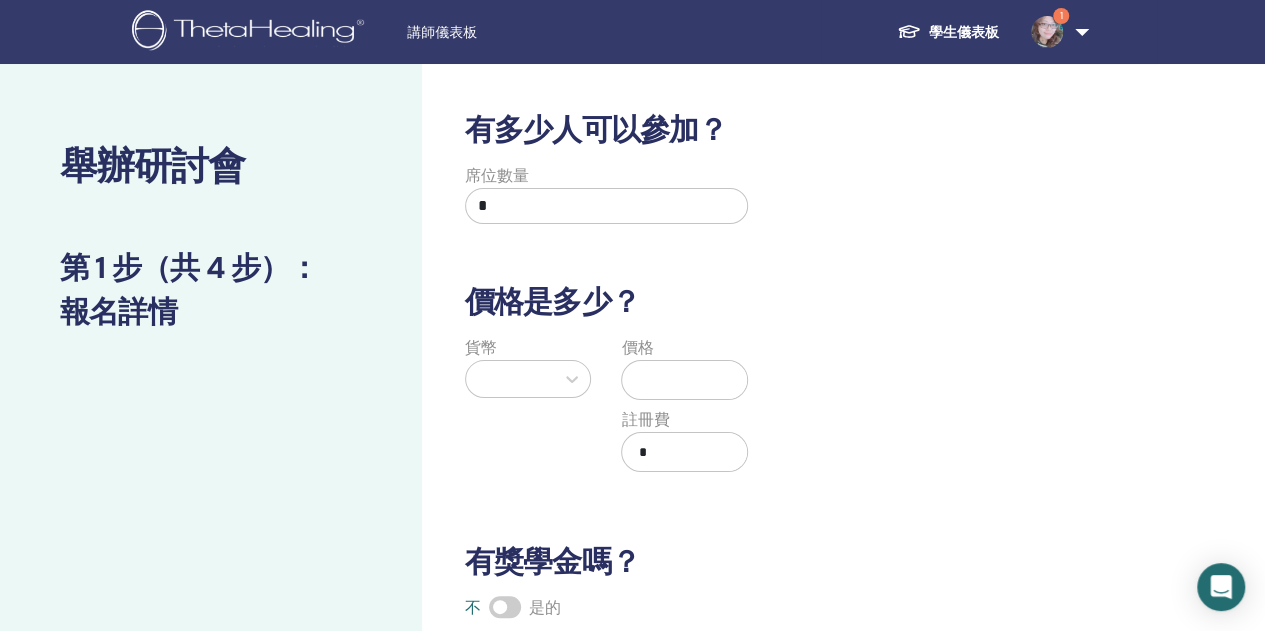 drag, startPoint x: 508, startPoint y: 204, endPoint x: 384, endPoint y: 185, distance: 125.4472 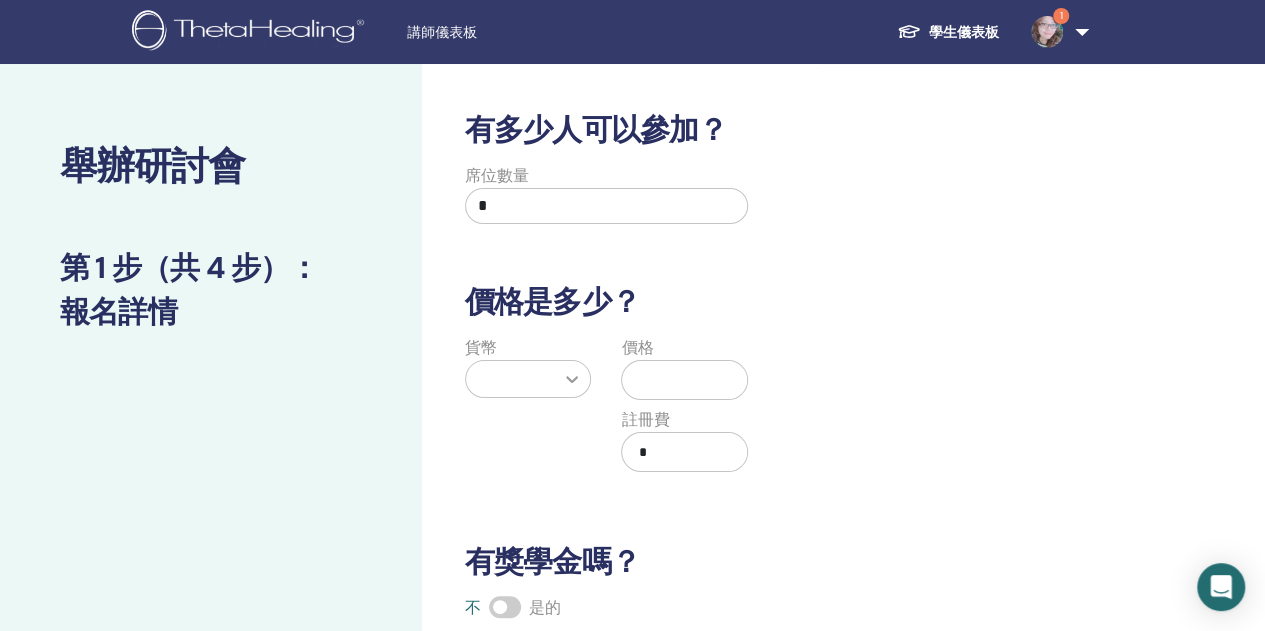 type on "*" 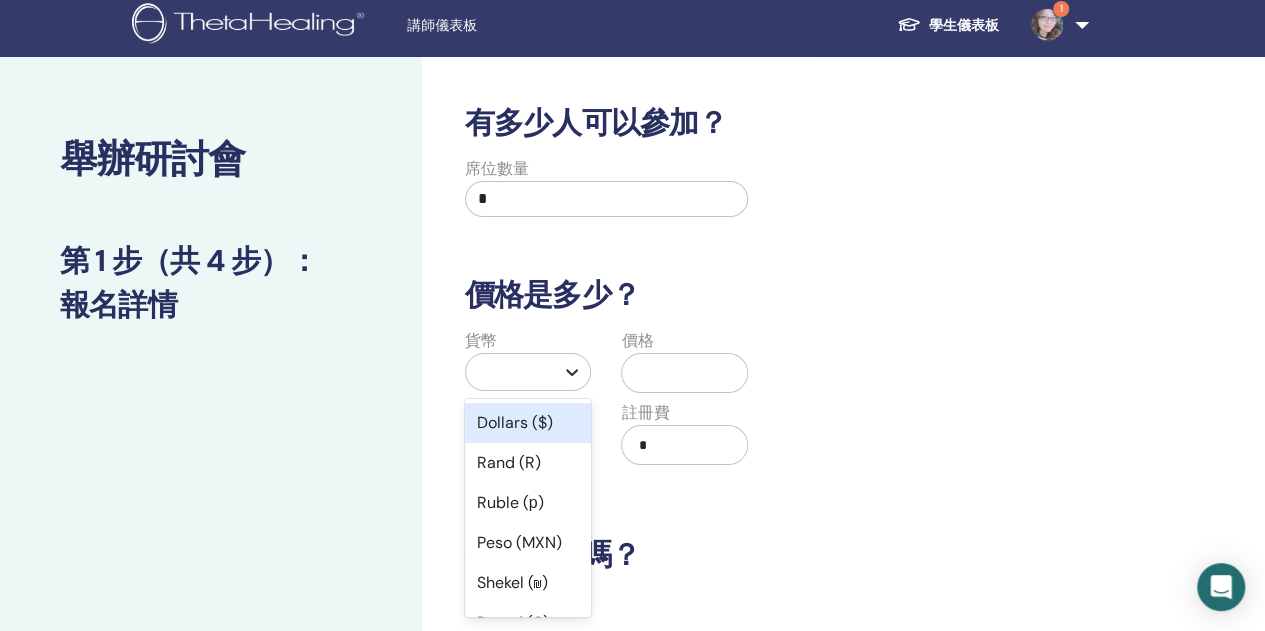 click 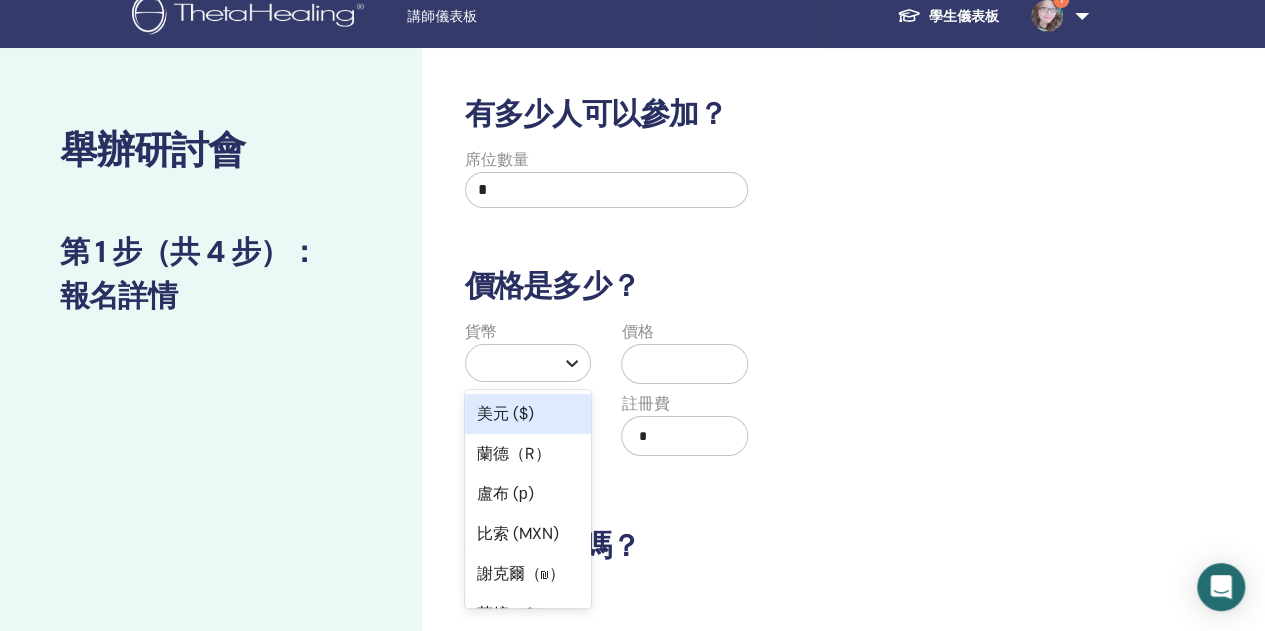 scroll, scrollTop: 82, scrollLeft: 0, axis: vertical 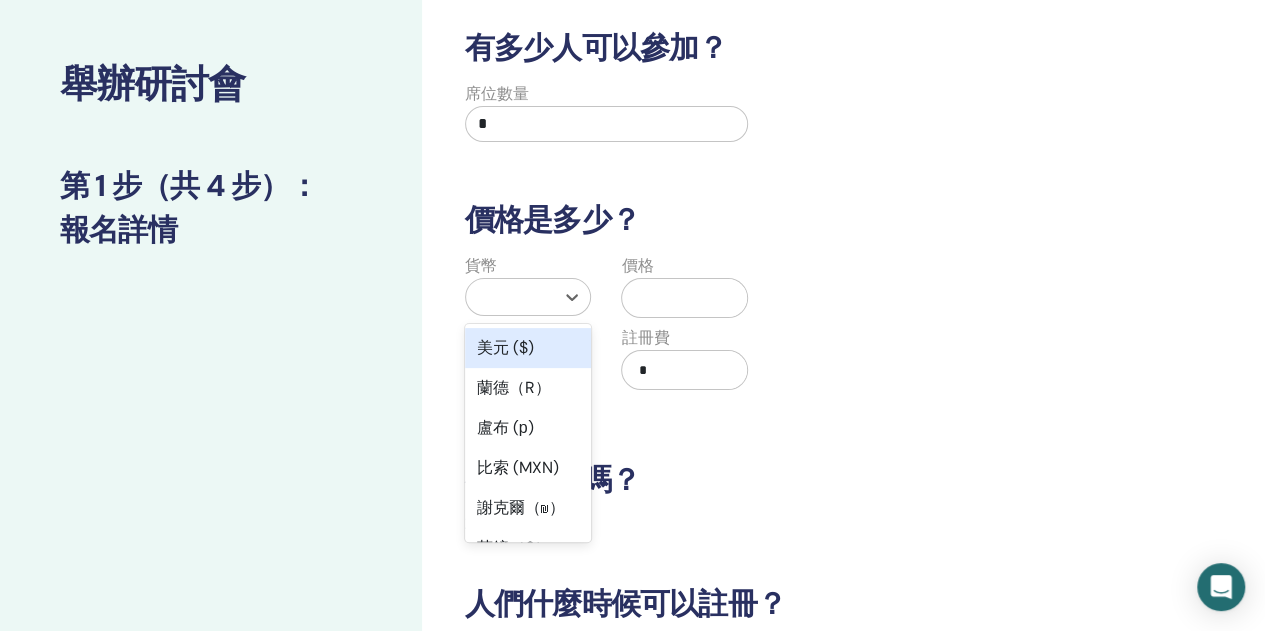 click on "美元 ($)" at bounding box center (505, 347) 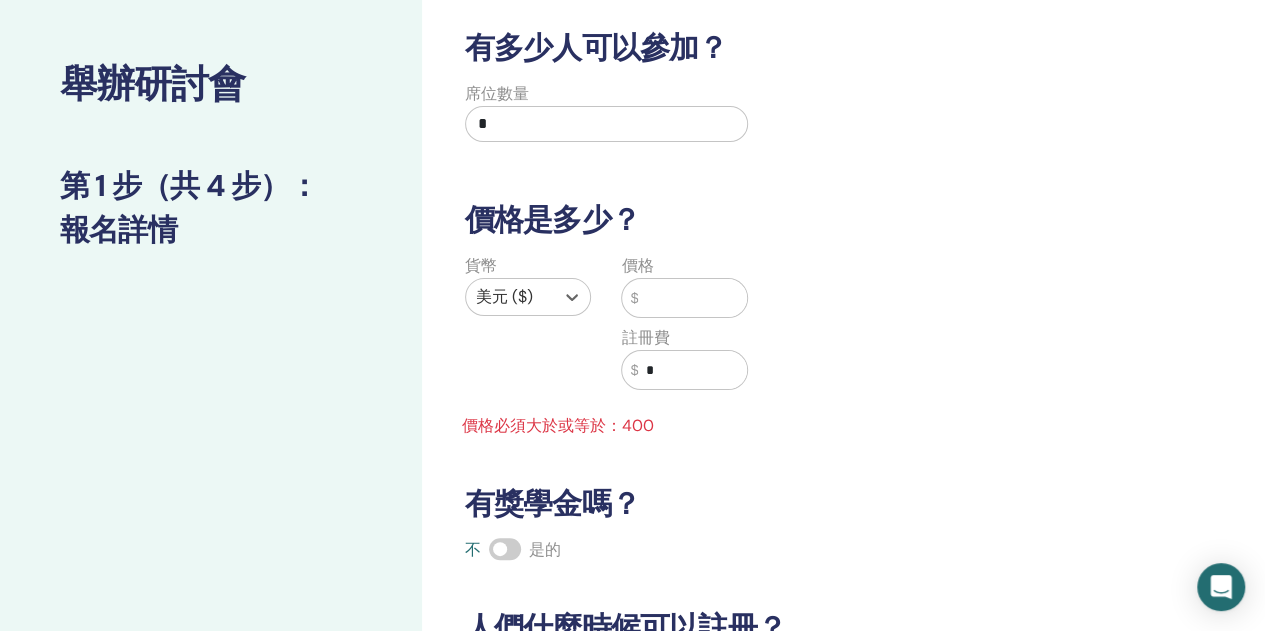 click at bounding box center (692, 298) 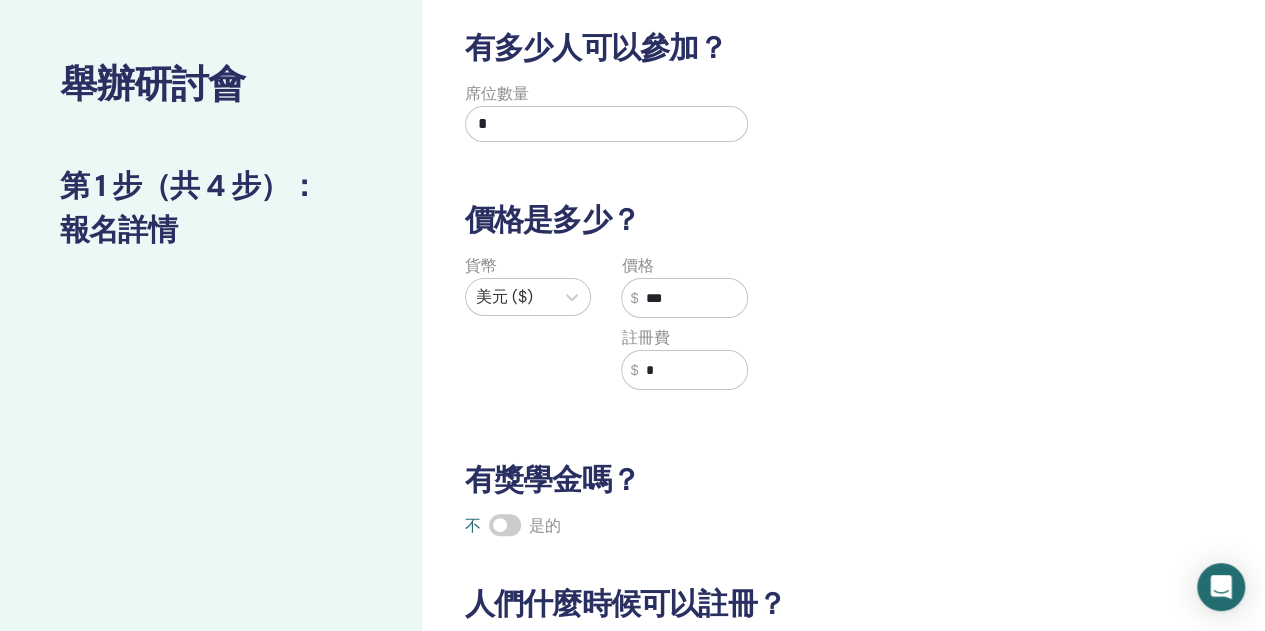 type on "***" 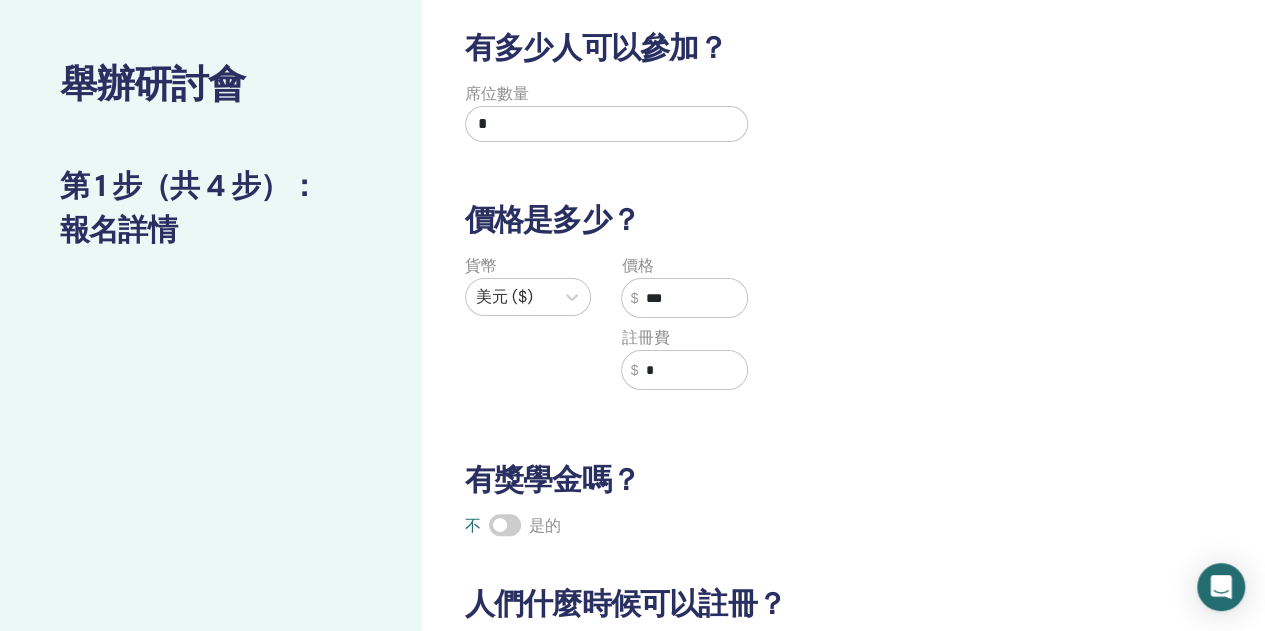 drag, startPoint x: 670, startPoint y: 362, endPoint x: 568, endPoint y: 347, distance: 103.09704 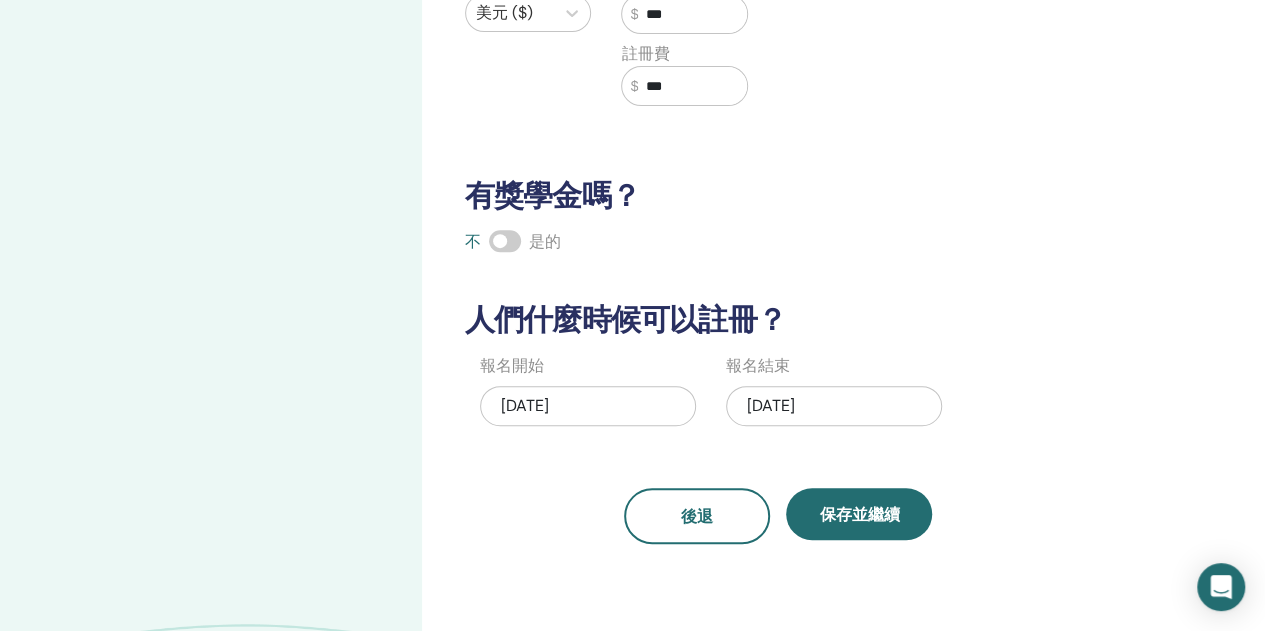 scroll, scrollTop: 482, scrollLeft: 0, axis: vertical 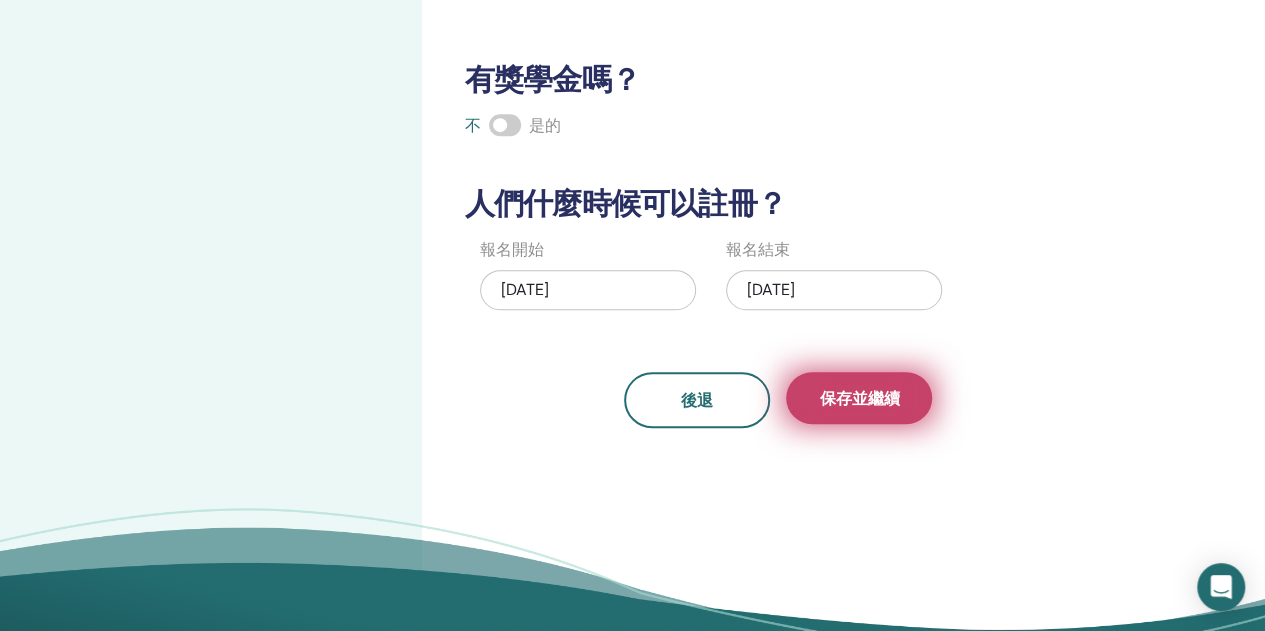 type on "***" 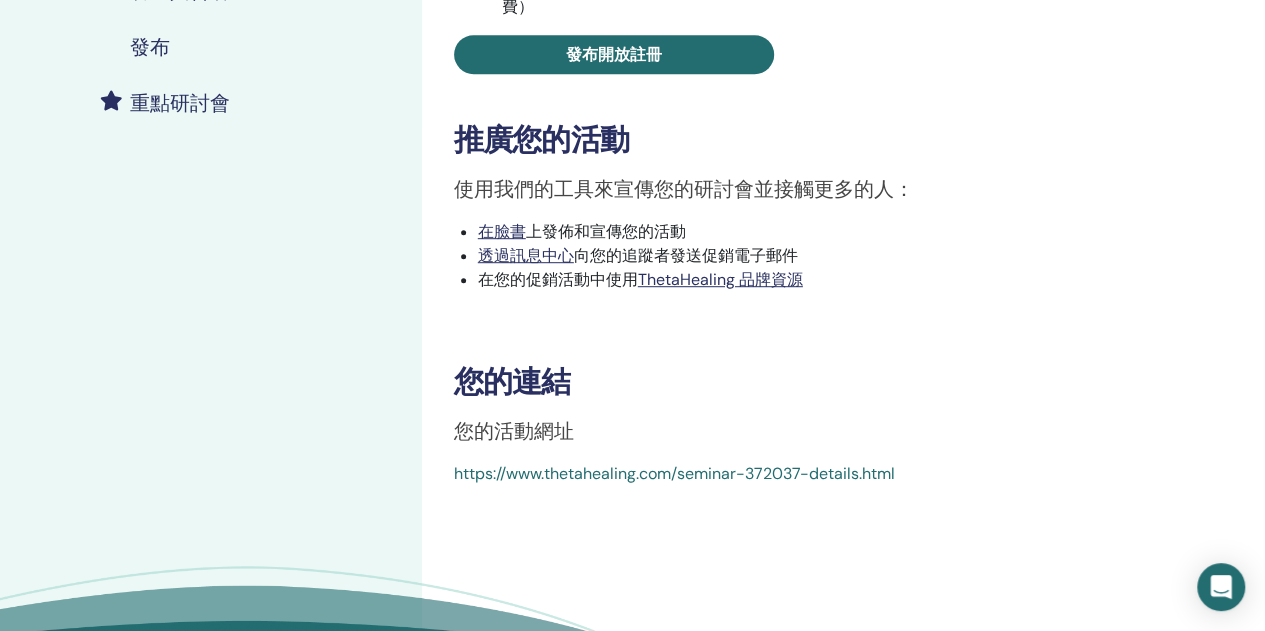 scroll, scrollTop: 500, scrollLeft: 0, axis: vertical 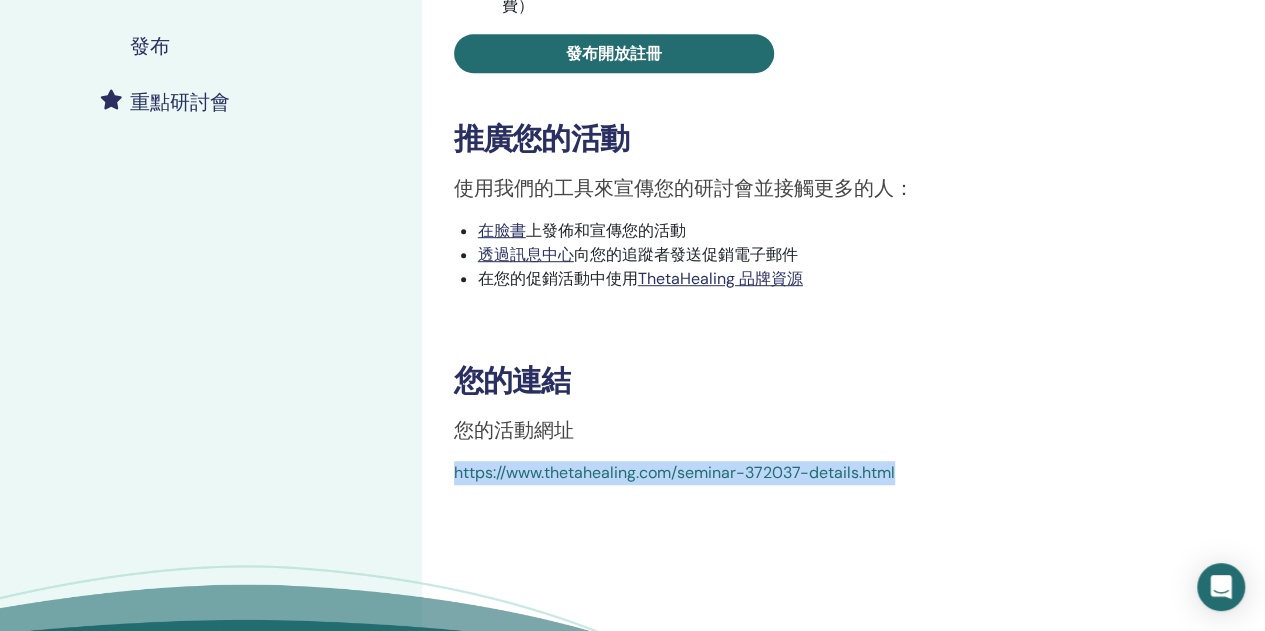 drag, startPoint x: 436, startPoint y: 447, endPoint x: 1044, endPoint y: 512, distance: 611.46466 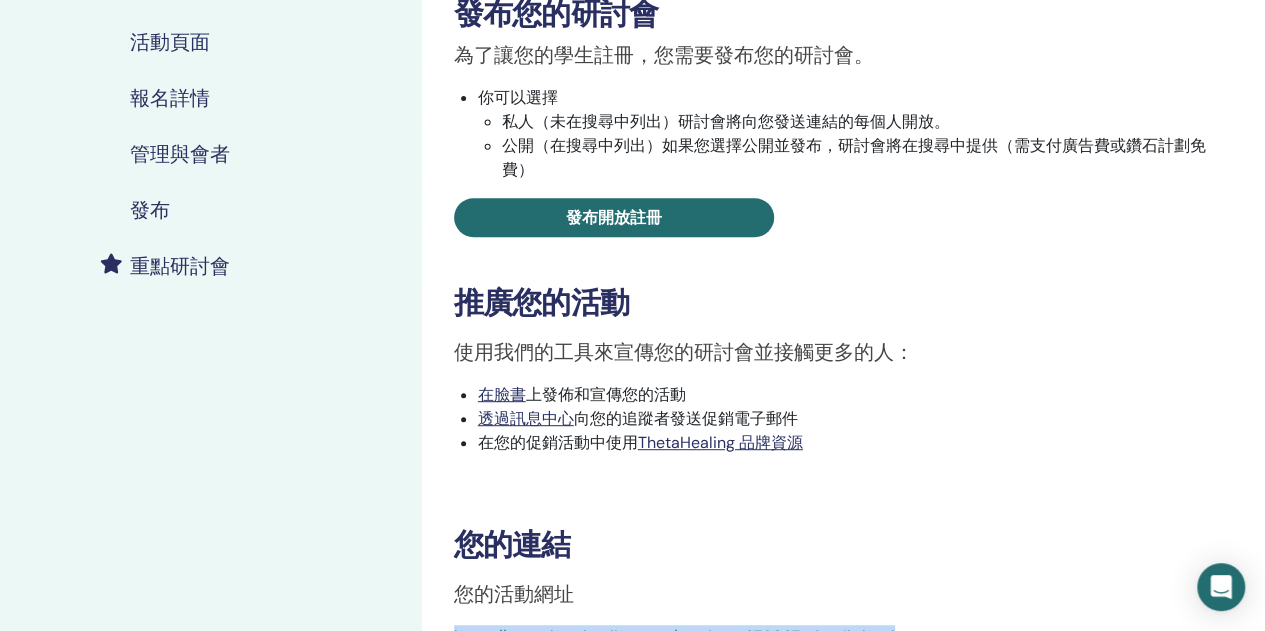 scroll, scrollTop: 400, scrollLeft: 0, axis: vertical 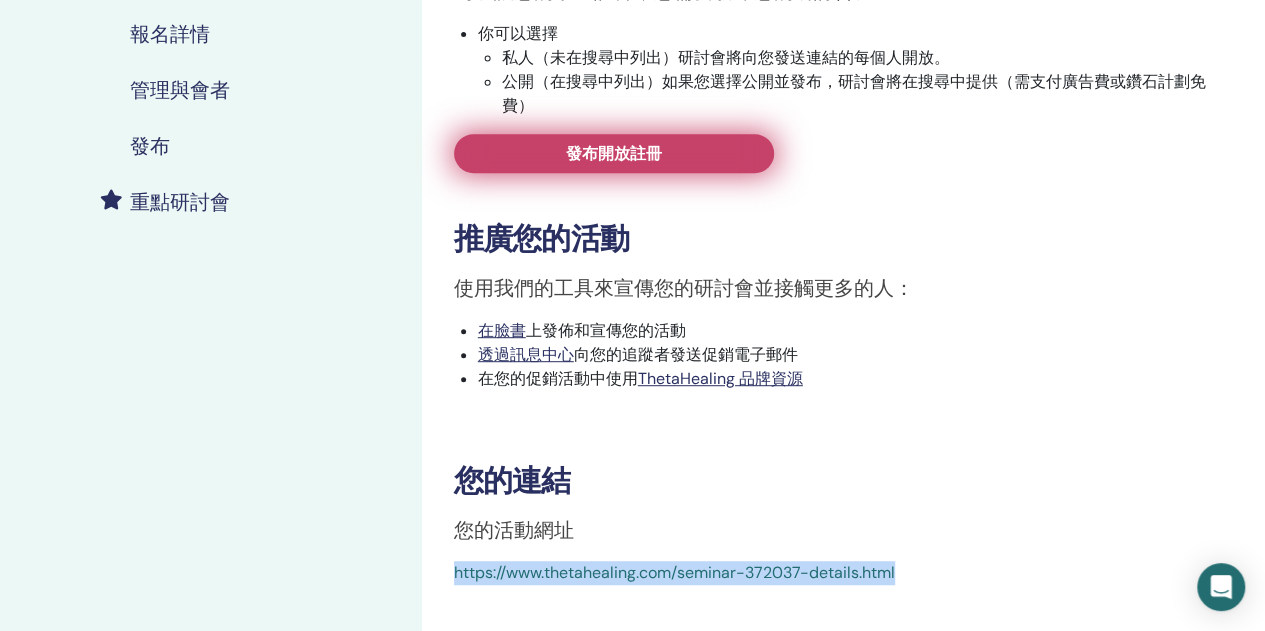 click on "發布開放註冊" at bounding box center [614, 153] 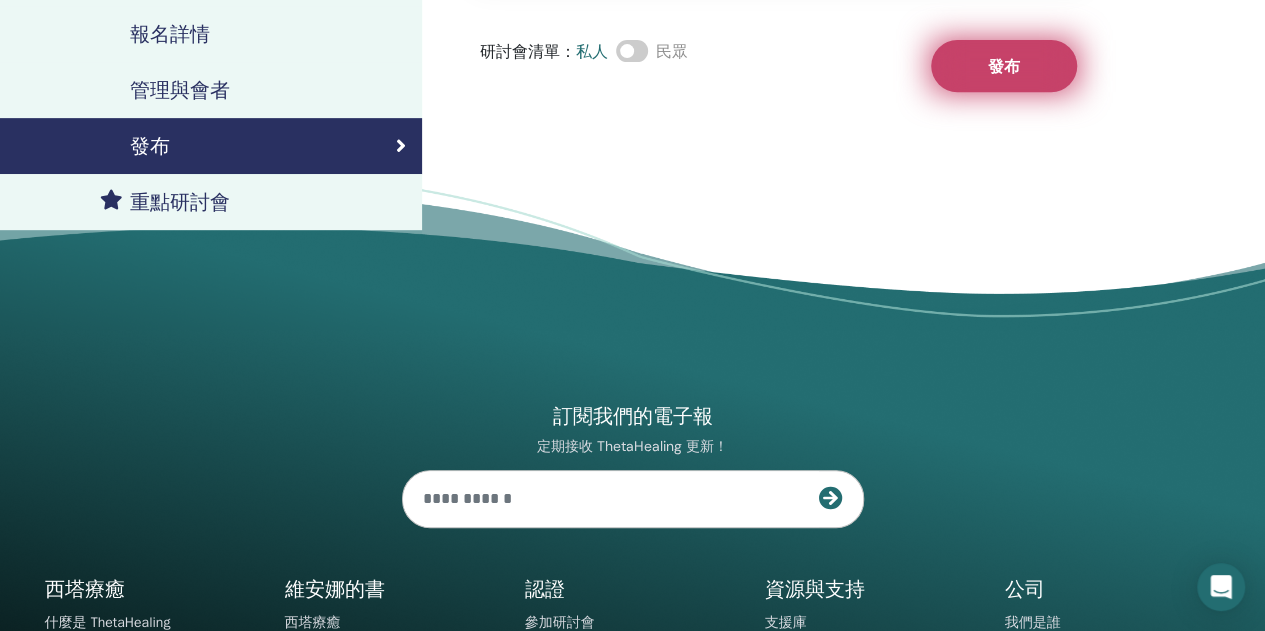 click on "發布" at bounding box center [1004, 66] 